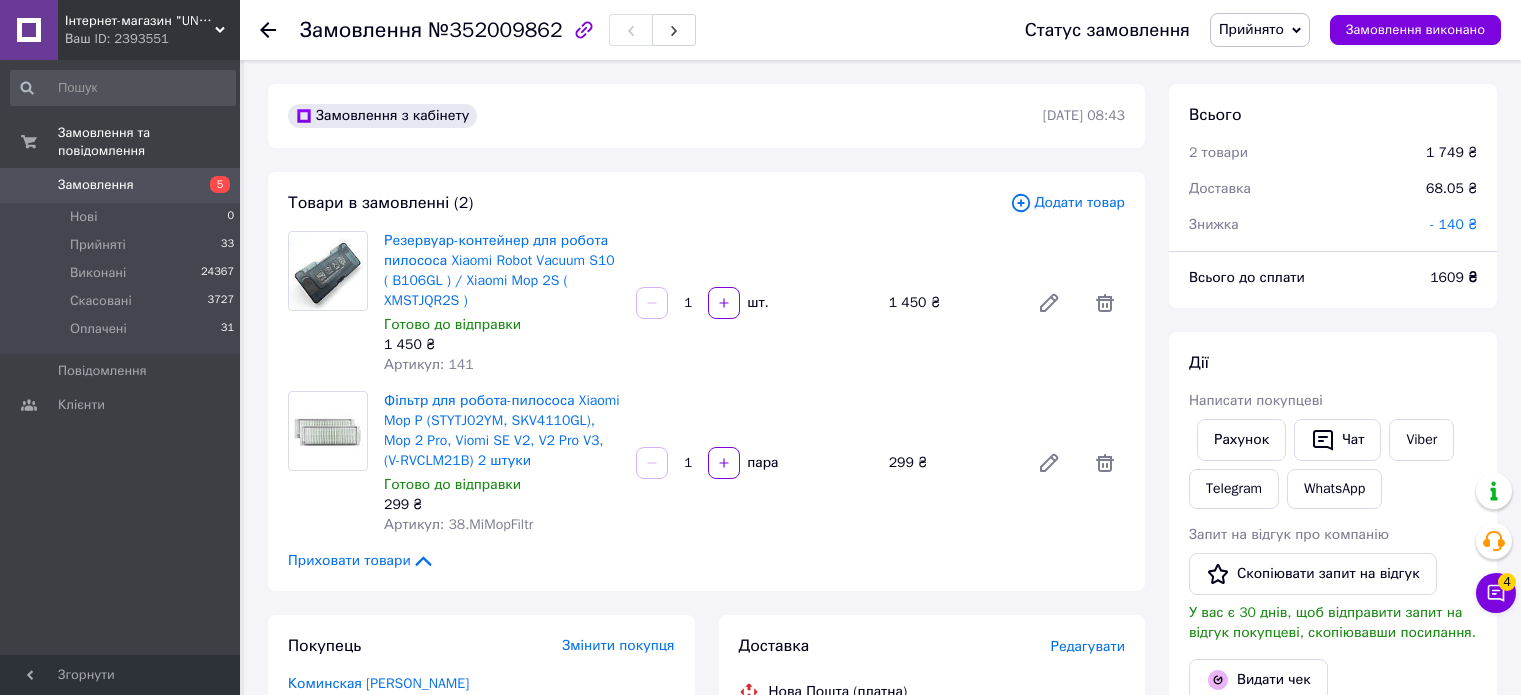 scroll, scrollTop: 400, scrollLeft: 0, axis: vertical 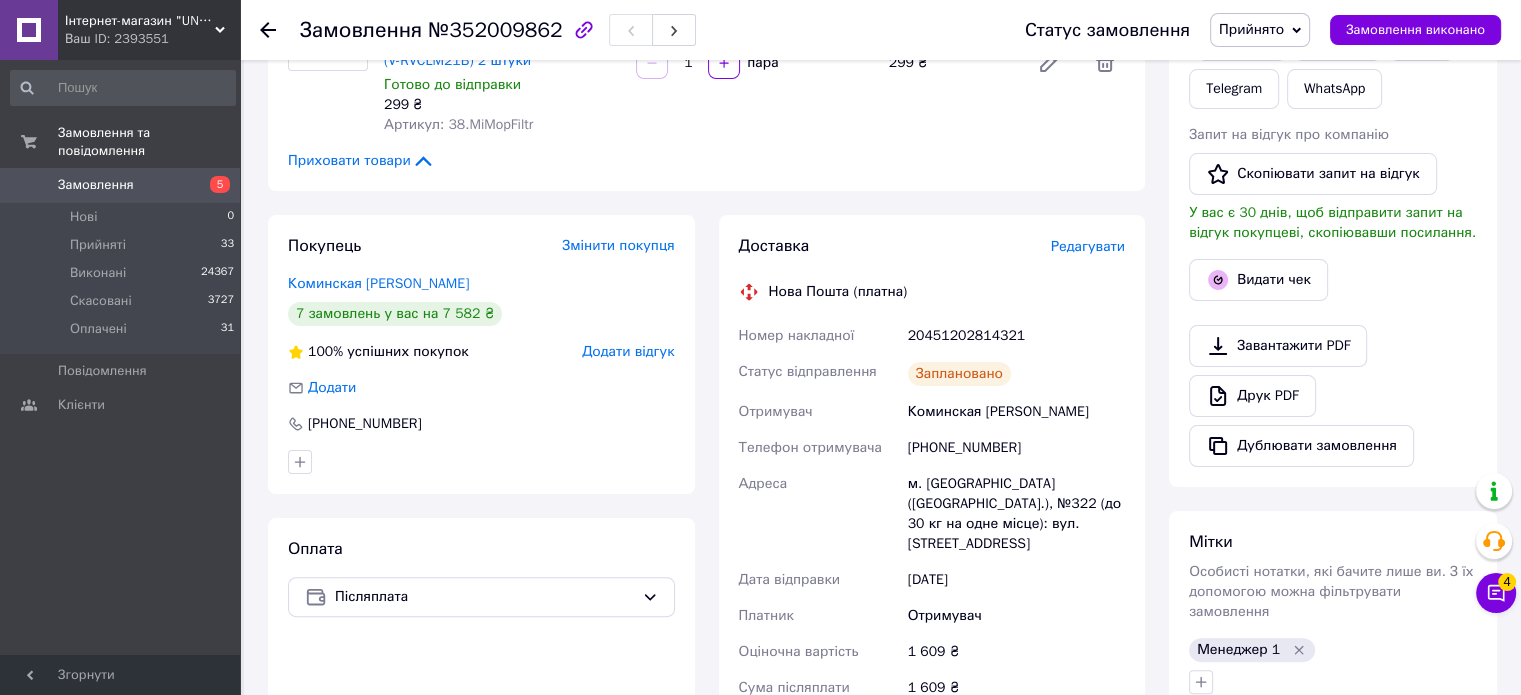 click 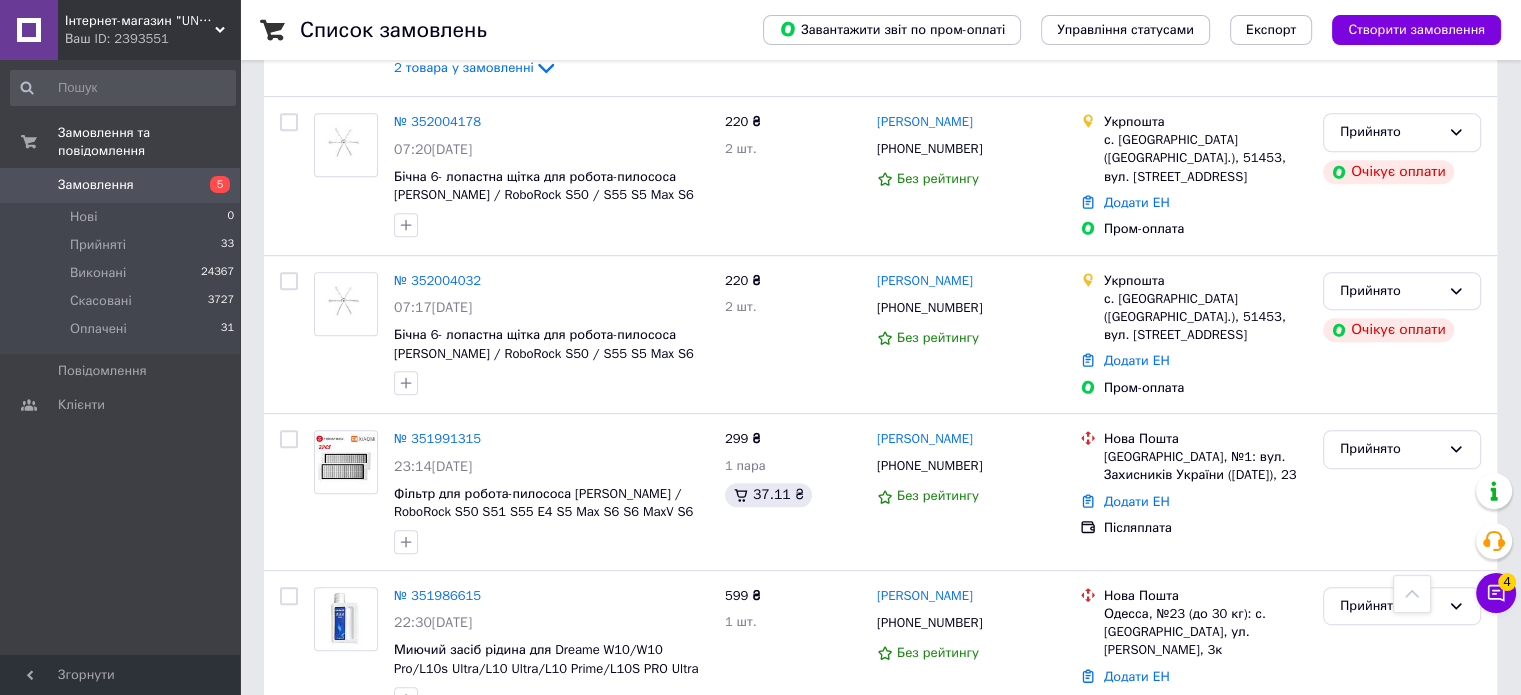 scroll, scrollTop: 1000, scrollLeft: 0, axis: vertical 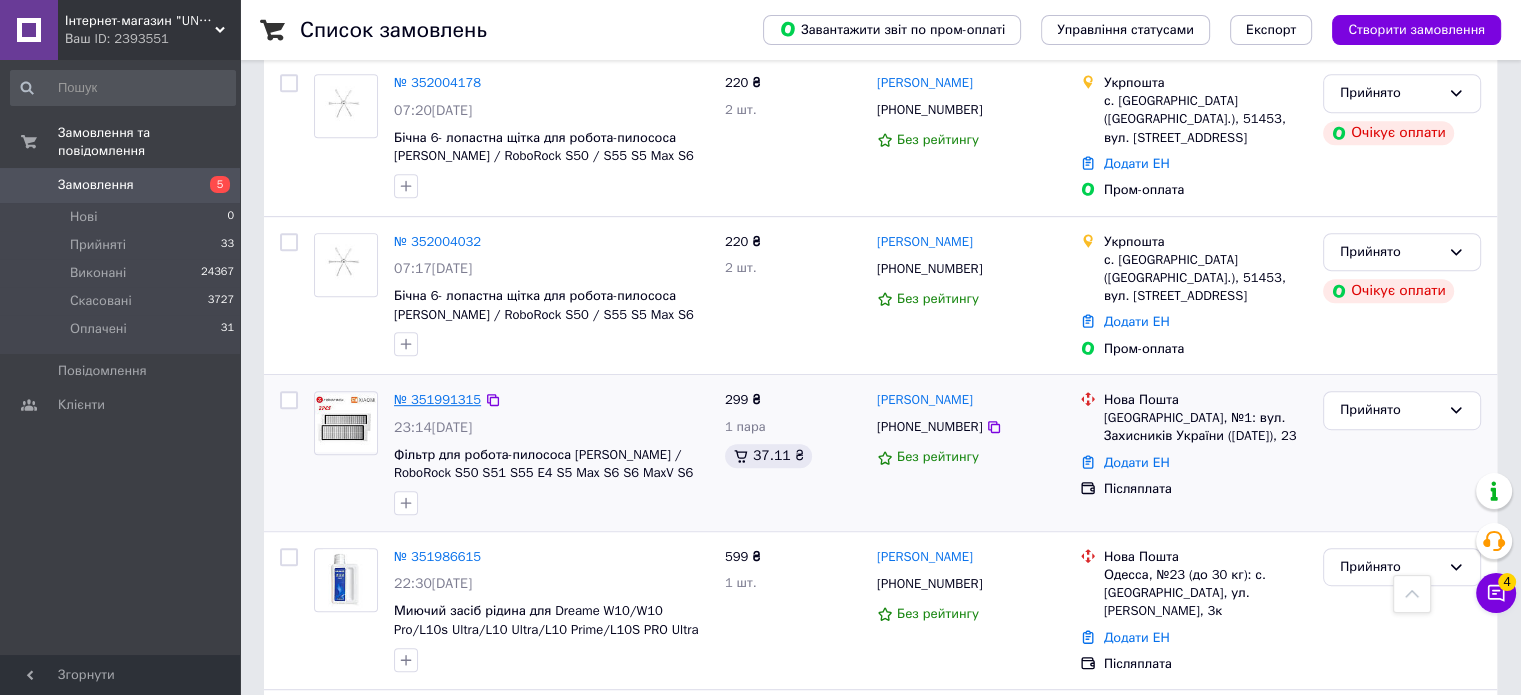 click on "№ 351991315" at bounding box center [437, 399] 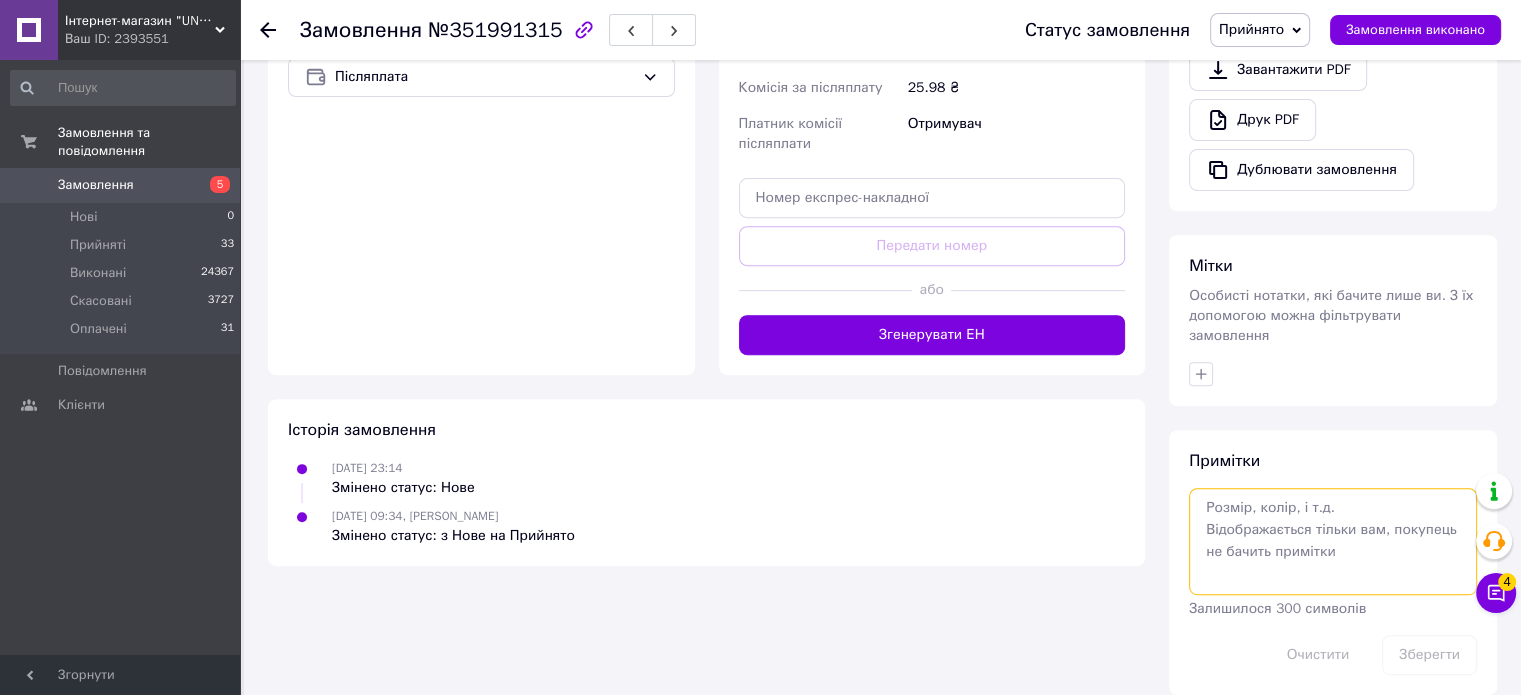 click at bounding box center [1333, 541] 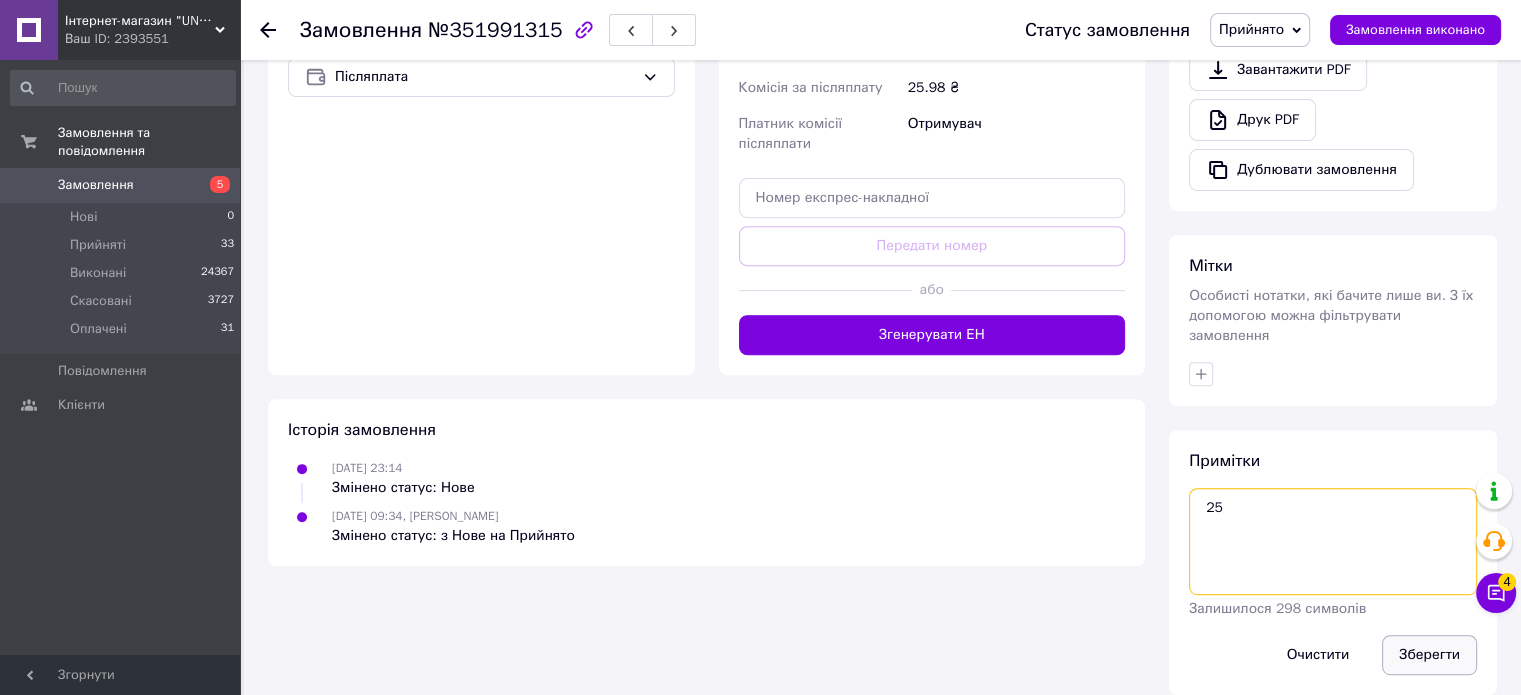 type on "25" 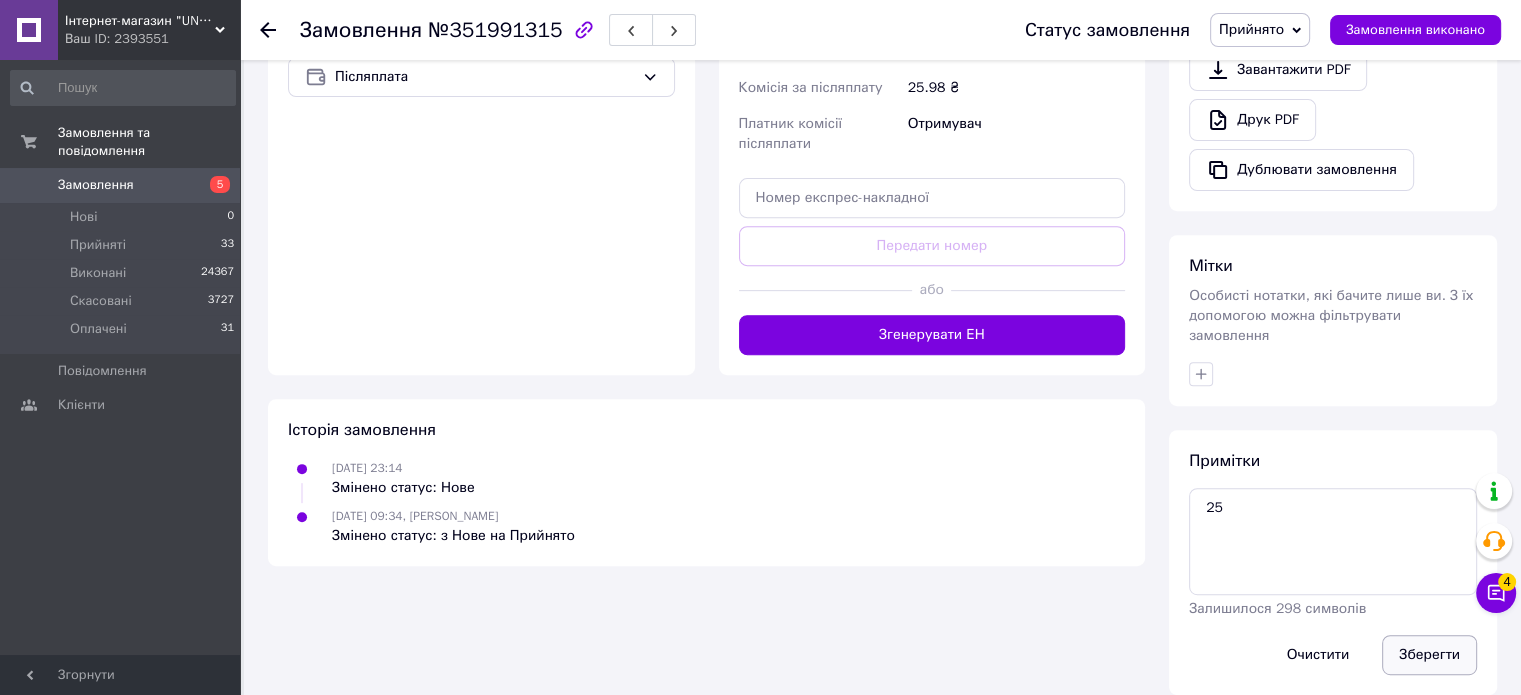 click on "Зберегти" at bounding box center (1429, 655) 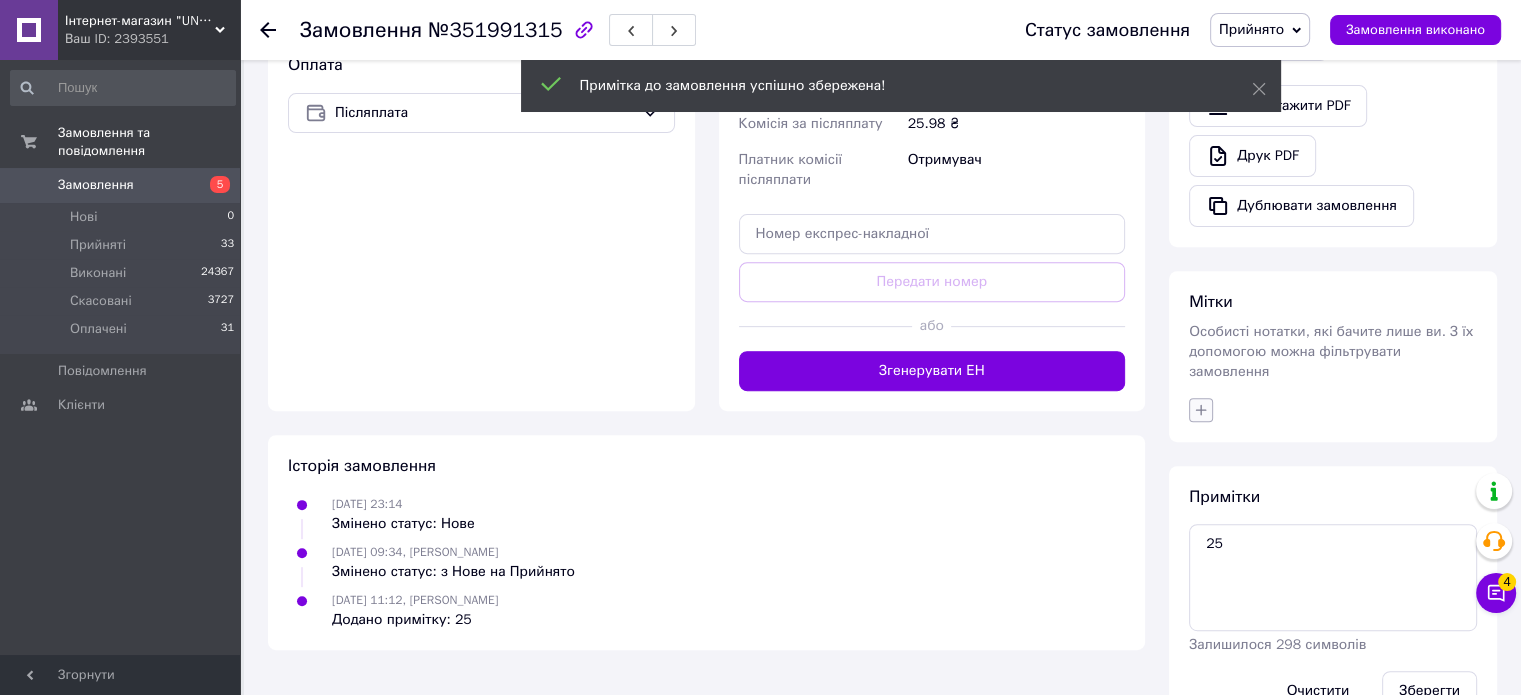 scroll, scrollTop: 744, scrollLeft: 0, axis: vertical 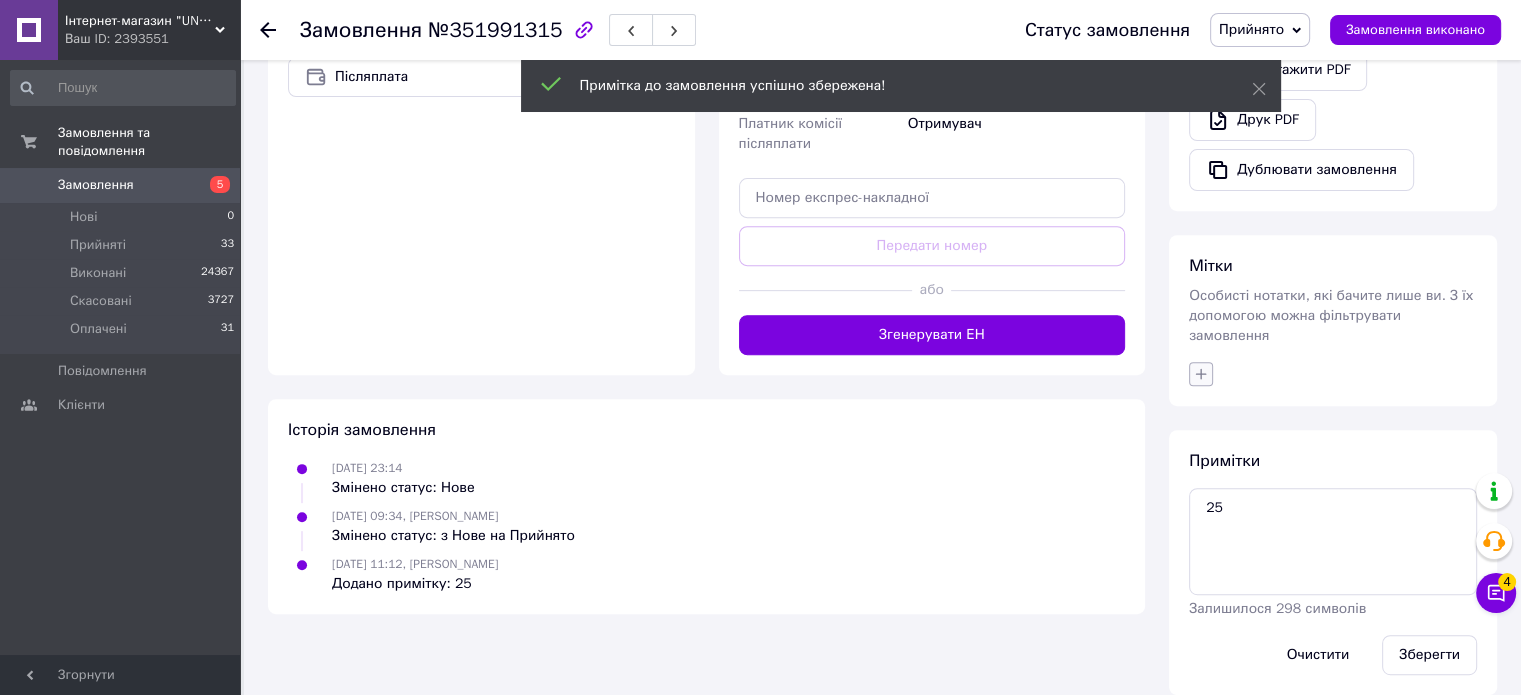 click 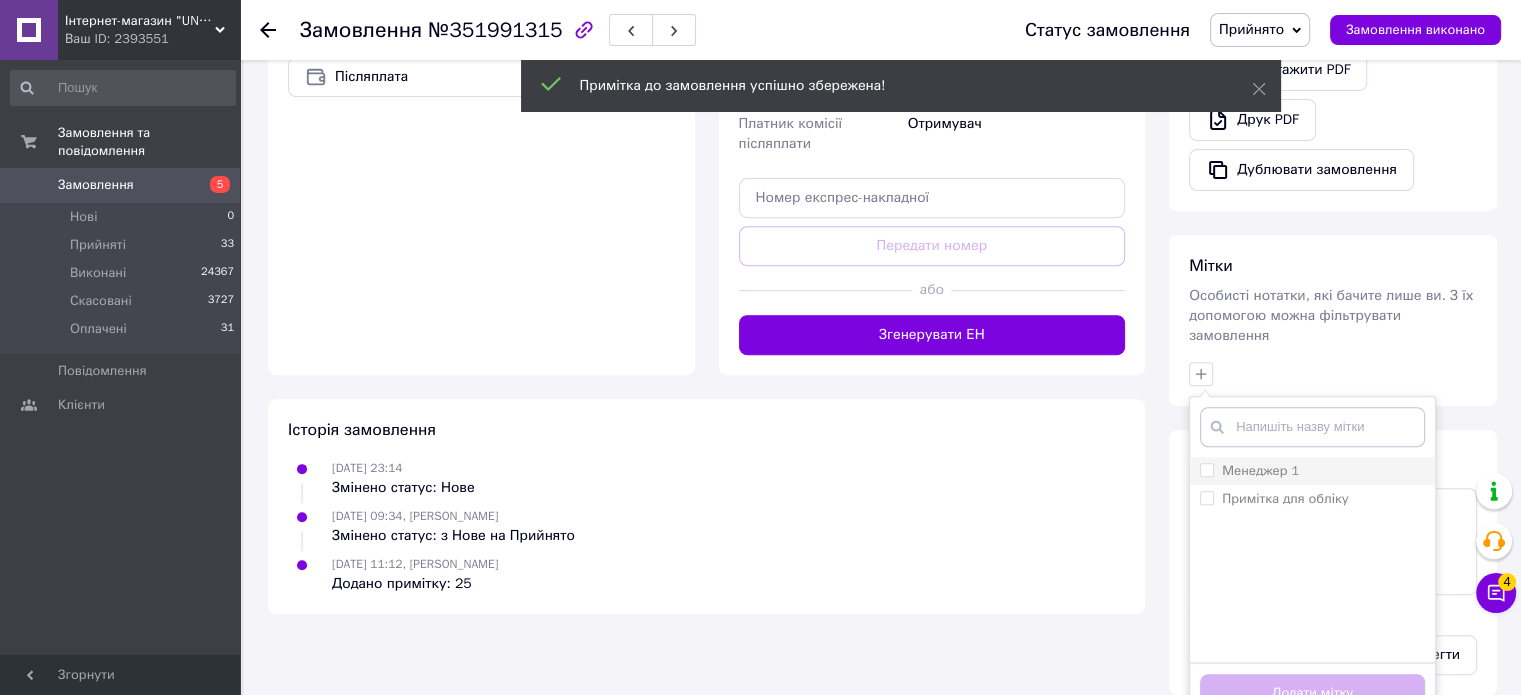 click on "Менеджер 1" at bounding box center (1206, 469) 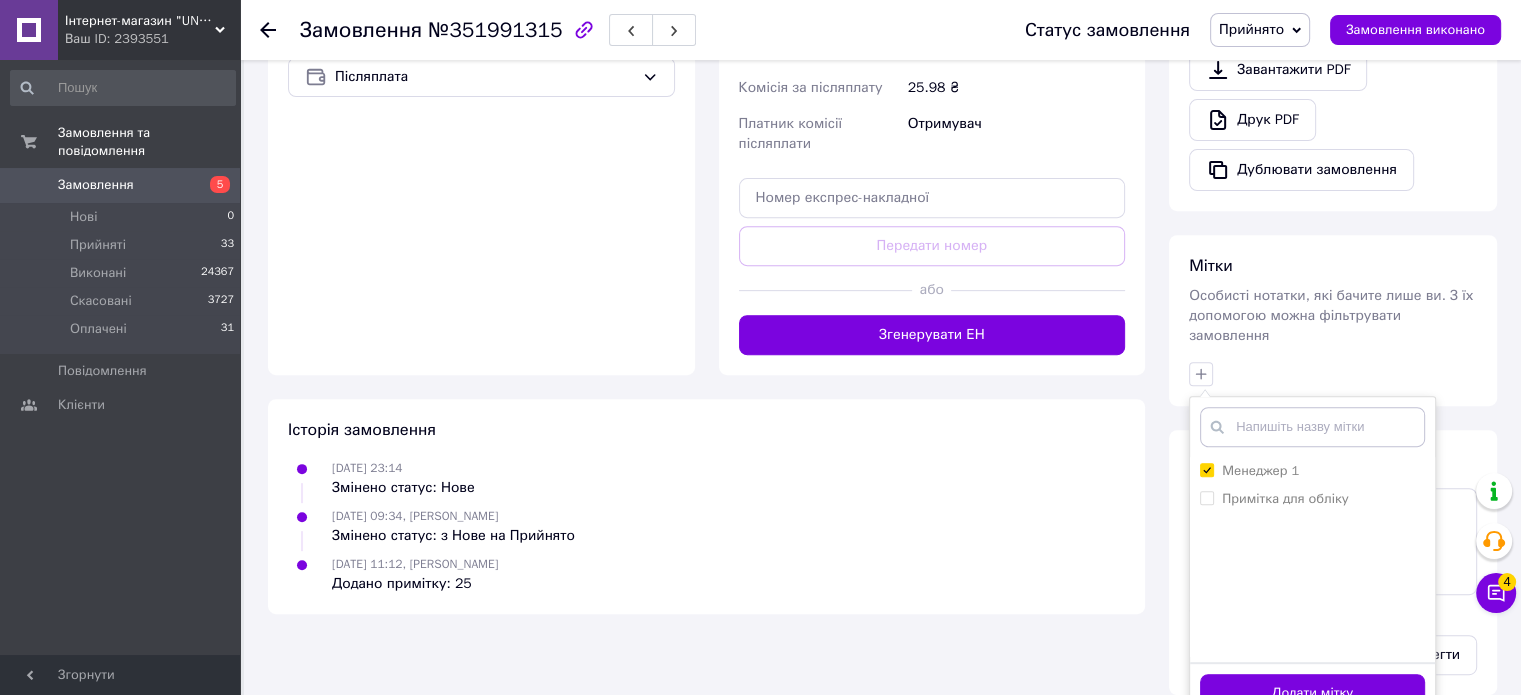 click on "Додати мітку" at bounding box center (1312, 693) 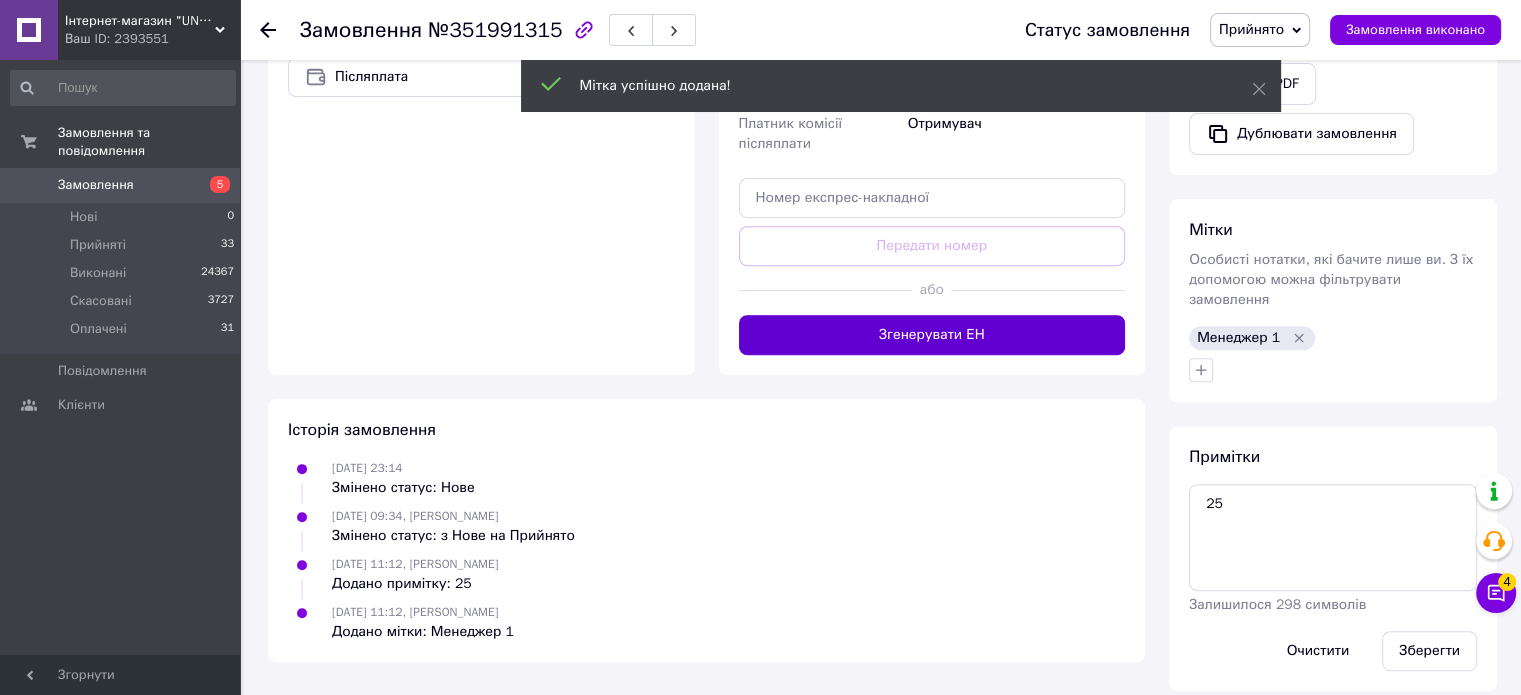 click on "Згенерувати ЕН" at bounding box center [932, 335] 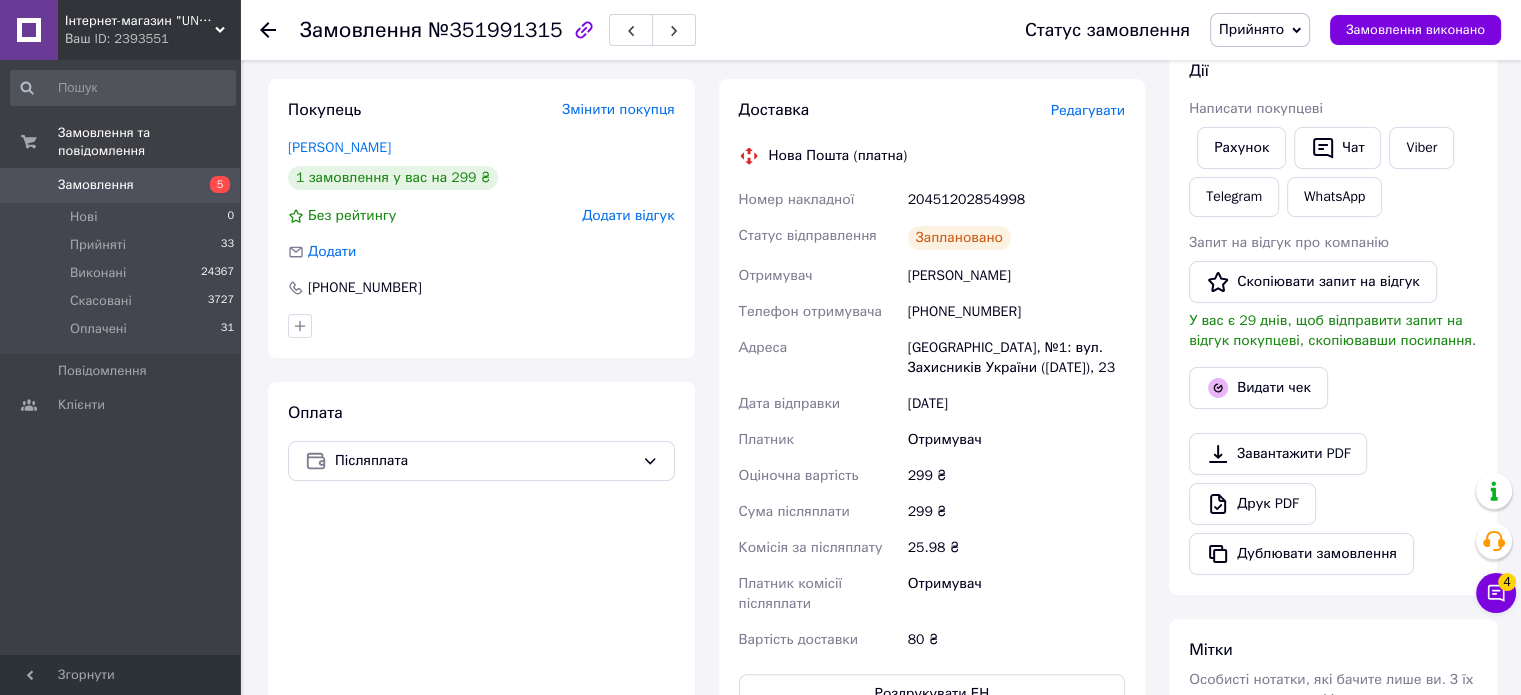 scroll, scrollTop: 244, scrollLeft: 0, axis: vertical 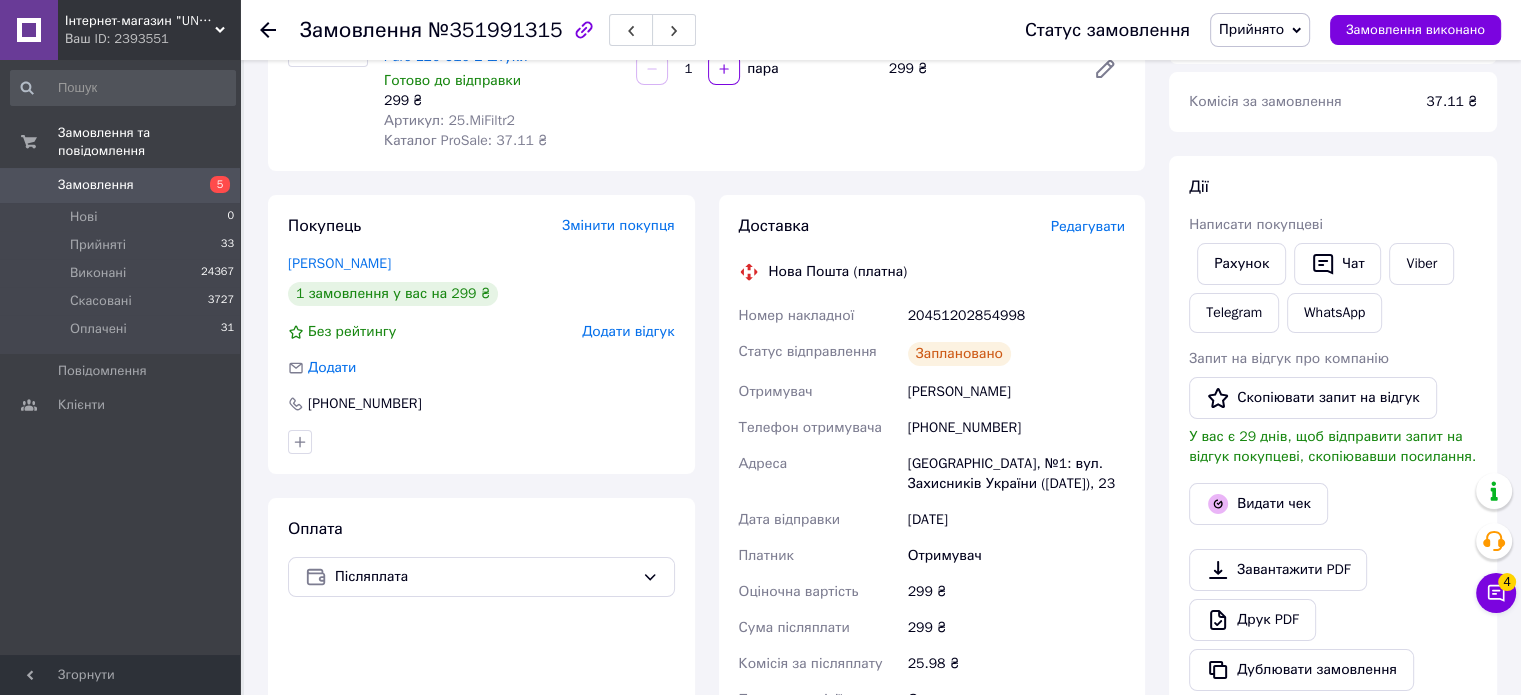 click on "20451202854998" at bounding box center [1016, 316] 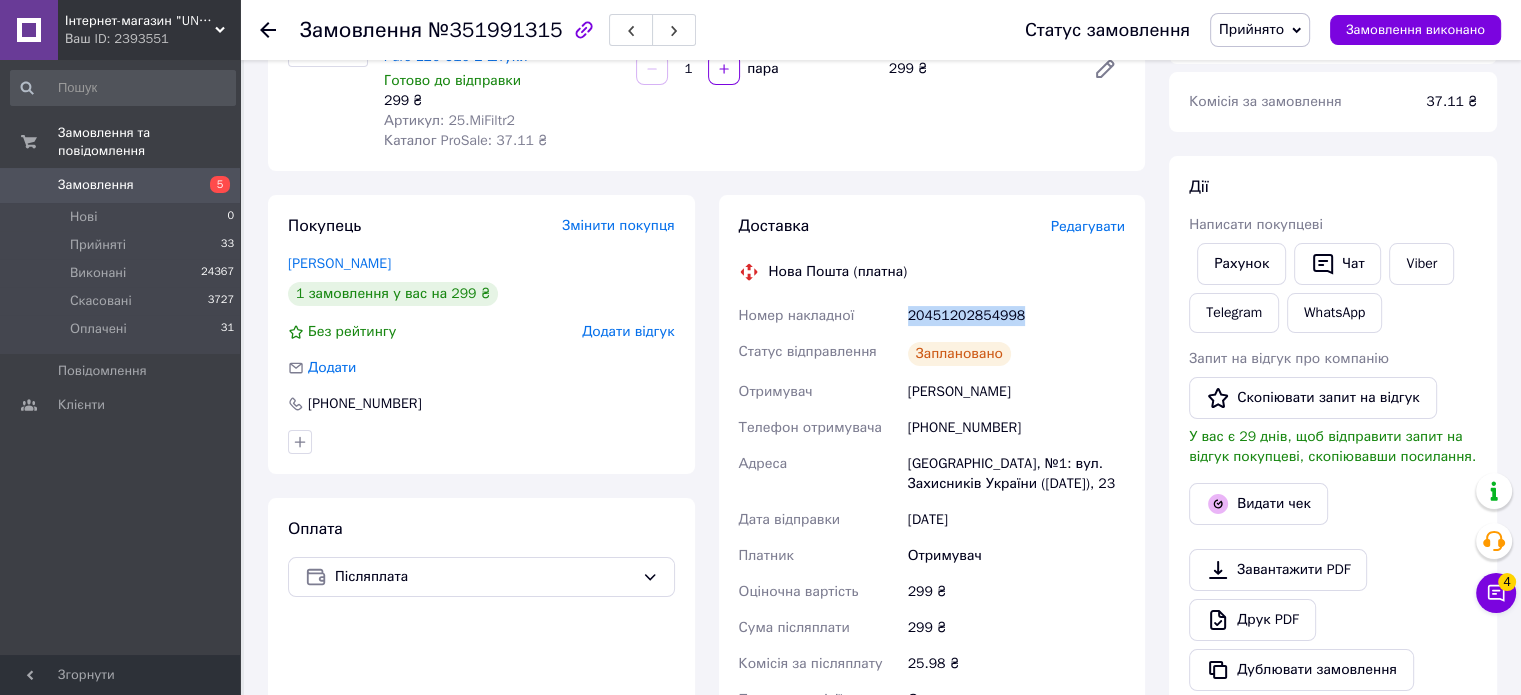 click on "20451202854998" at bounding box center [1016, 316] 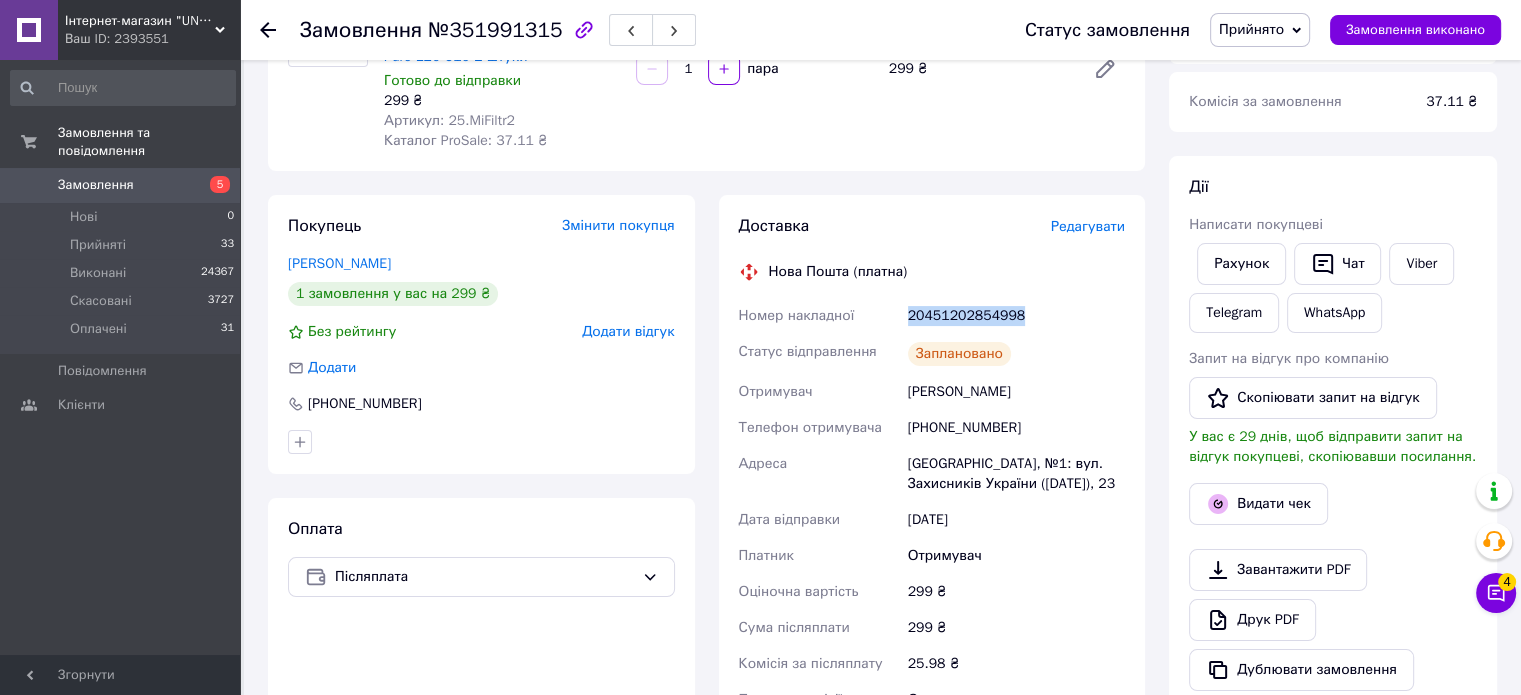copy on "20451202854998" 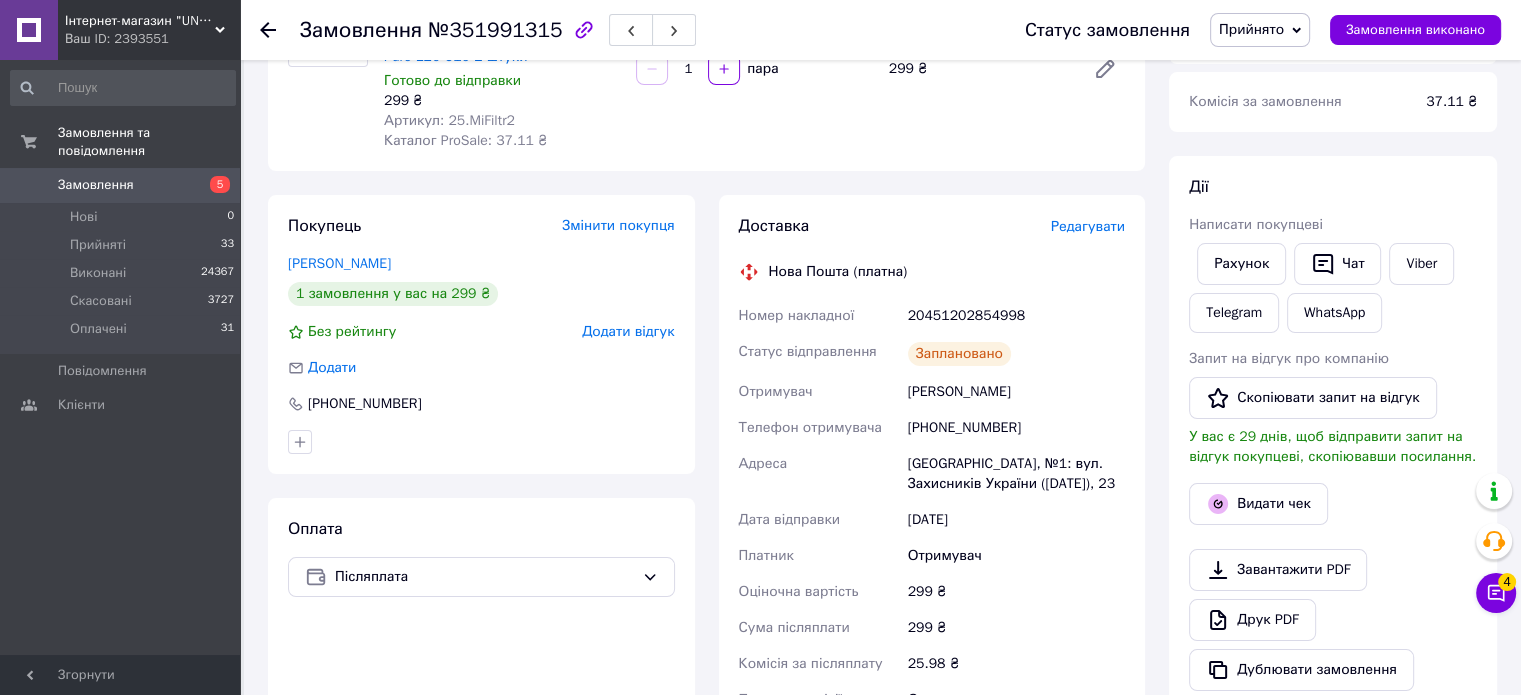 click on "Онуфрієнко Андрій" at bounding box center (1016, 392) 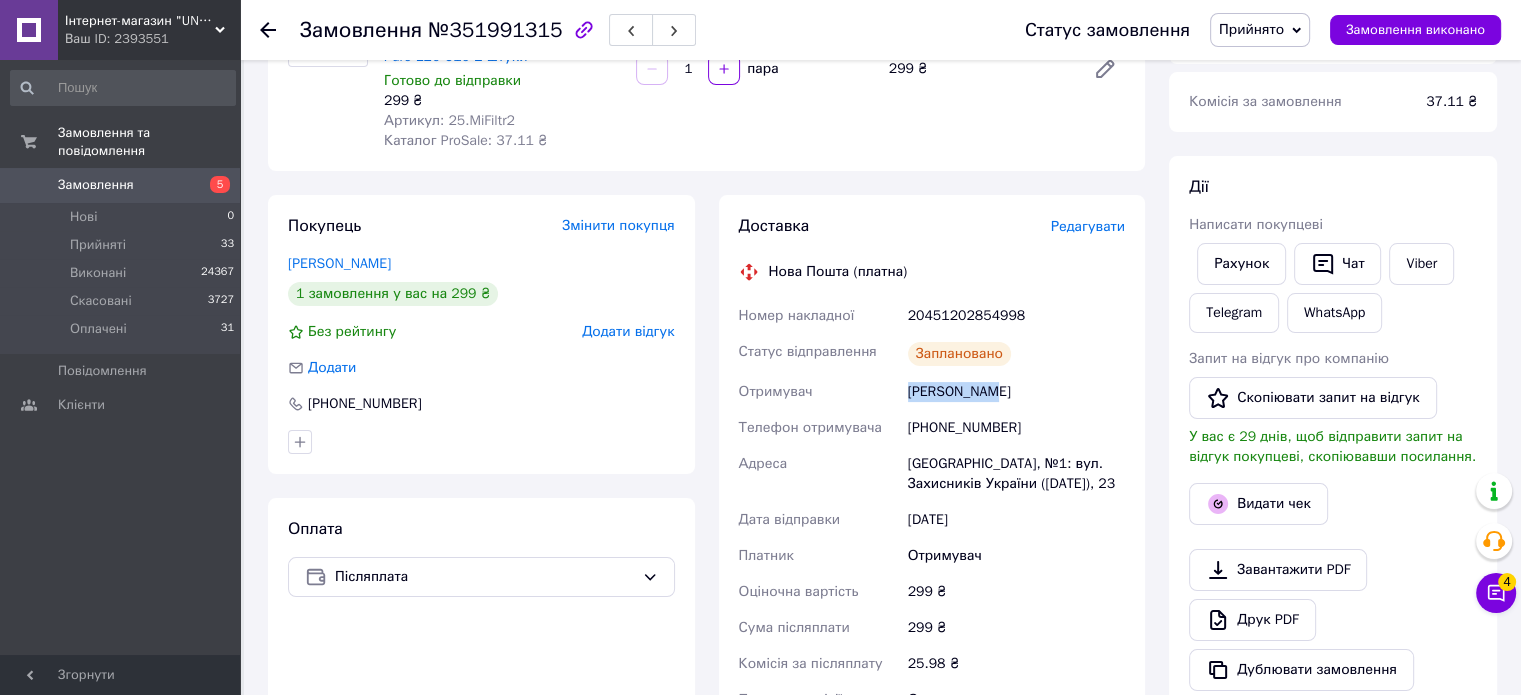 click on "Онуфрієнко Андрій" at bounding box center (1016, 392) 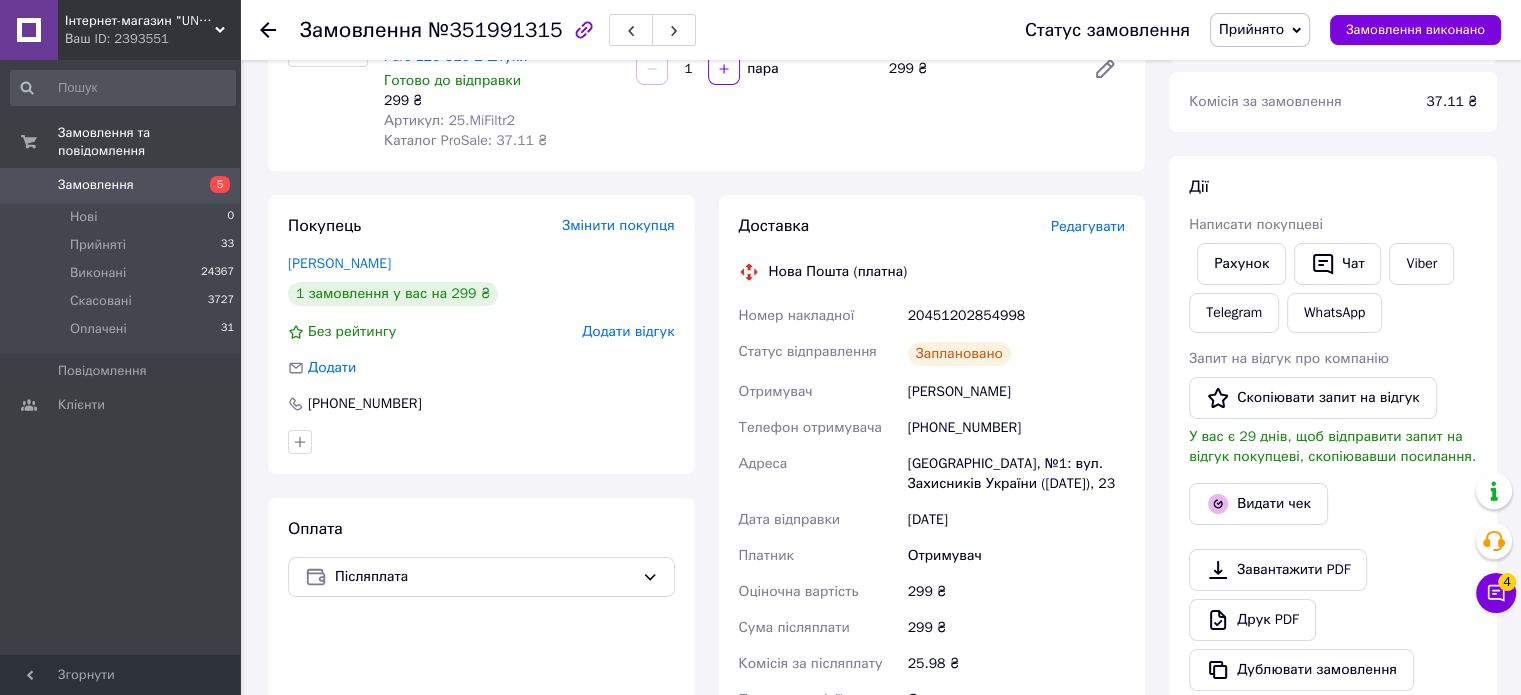 click on "Оплата Післяплата" at bounding box center (481, 674) 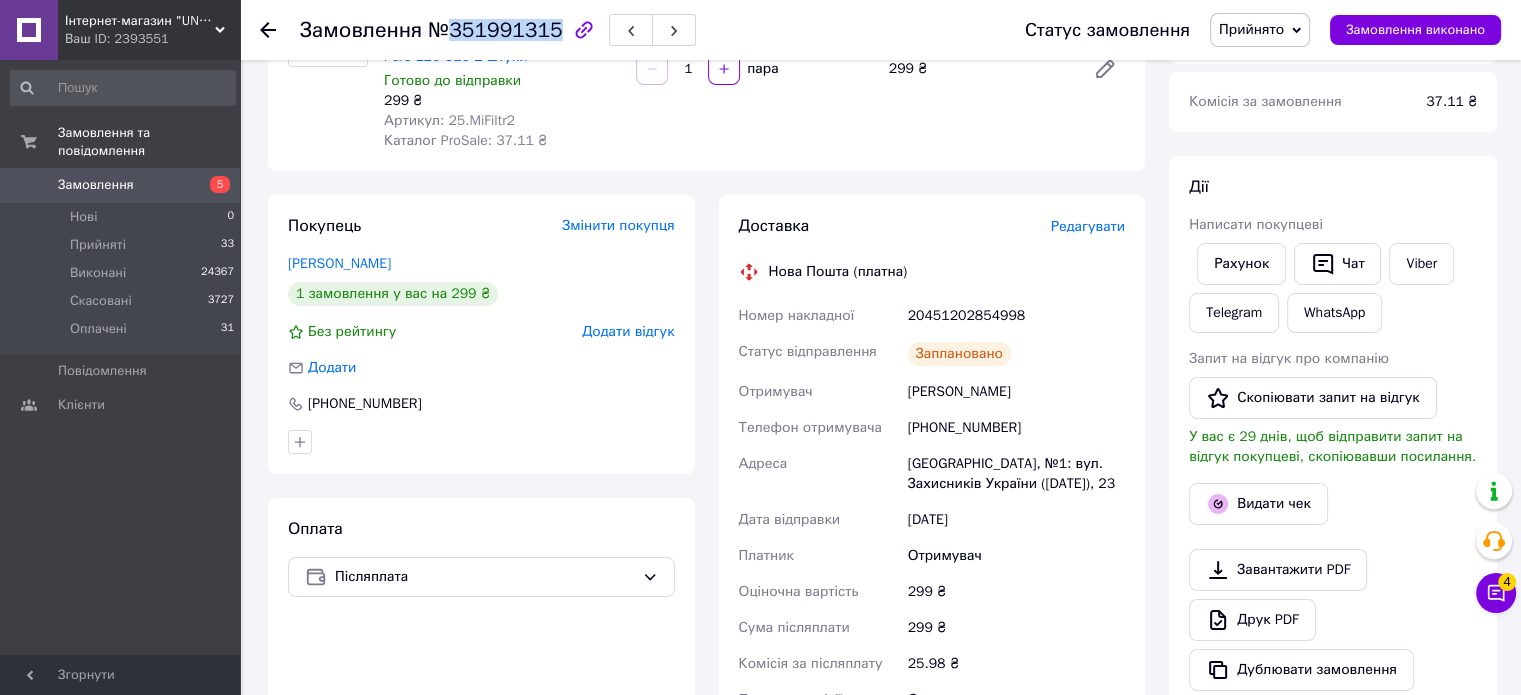 click on "№351991315" at bounding box center [495, 30] 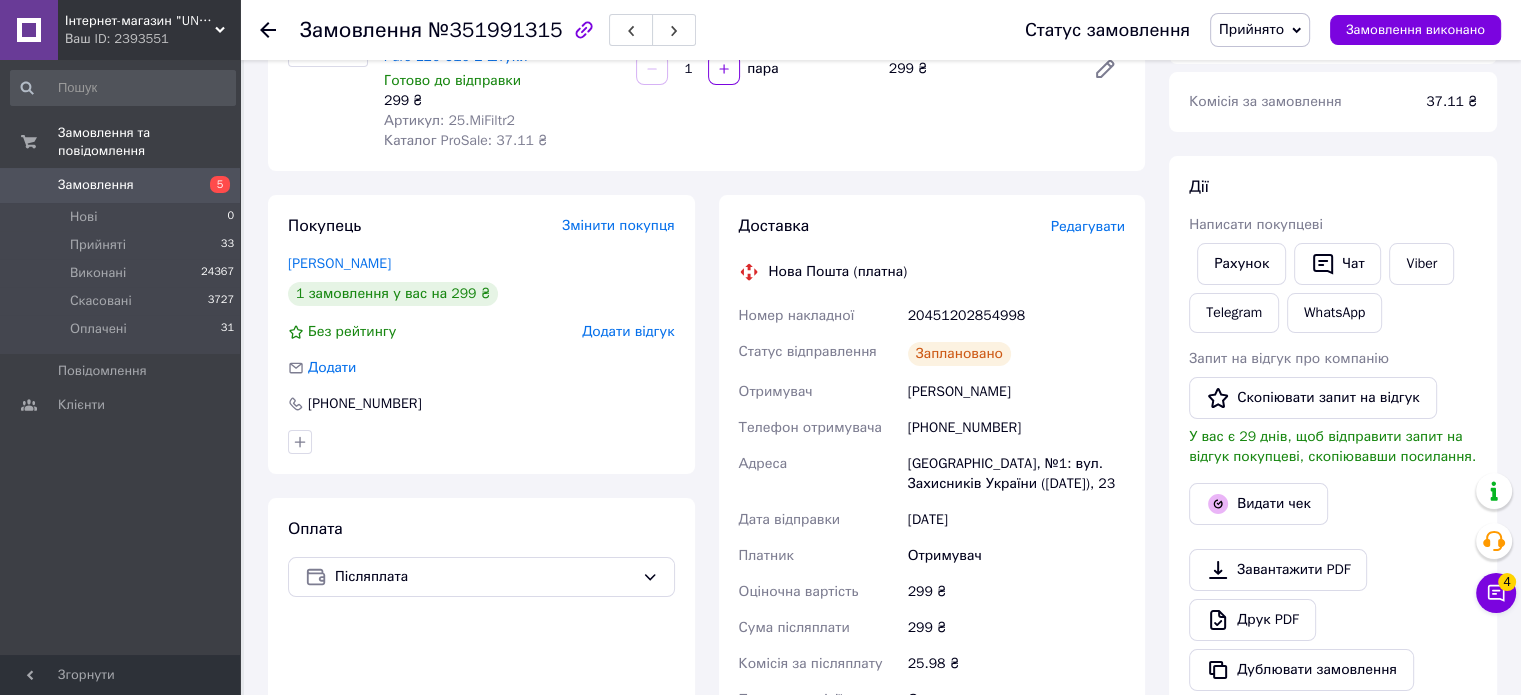 click 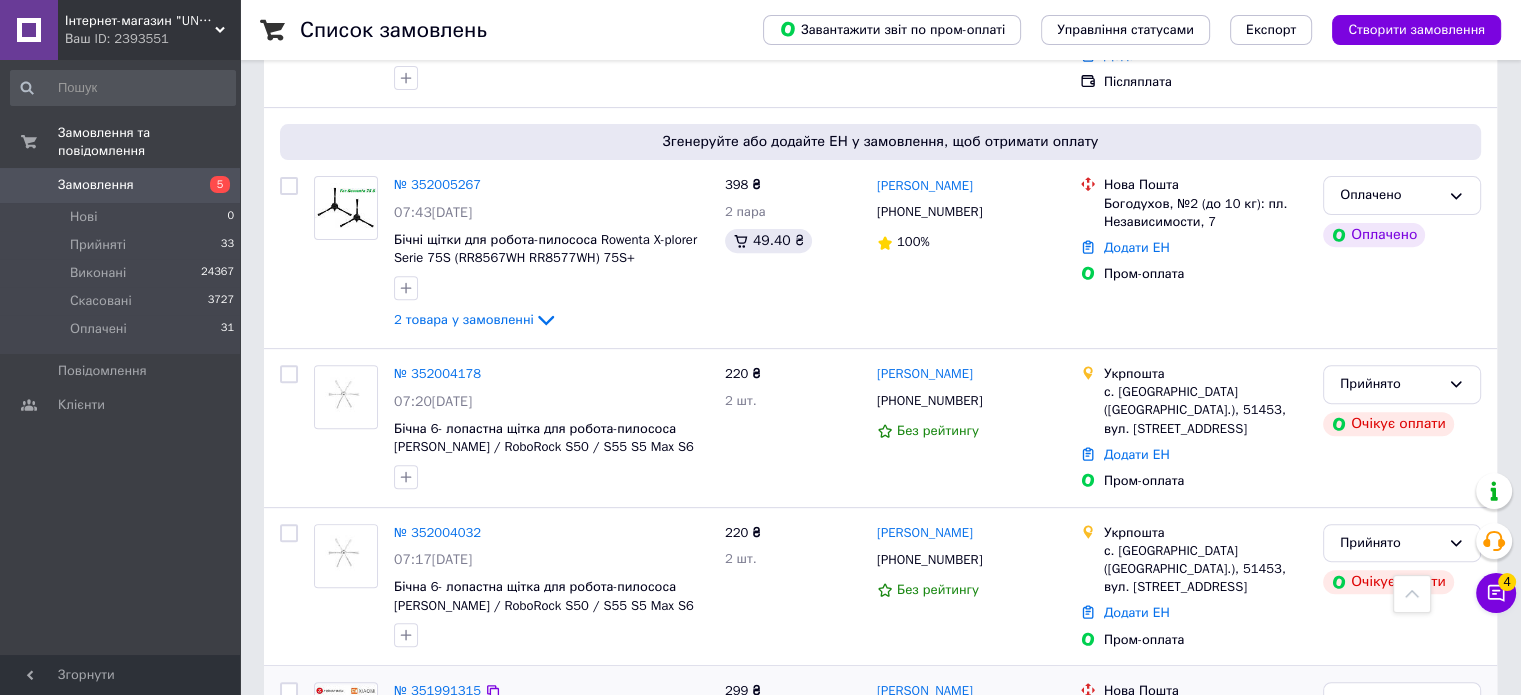 scroll, scrollTop: 800, scrollLeft: 0, axis: vertical 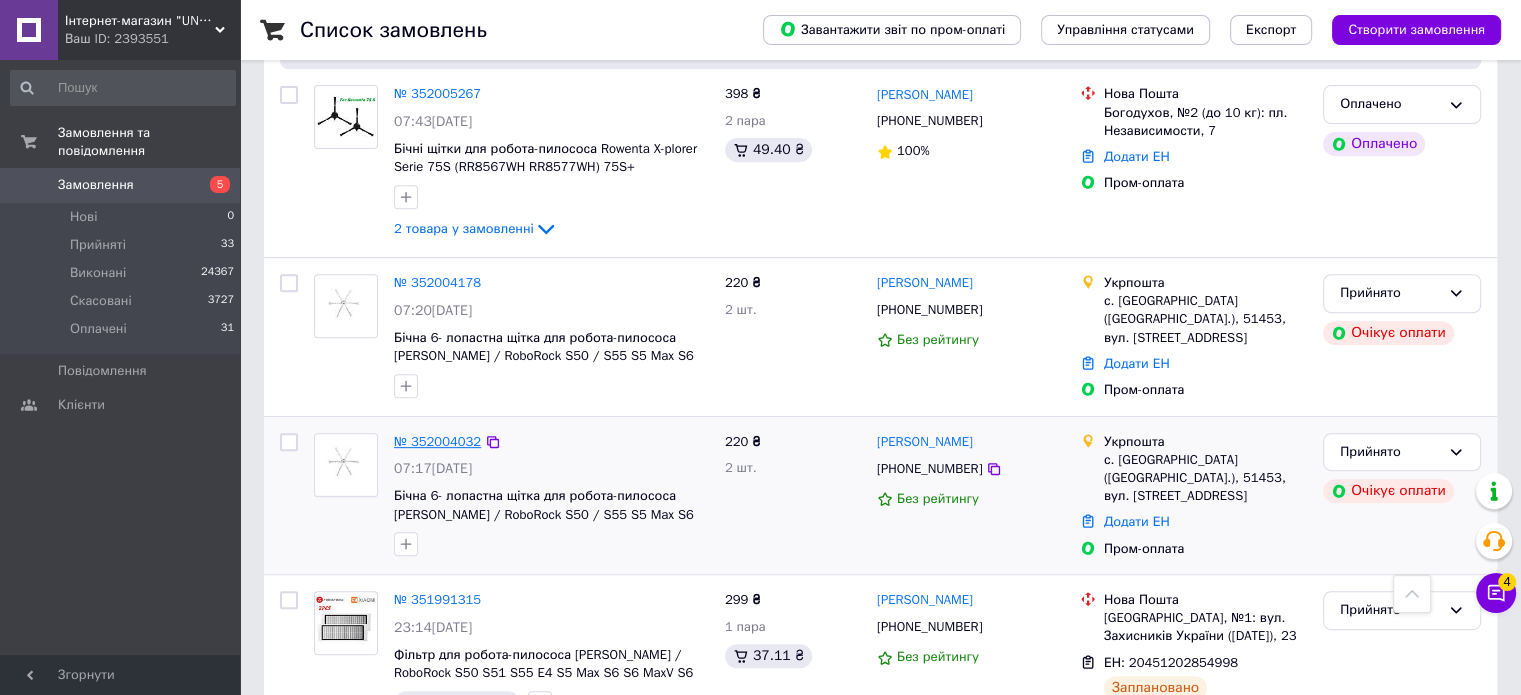 click on "№ 352004032" at bounding box center (437, 441) 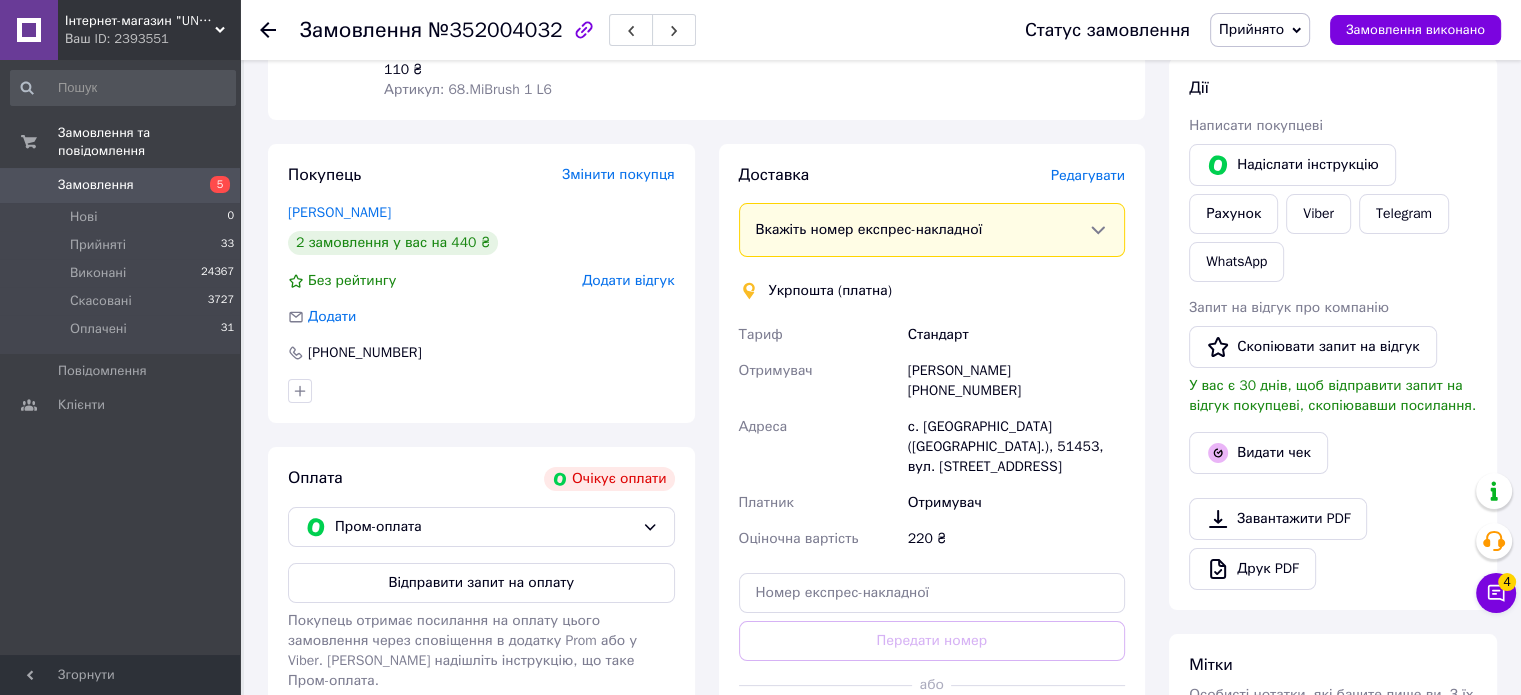 scroll, scrollTop: 0, scrollLeft: 0, axis: both 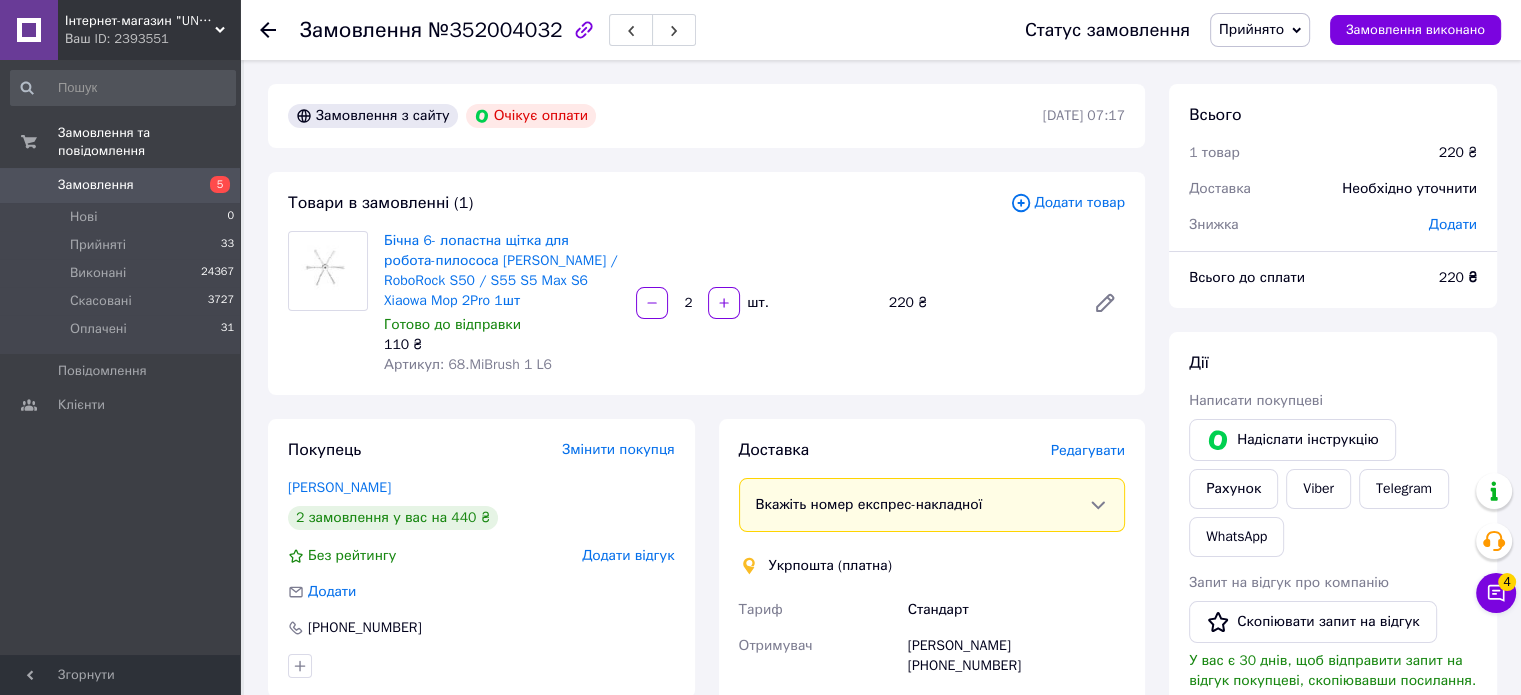 click on "Додати товар" at bounding box center (1067, 203) 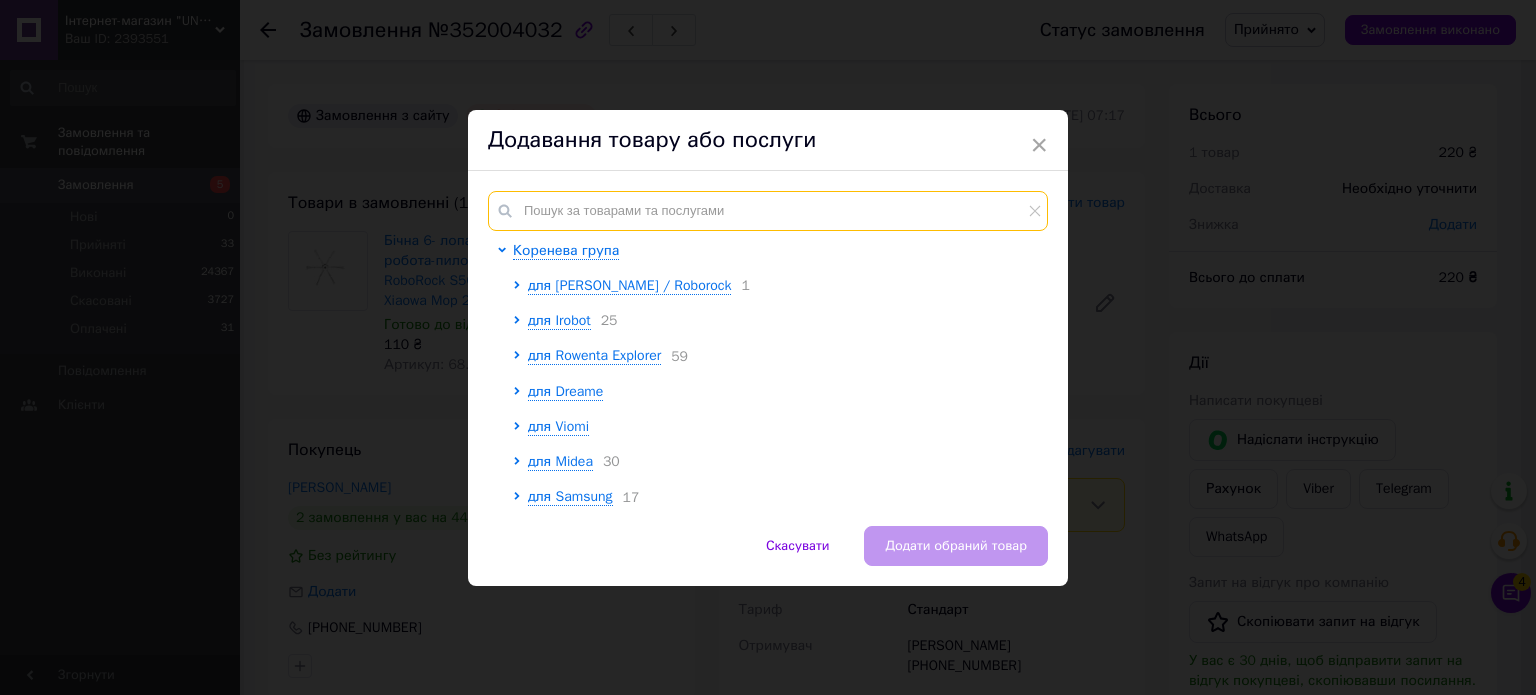 click at bounding box center [768, 211] 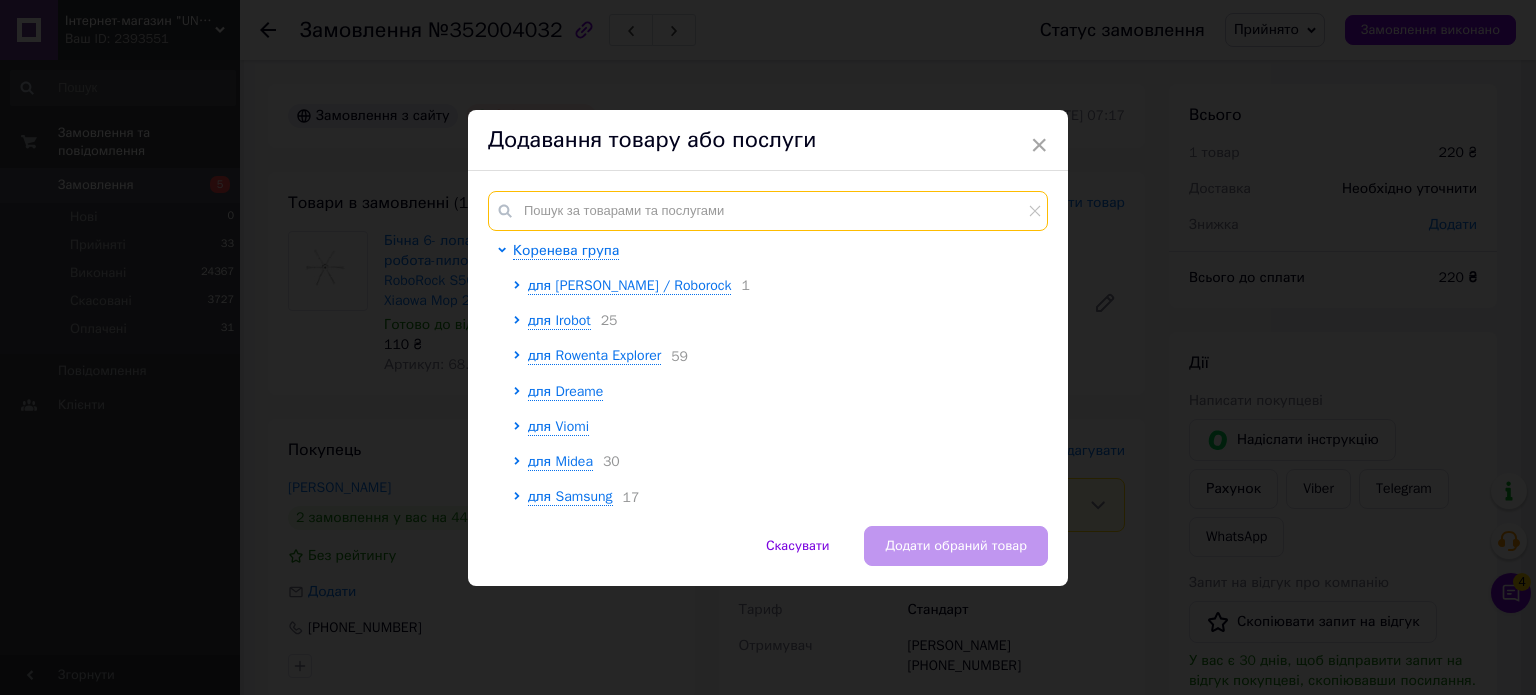 paste on "100.Row 80 120ai" 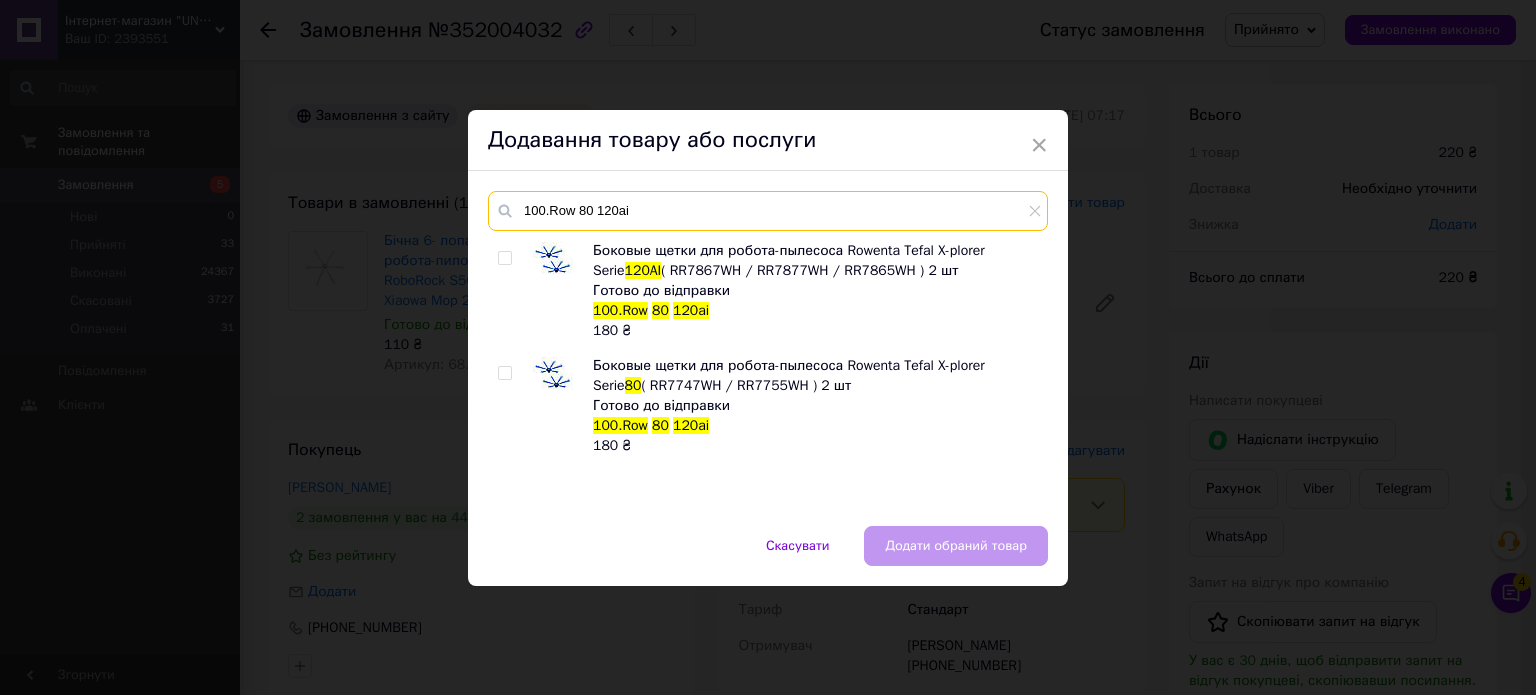type on "100.Row 80 120ai" 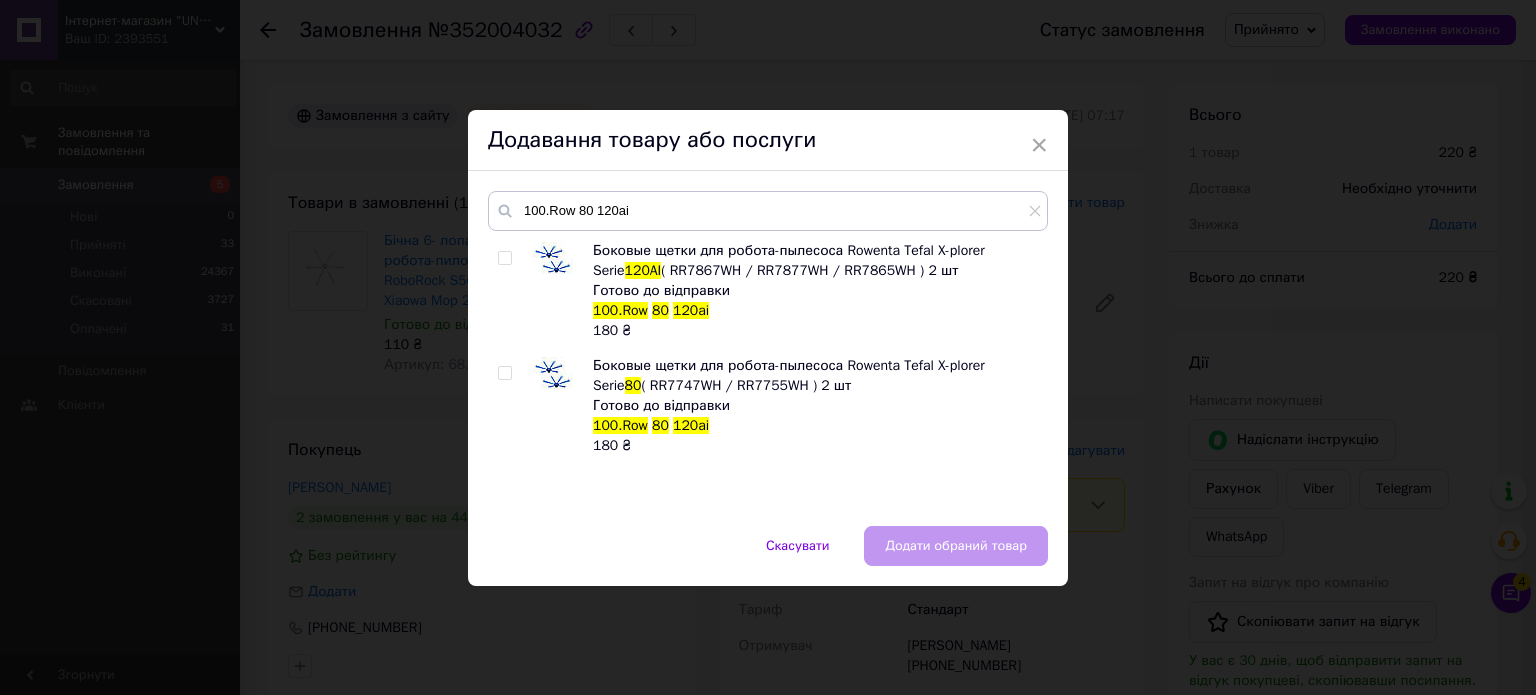 click on "Боковые щетки для робота-пылесоса Rowenta Tefal X-plorer Serie  120AI  ( RR7867WH / RR7877WH / RR7865WH ) 2 шт Готово до відправки 100.Row   80   120ai 180   ₴ Боковые щетки для робота-пылесоса Rowenta Tefal X-plorer Serie  80  ( RR7747WH / RR7755WH ) 2 шт Готово до відправки 100.Row   80   120ai 180   ₴" at bounding box center (767, 373) 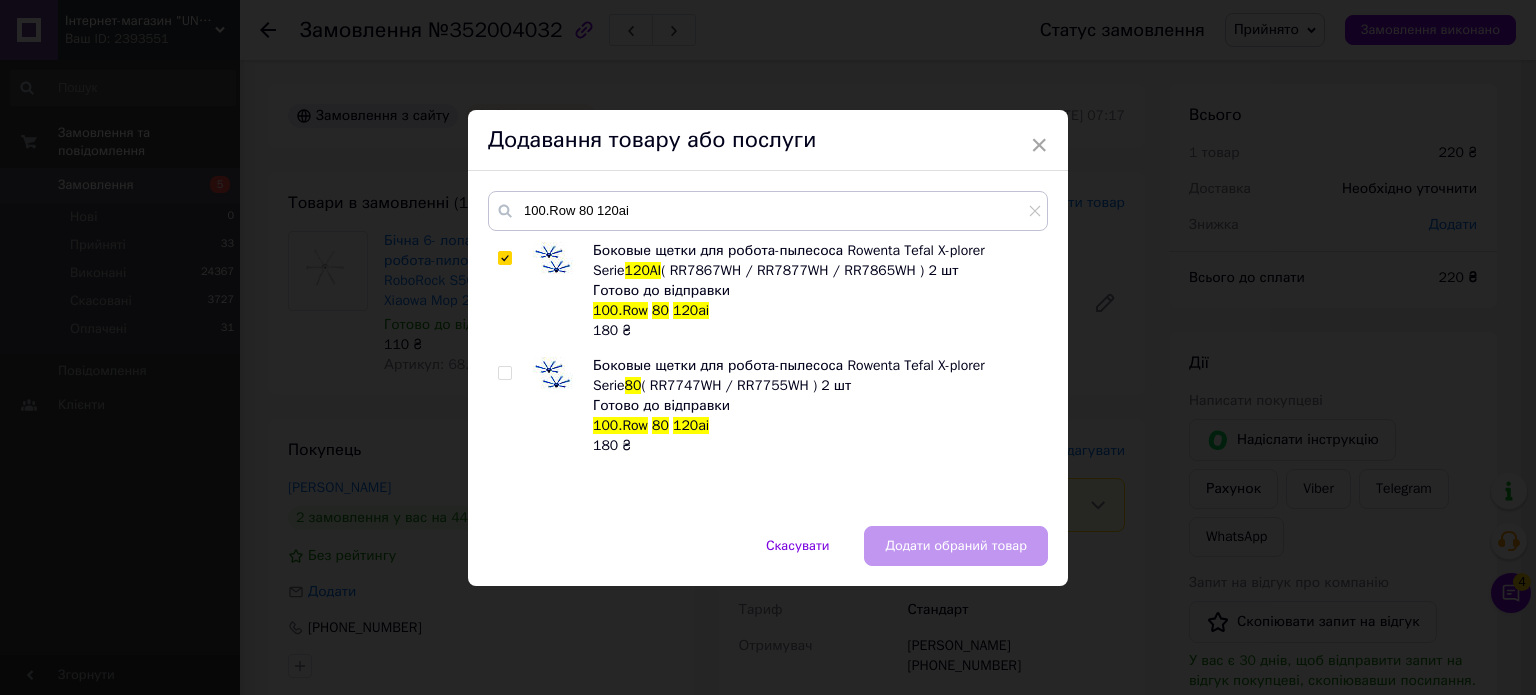 checkbox on "true" 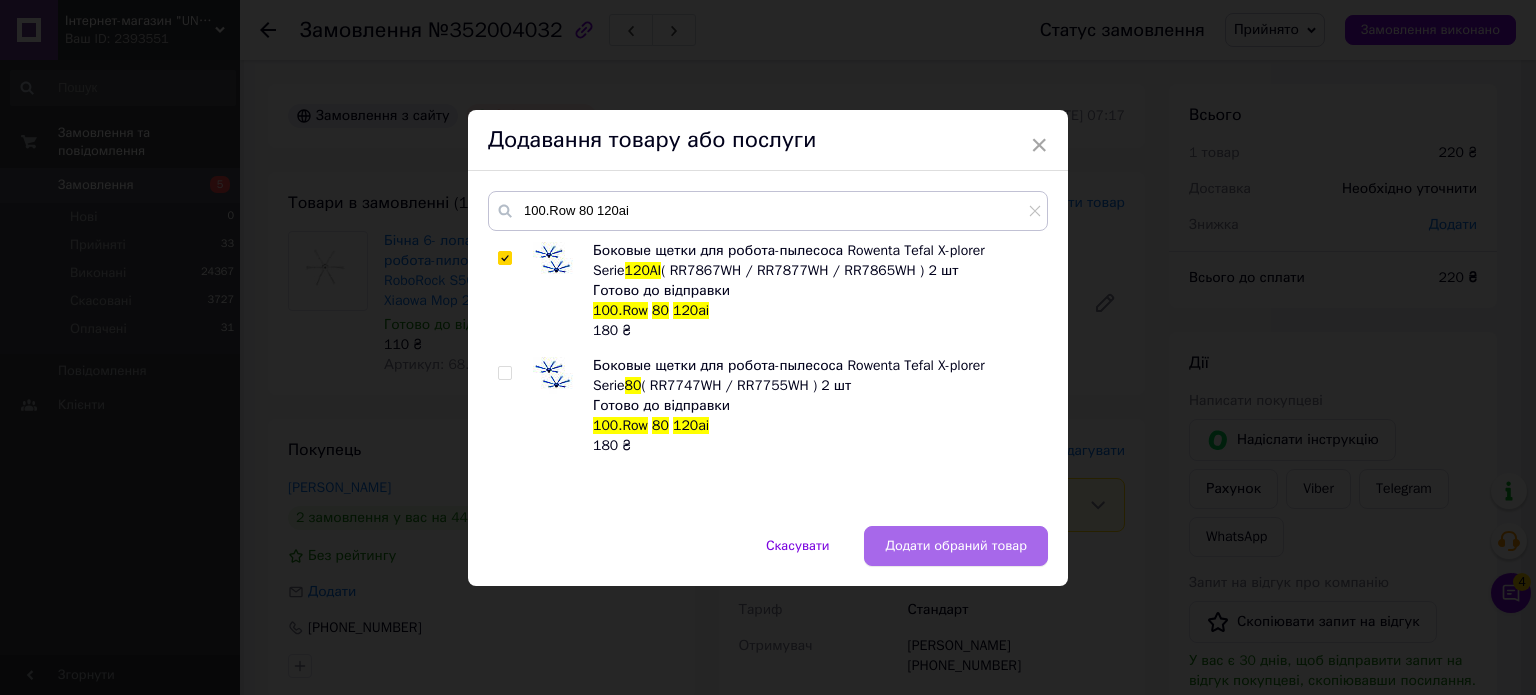 click on "Додати обраний товар" at bounding box center [956, 546] 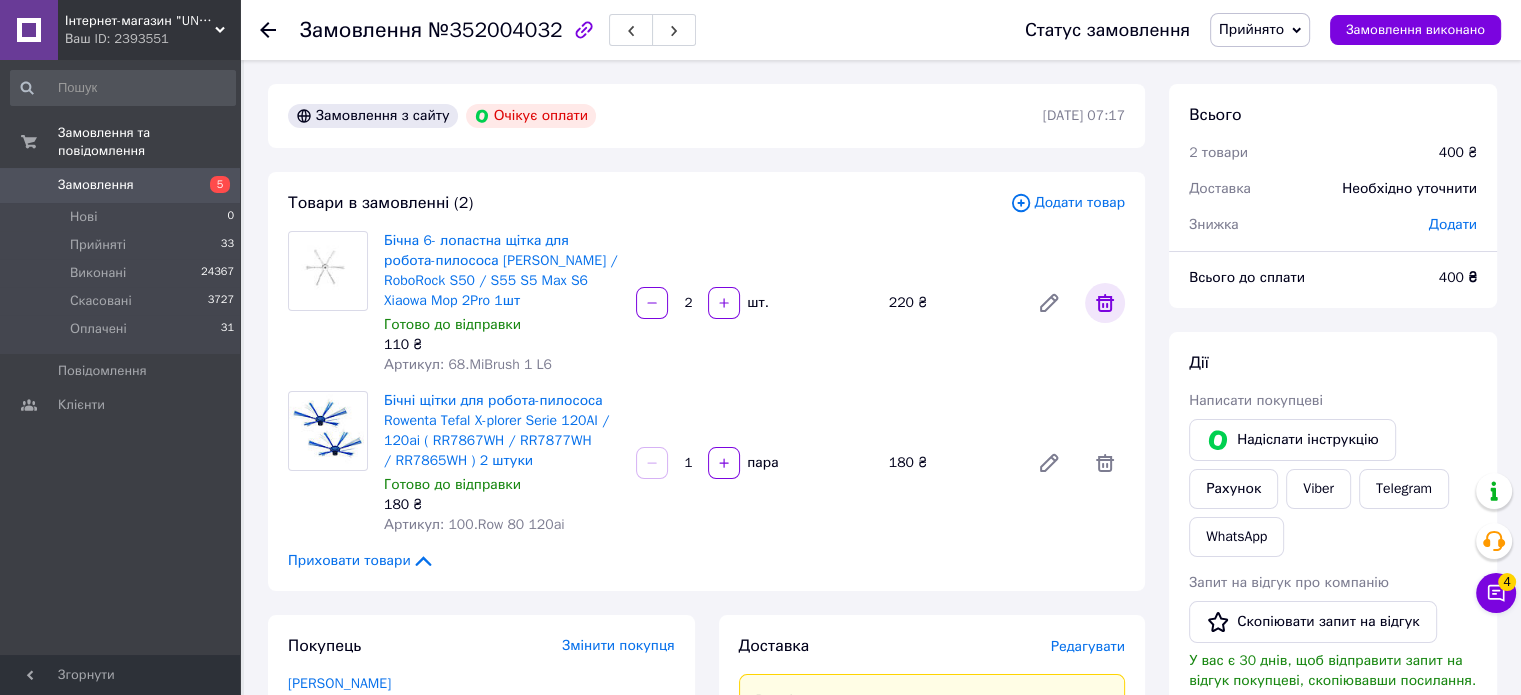 click 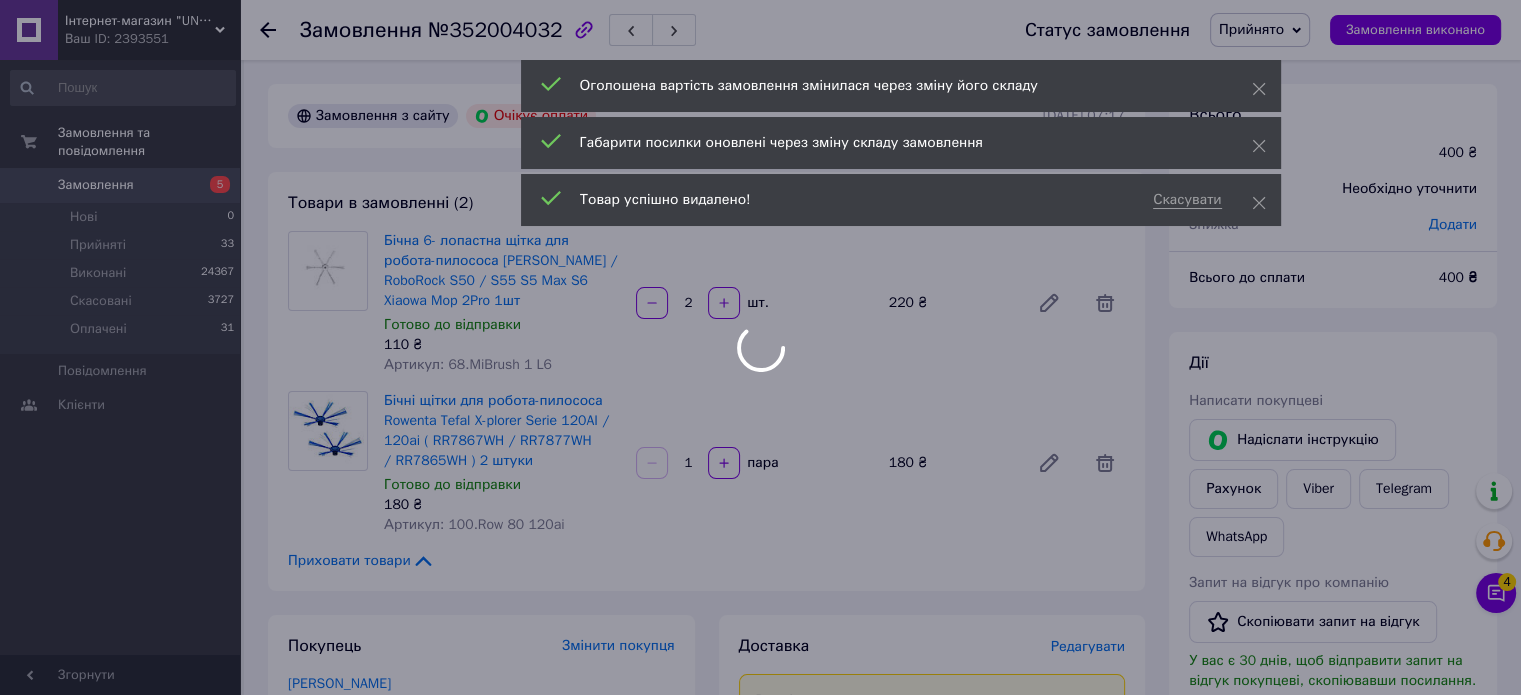 type on "1" 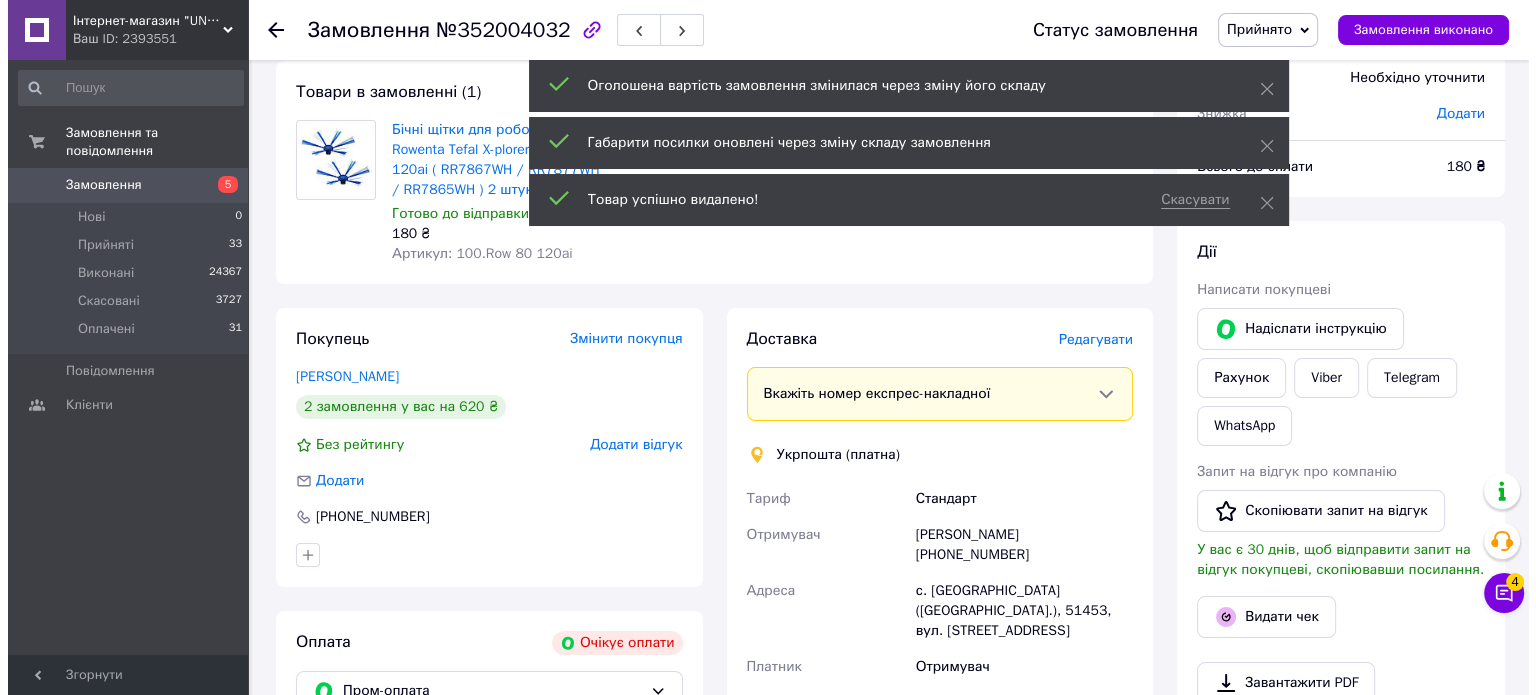scroll, scrollTop: 100, scrollLeft: 0, axis: vertical 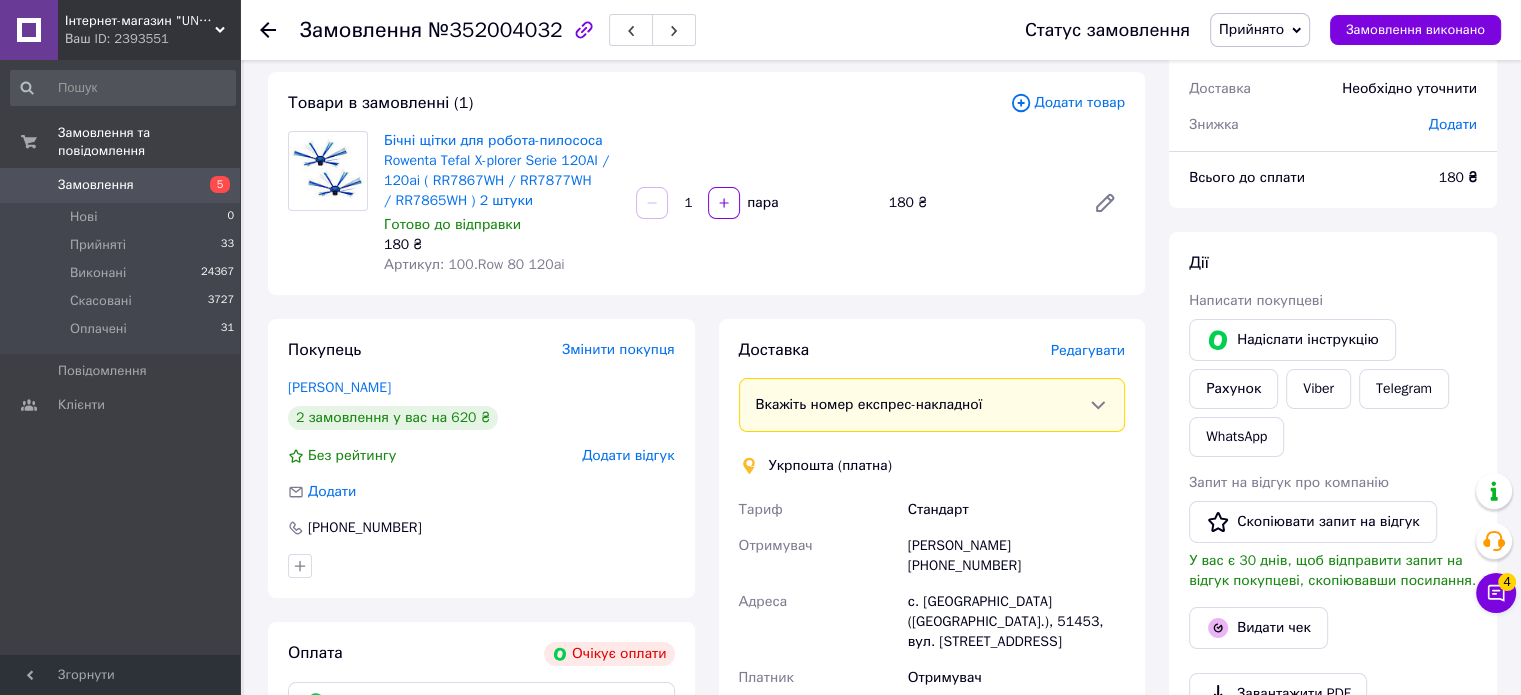 click on "Редагувати" at bounding box center (1088, 350) 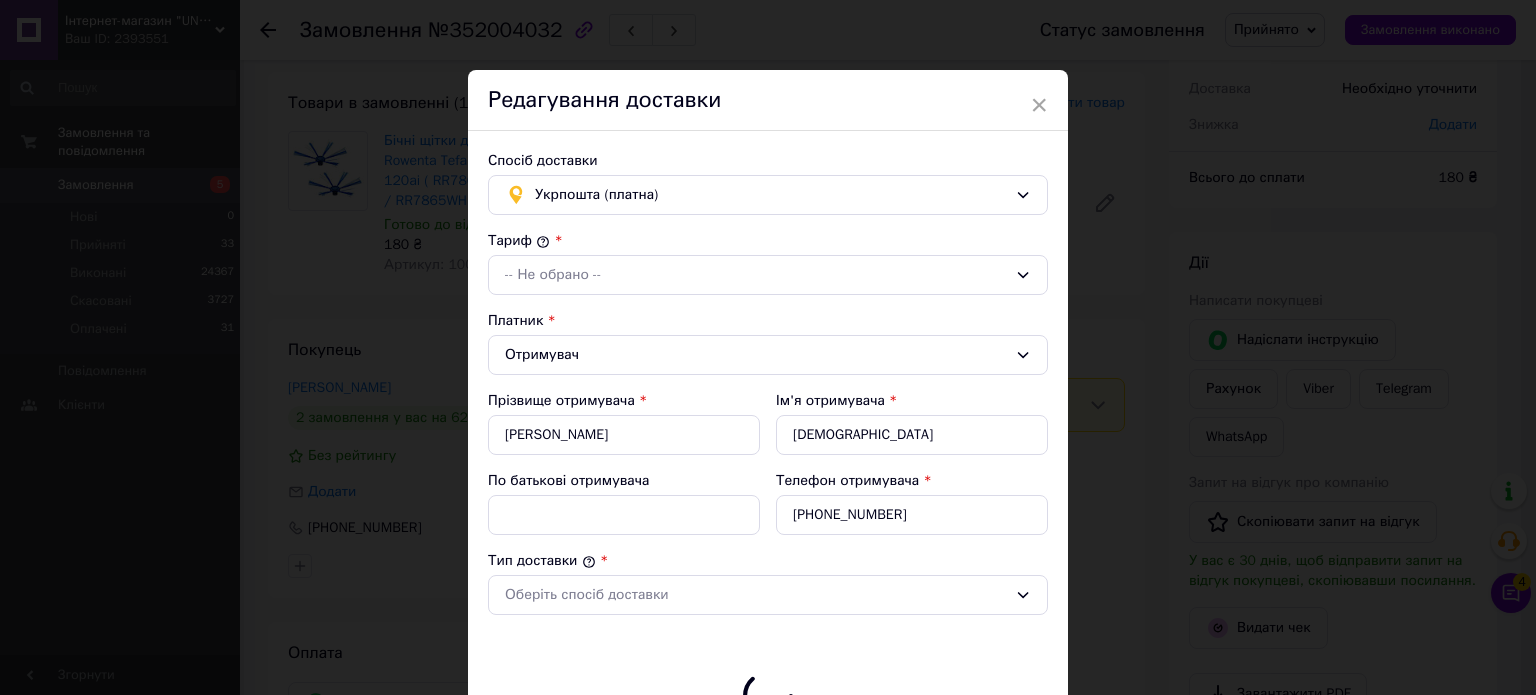 type on "180" 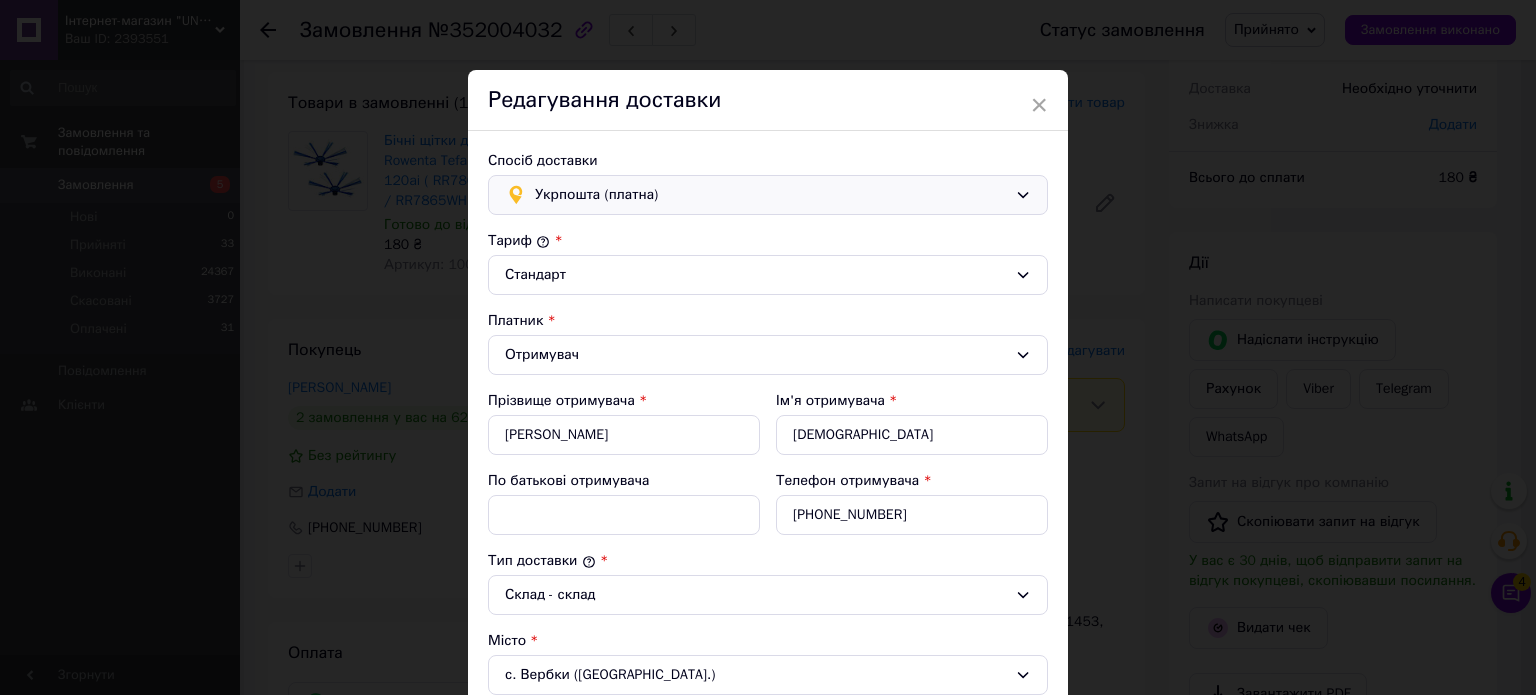 click 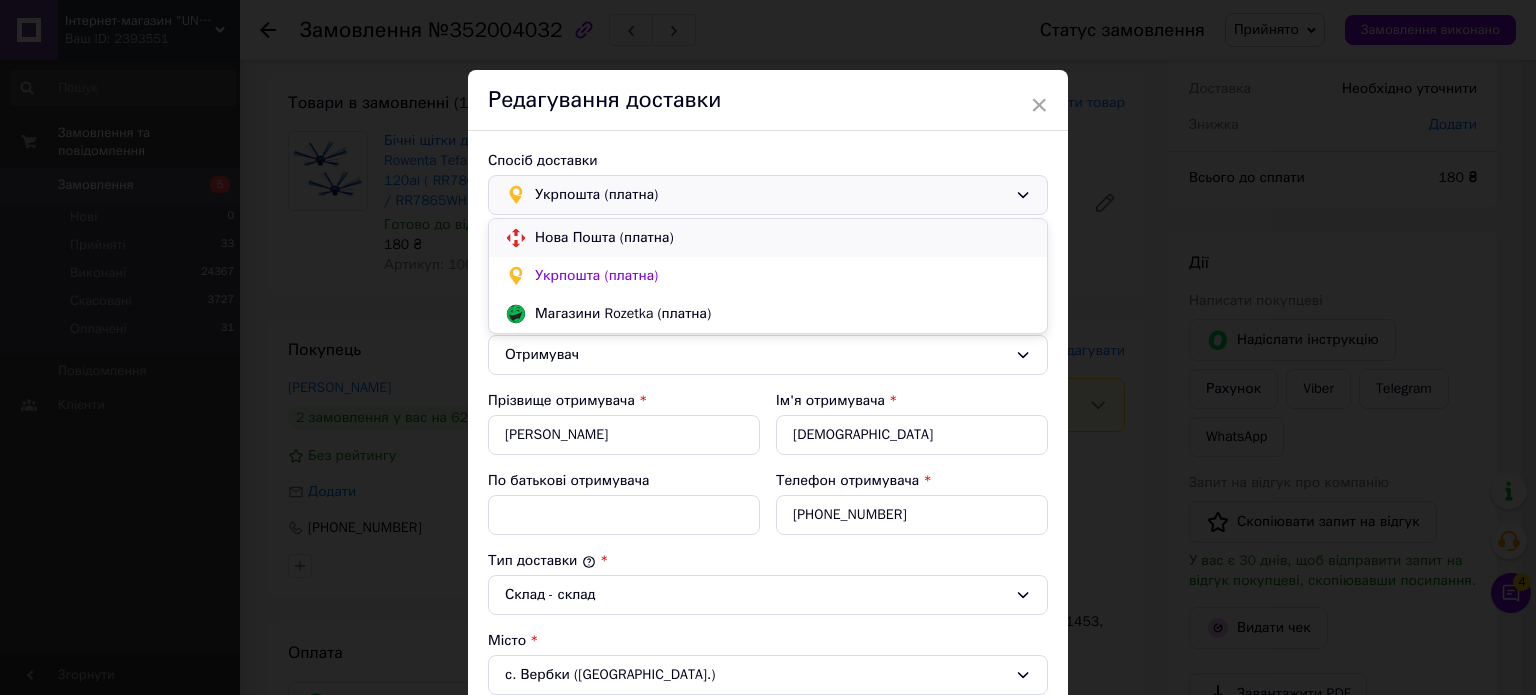 click on "Нова Пошта (платна)" at bounding box center [783, 238] 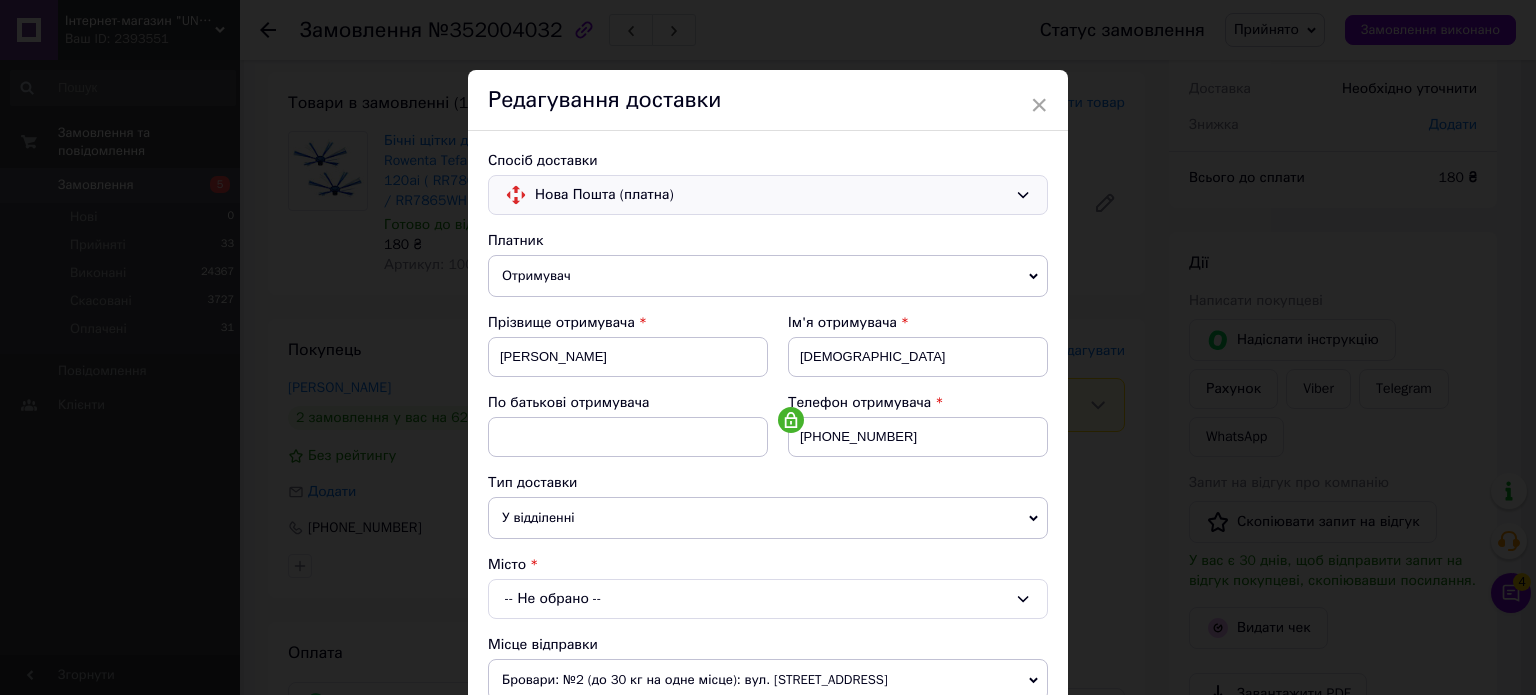 click on "-- Не обрано --" at bounding box center (768, 599) 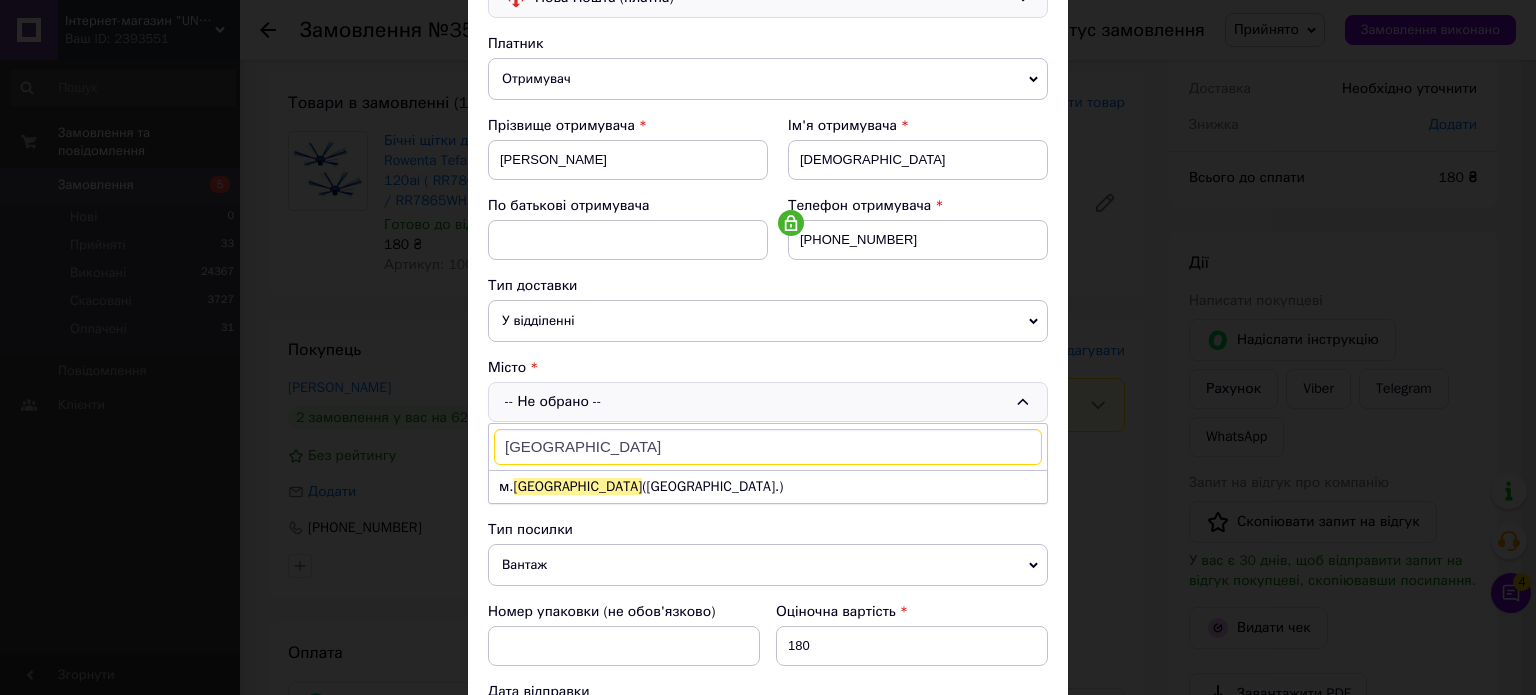 scroll, scrollTop: 200, scrollLeft: 0, axis: vertical 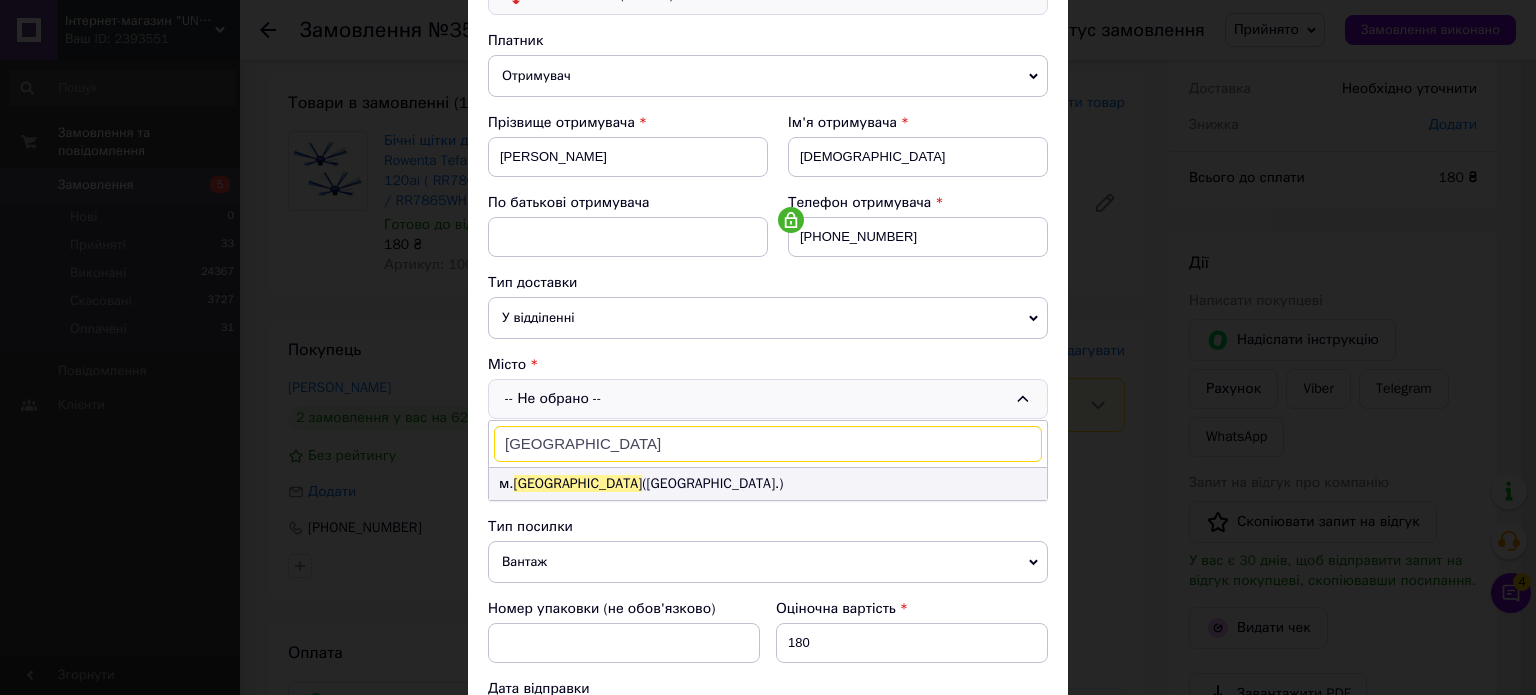 type on "Павлоград" 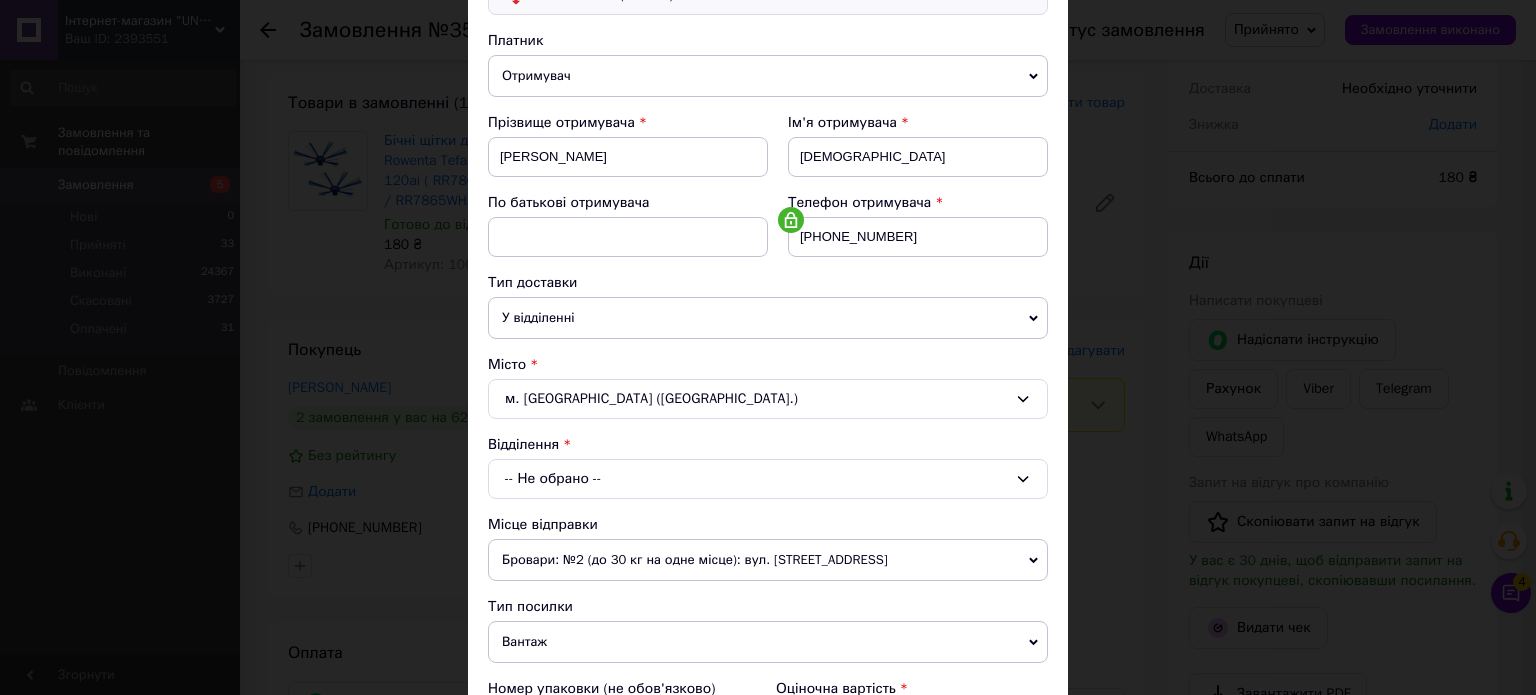 click on "-- Не обрано --" at bounding box center (768, 479) 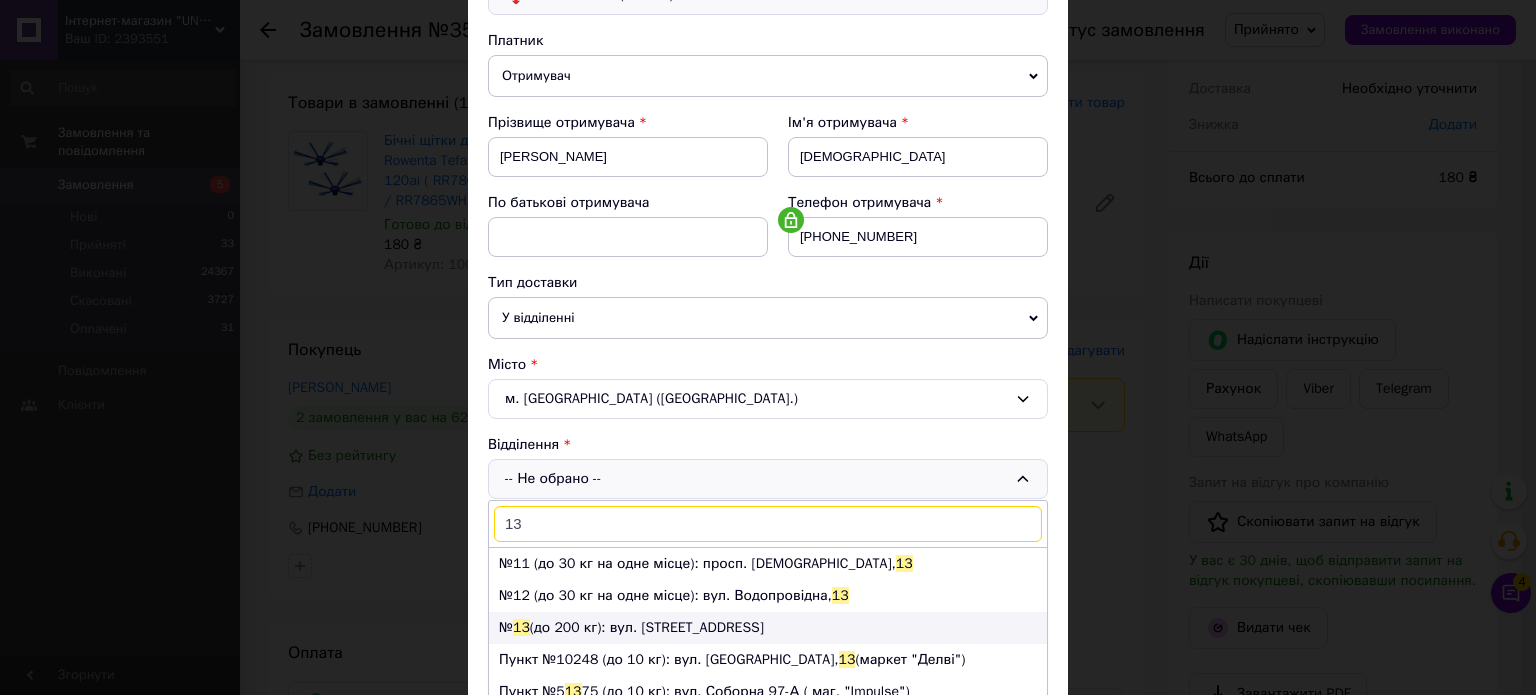 type on "13" 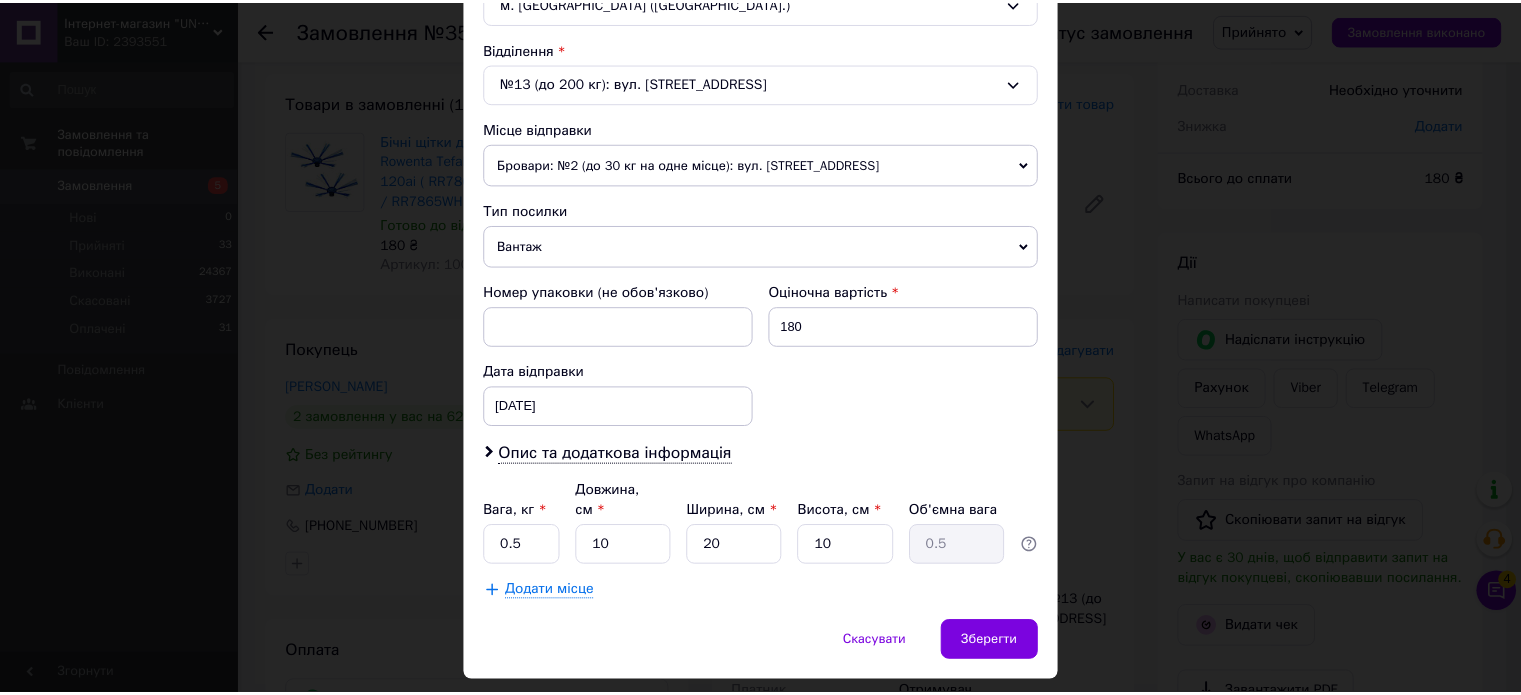 scroll, scrollTop: 600, scrollLeft: 0, axis: vertical 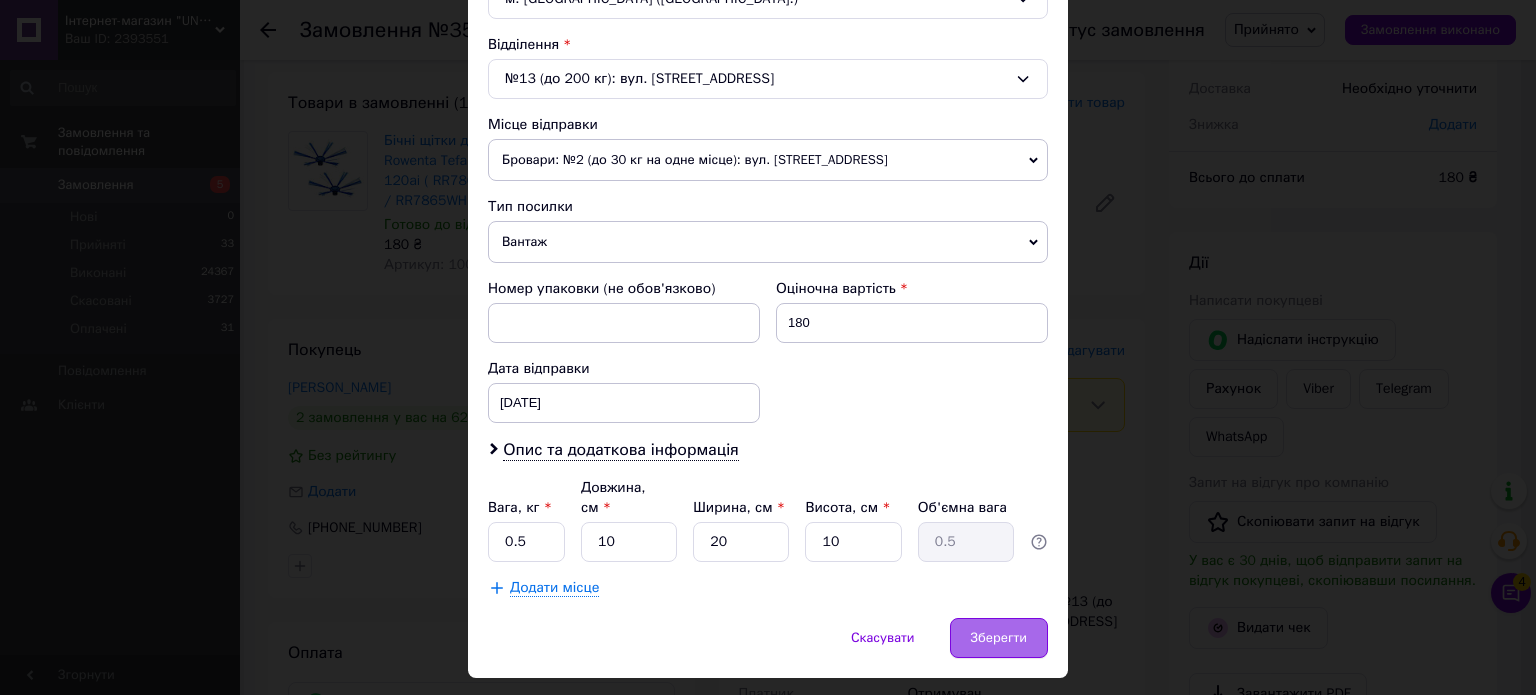 click on "Зберегти" at bounding box center (999, 638) 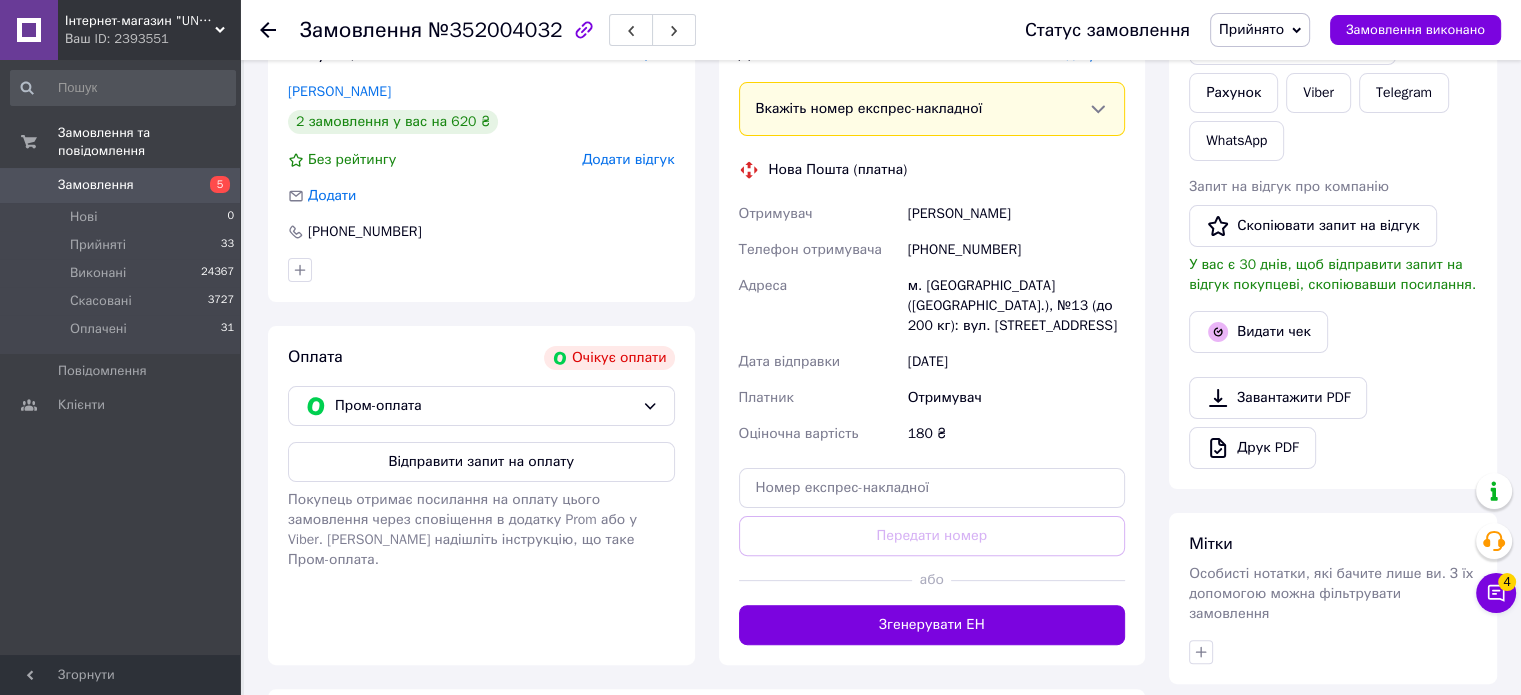scroll, scrollTop: 400, scrollLeft: 0, axis: vertical 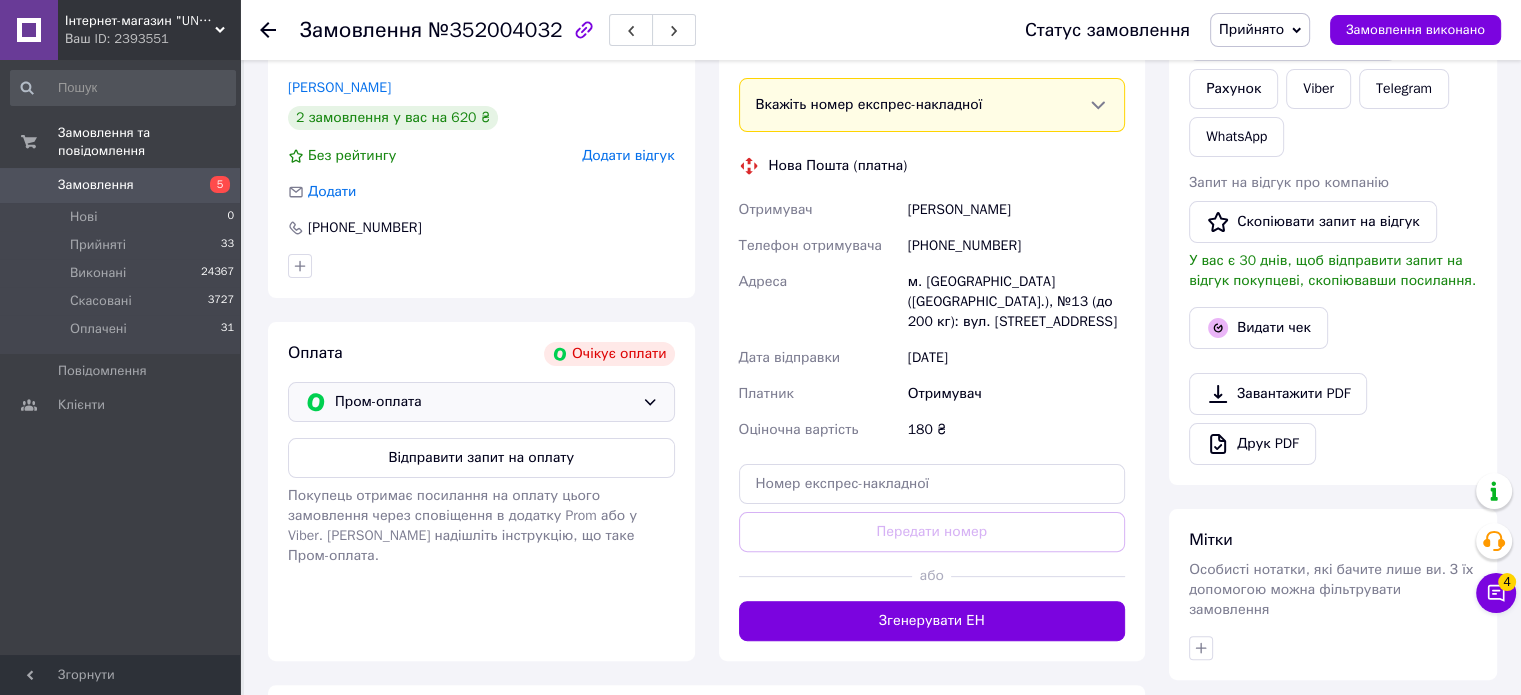 click on "Пром-оплата" at bounding box center [481, 402] 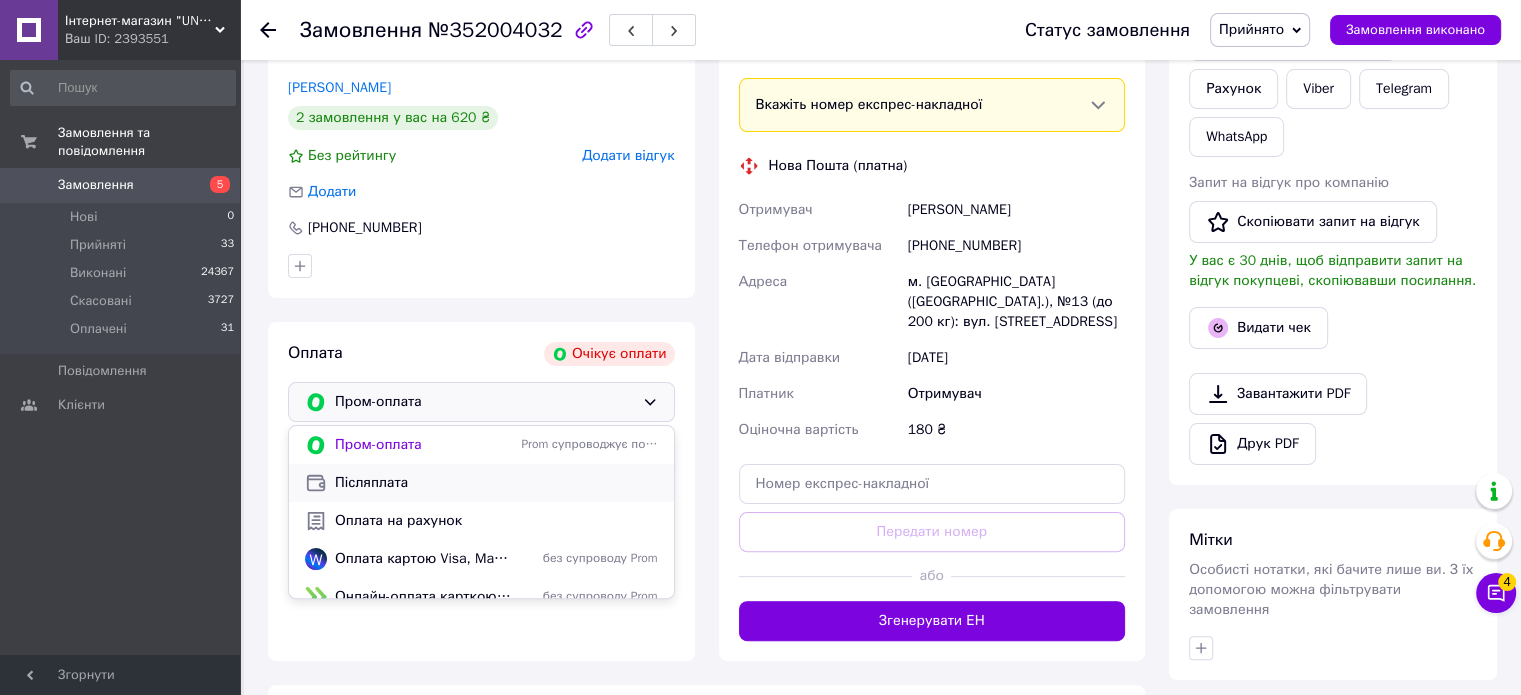 click on "Післяплата" at bounding box center [496, 483] 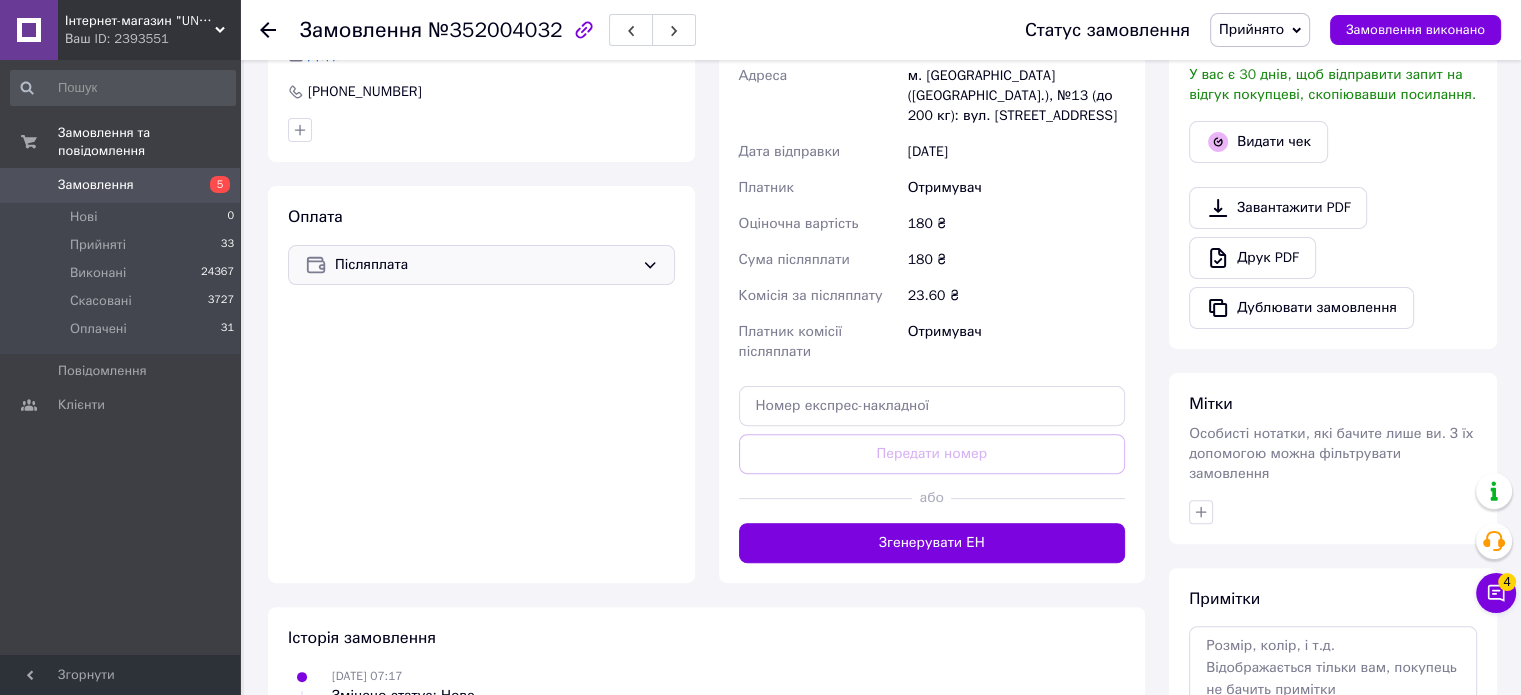 scroll, scrollTop: 700, scrollLeft: 0, axis: vertical 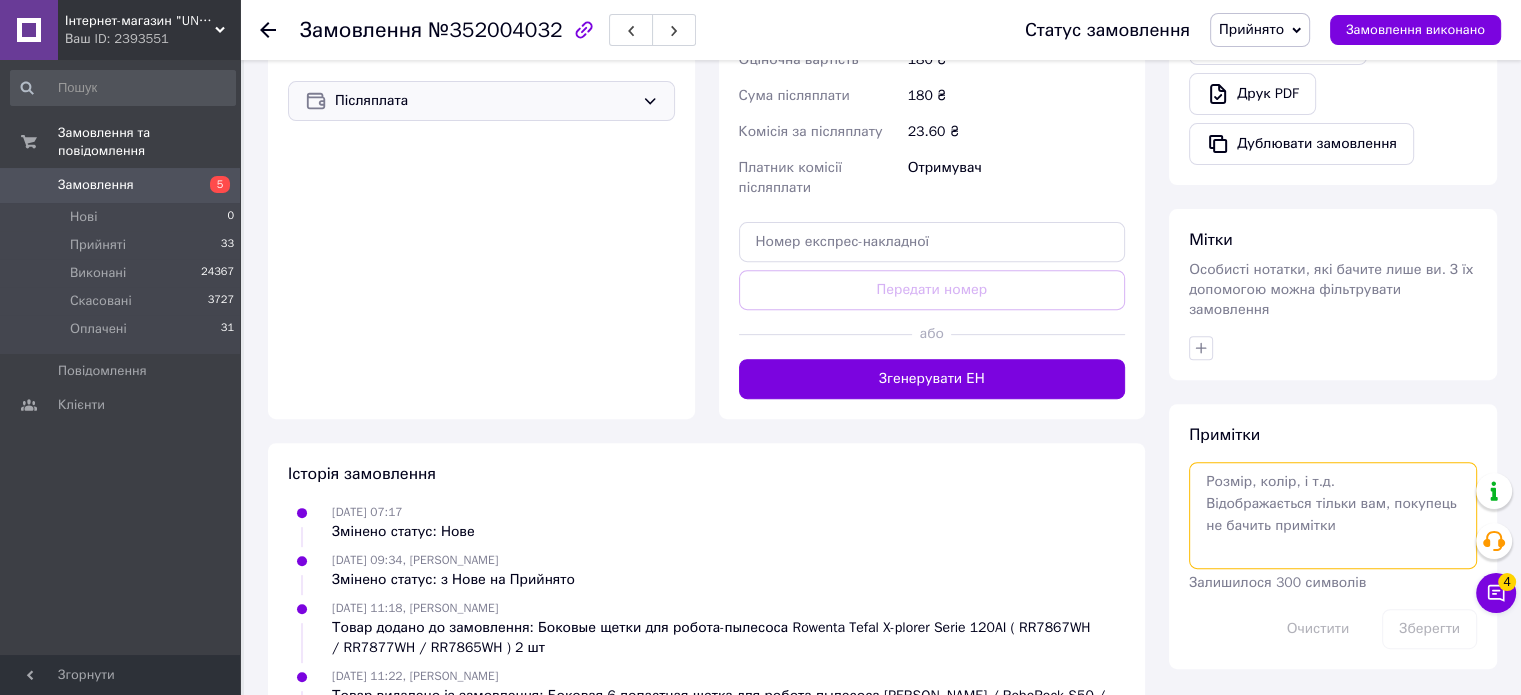 click at bounding box center [1333, 515] 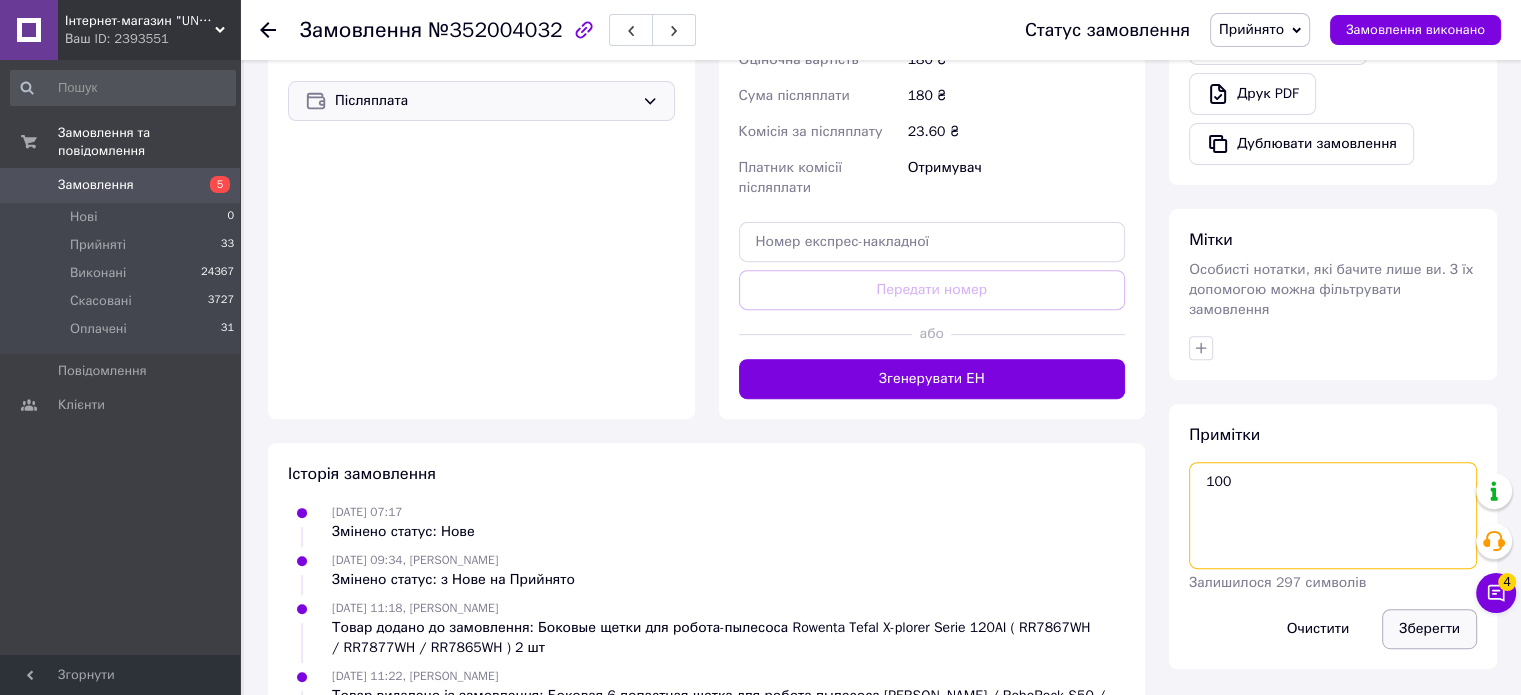 type on "100" 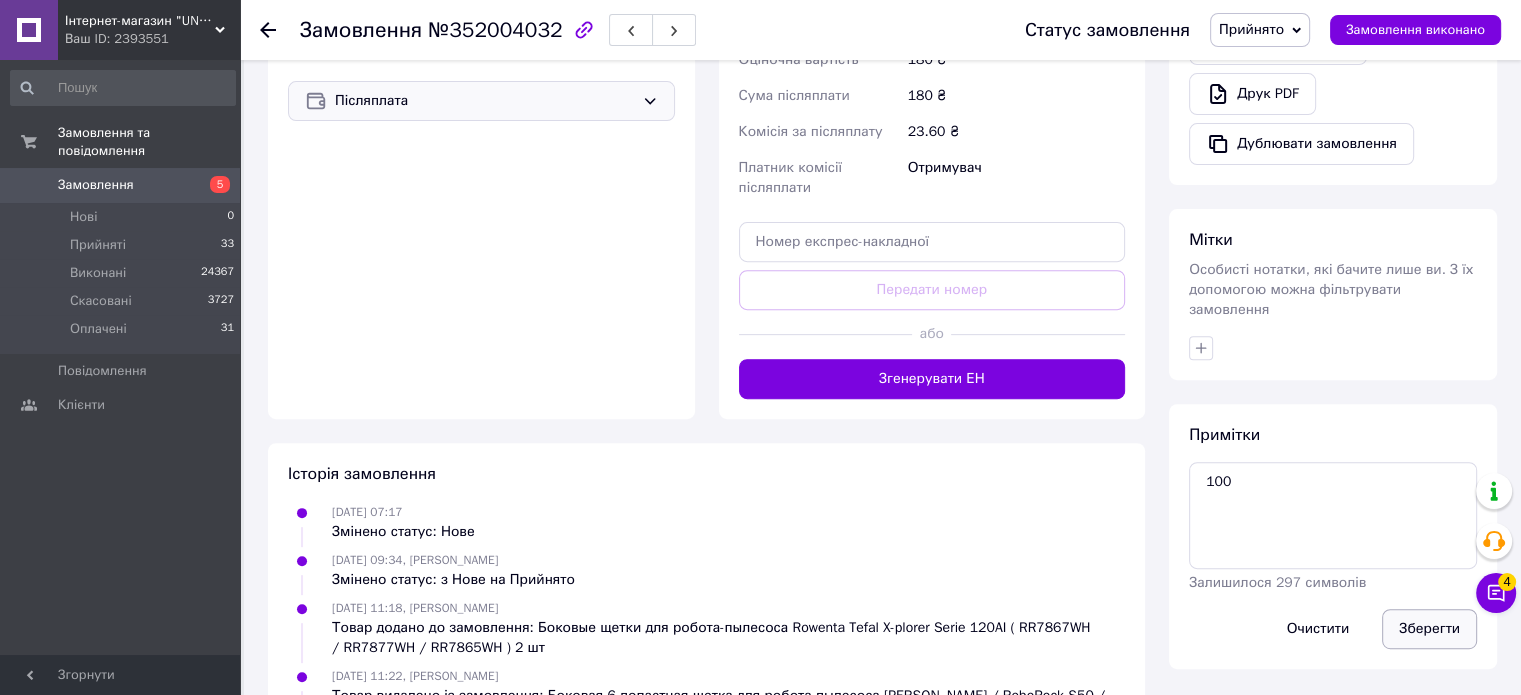 click on "Зберегти" at bounding box center (1429, 629) 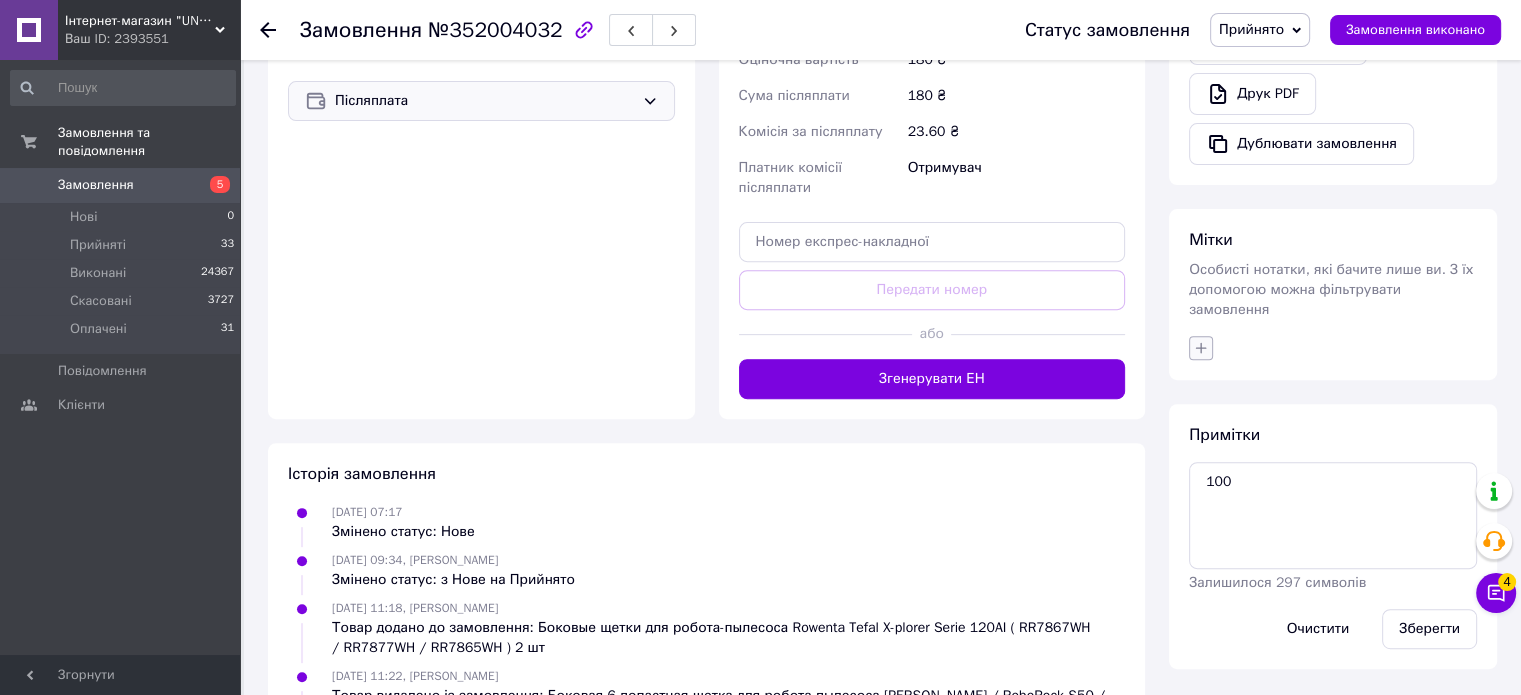 click 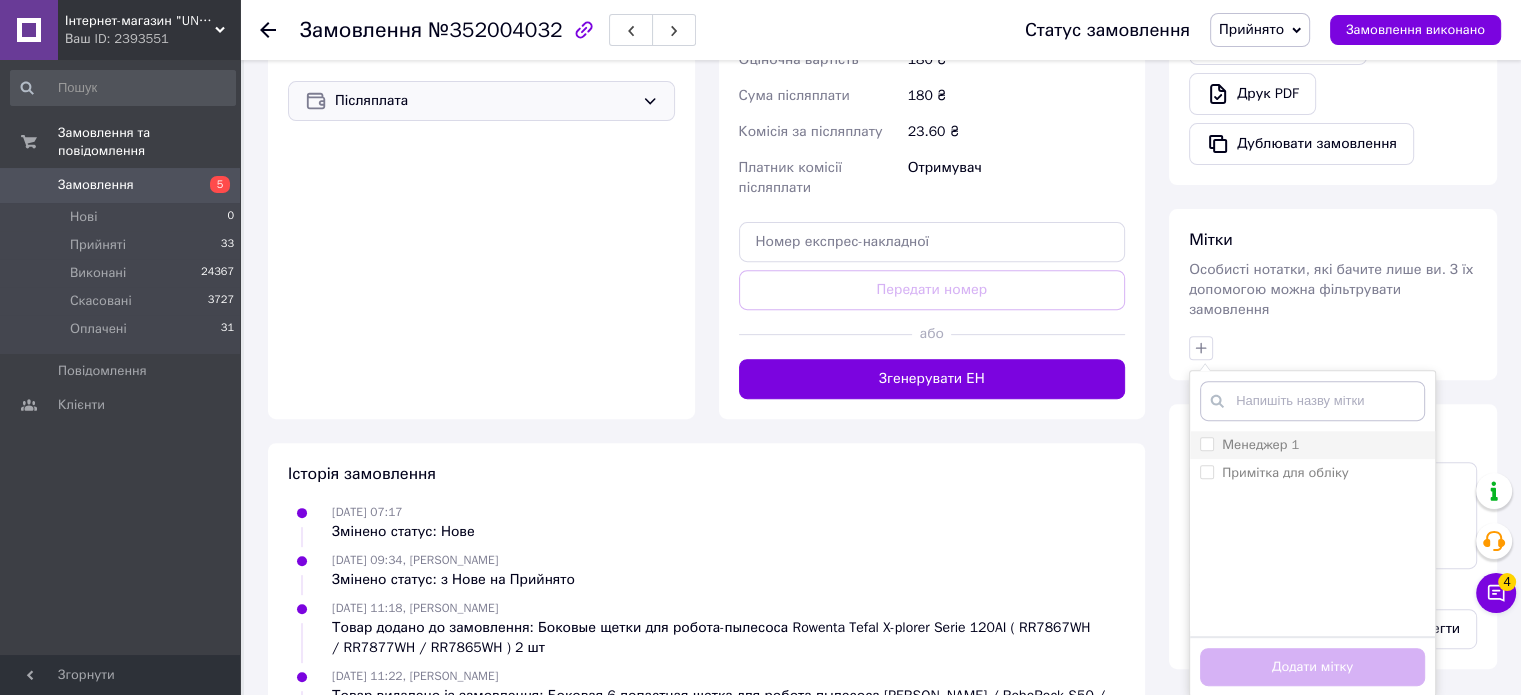 click on "Менеджер 1" at bounding box center (1206, 443) 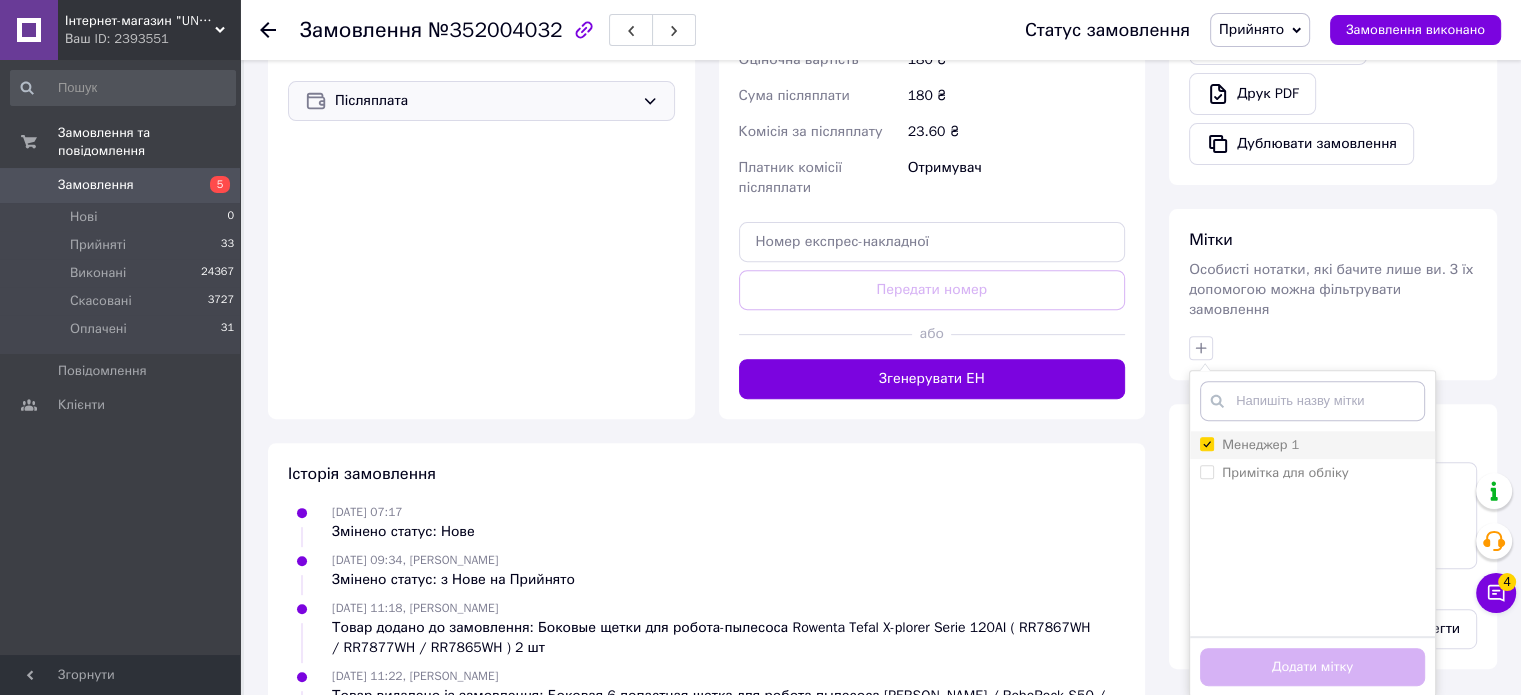 checkbox on "true" 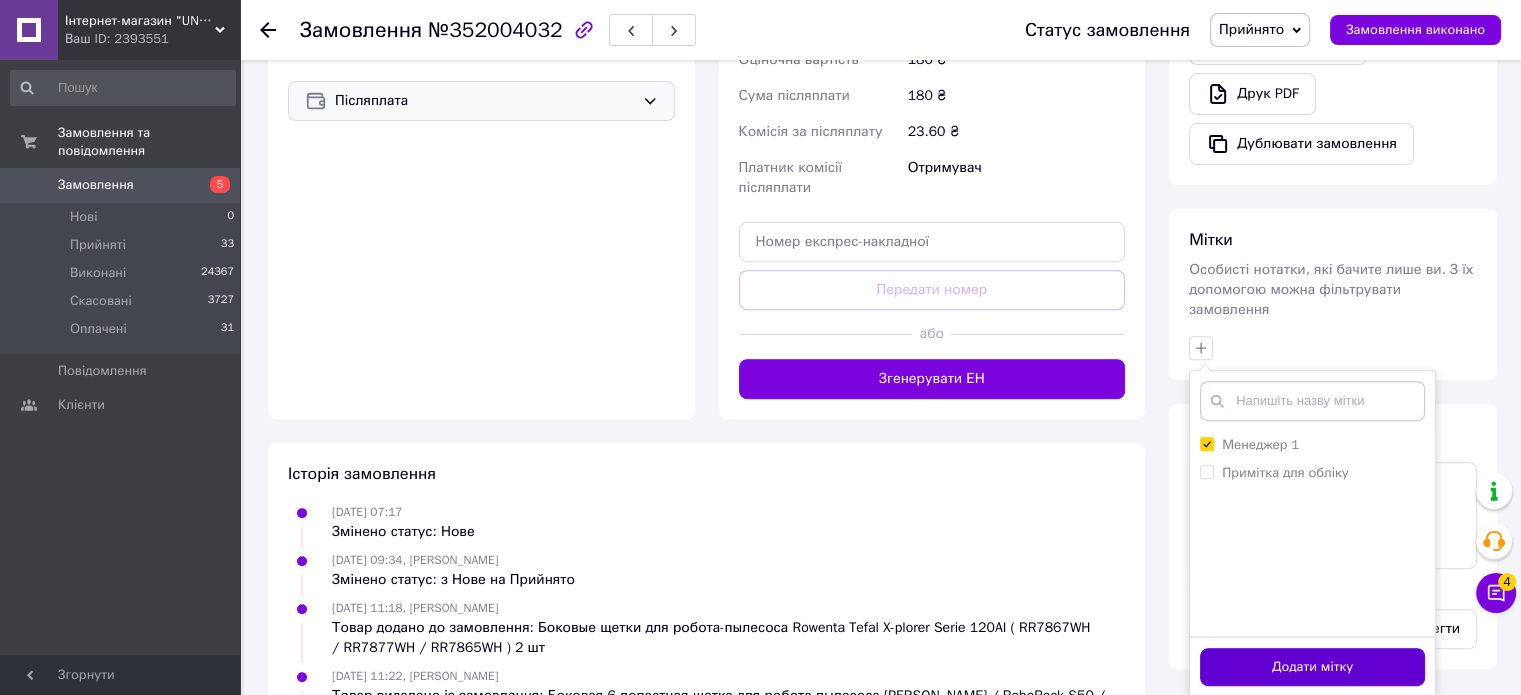 click on "Додати мітку" at bounding box center [1312, 667] 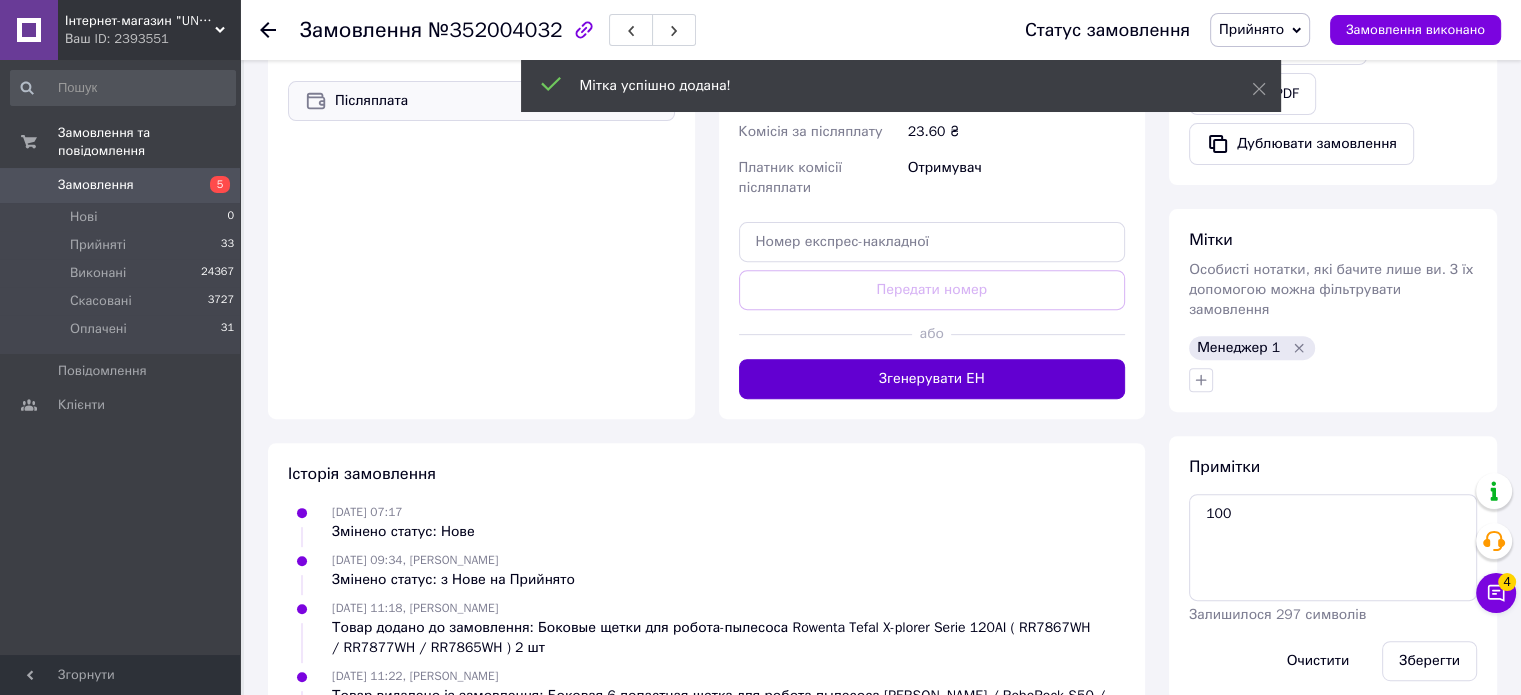 click on "Згенерувати ЕН" at bounding box center (932, 379) 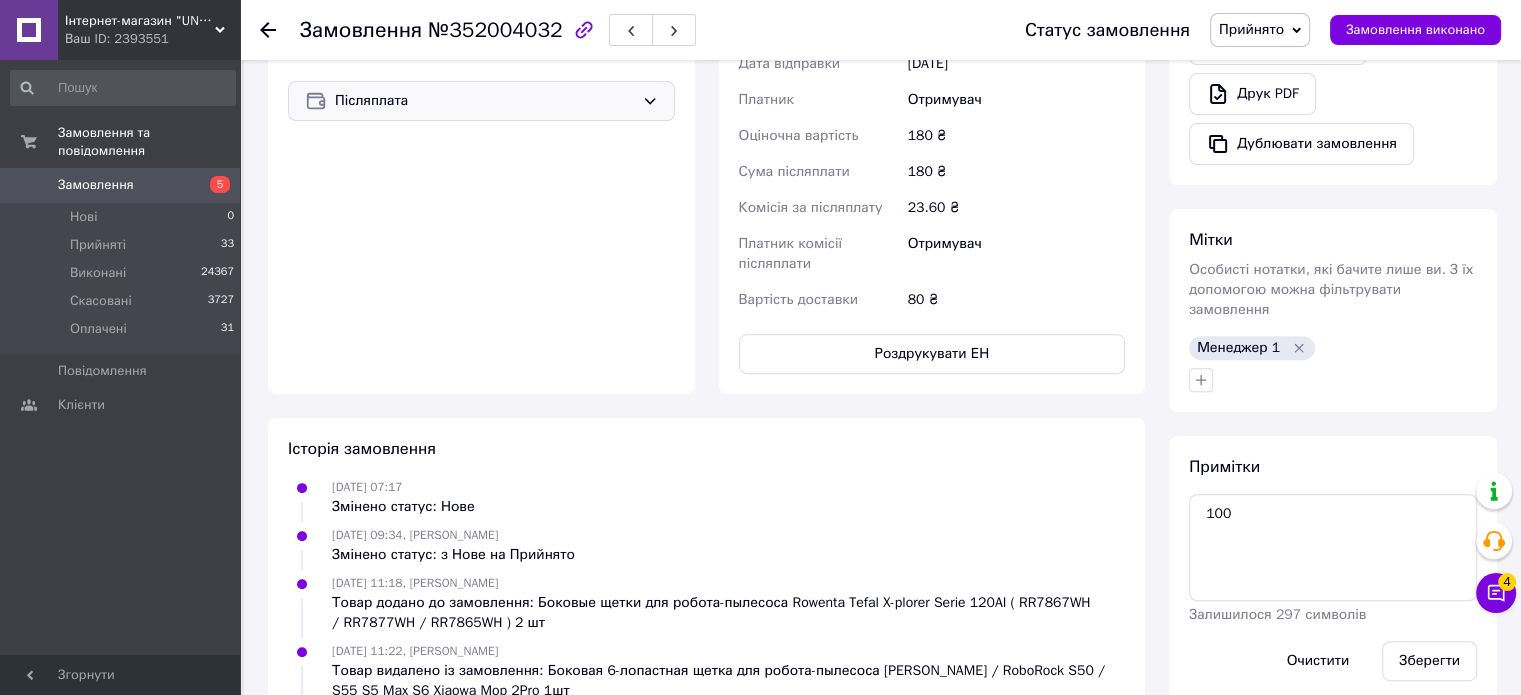 scroll, scrollTop: 104, scrollLeft: 0, axis: vertical 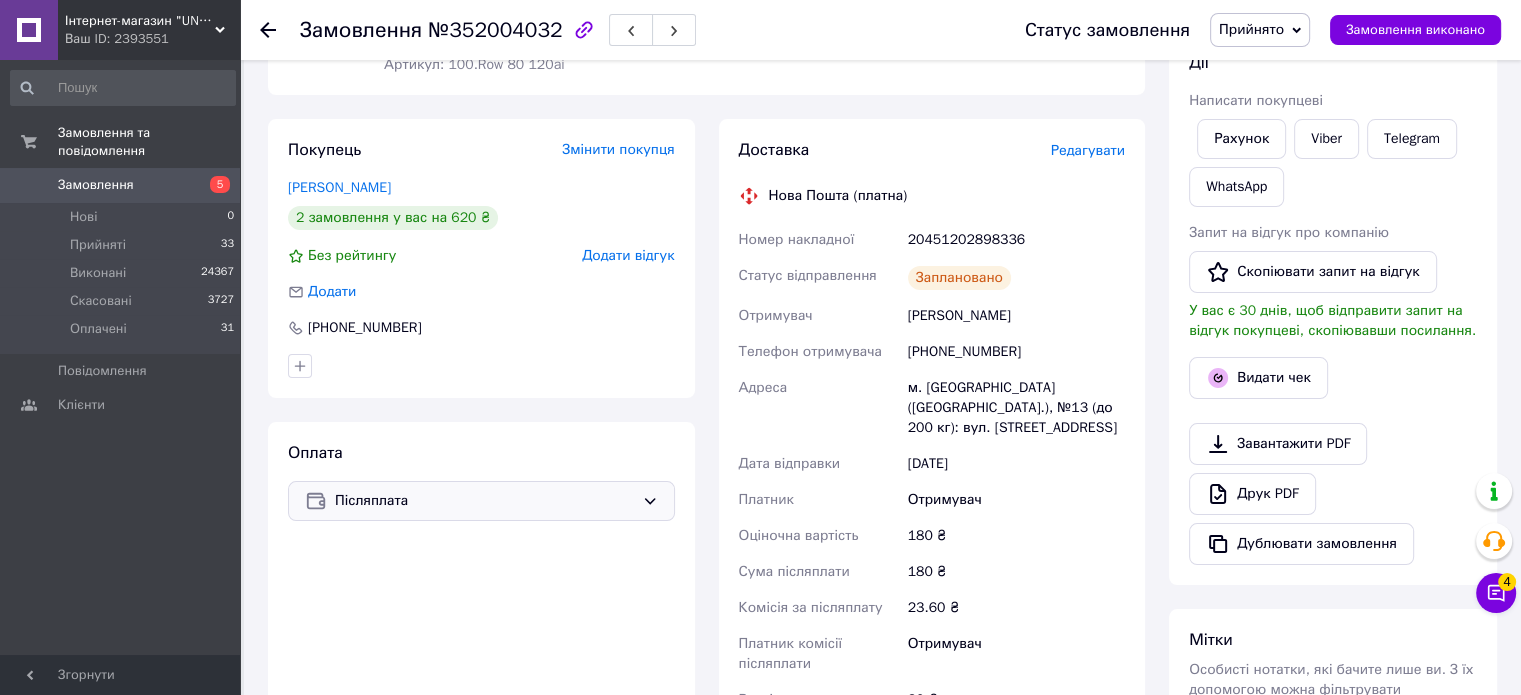 click on "20451202898336" at bounding box center (1016, 240) 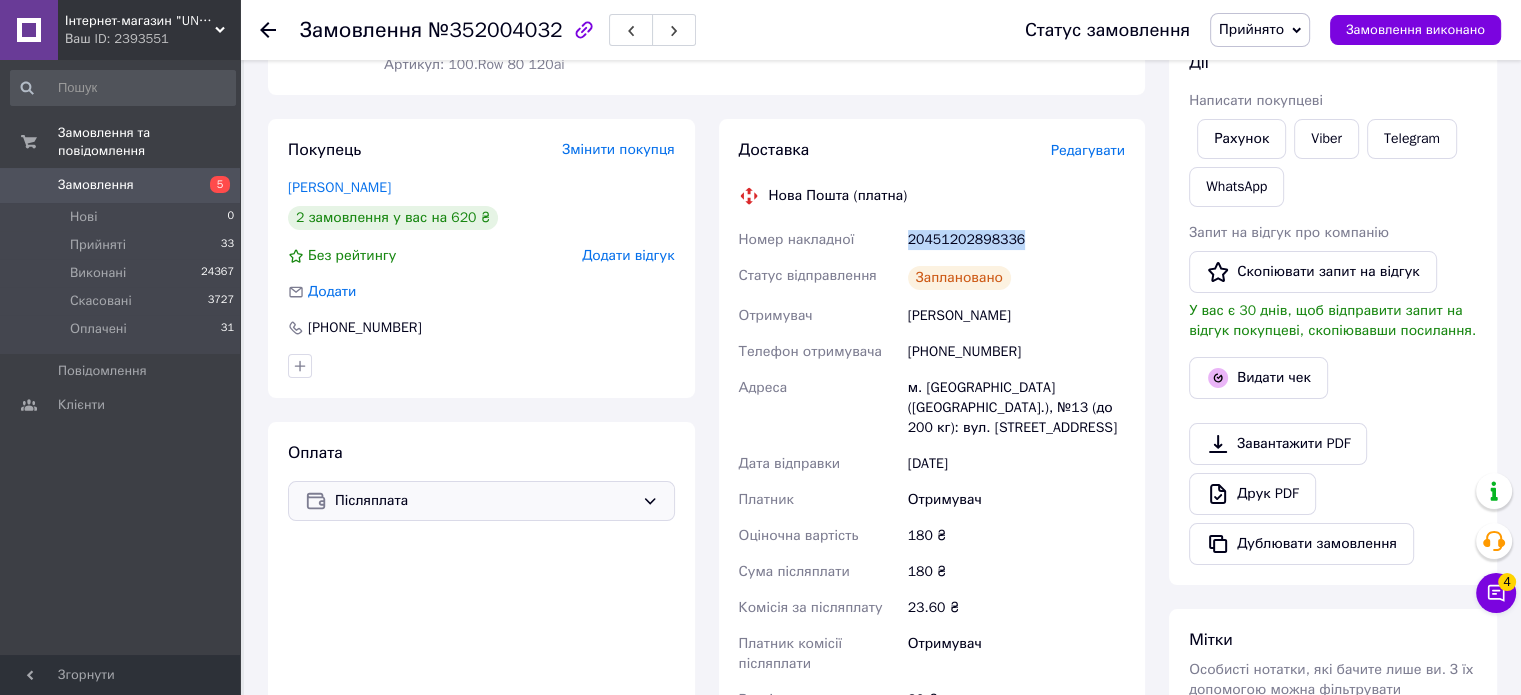 click on "20451202898336" at bounding box center (1016, 240) 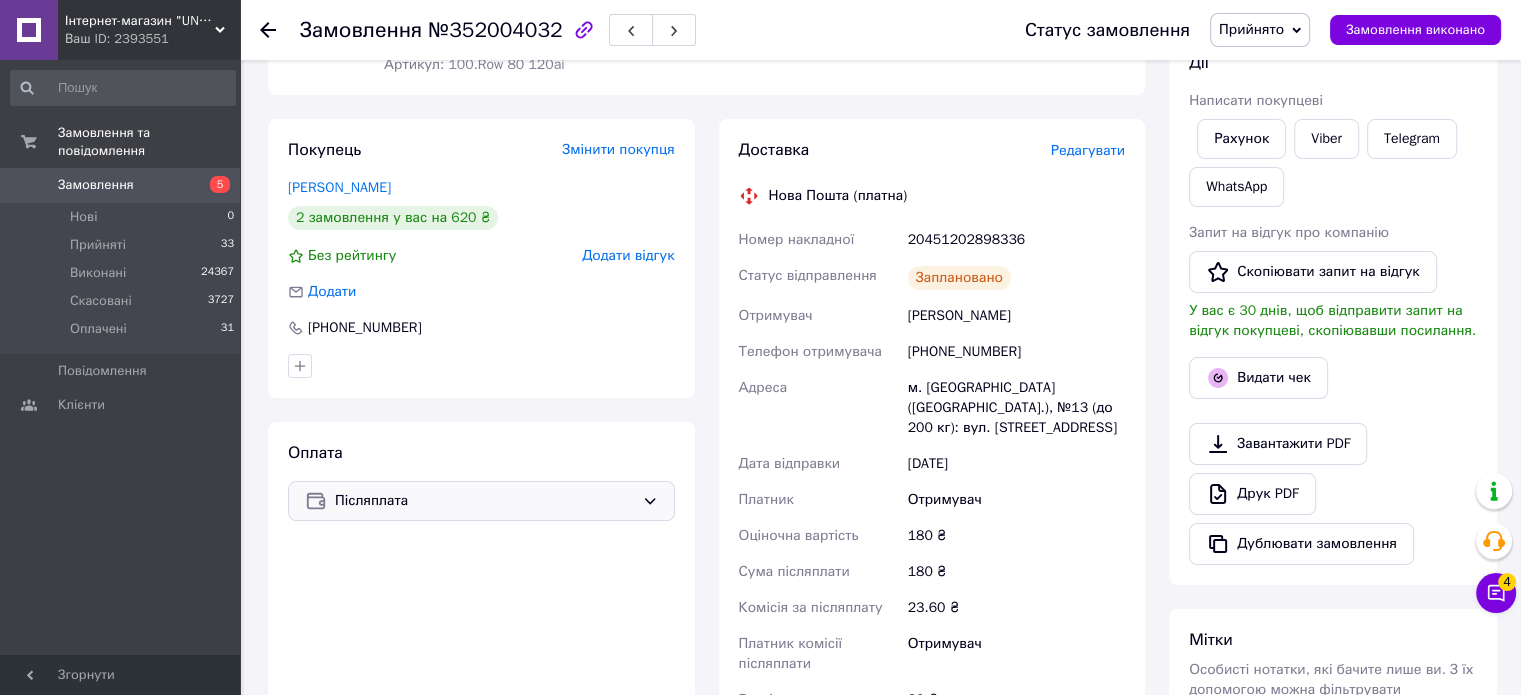 click on "Гармашова Алла" at bounding box center (1016, 316) 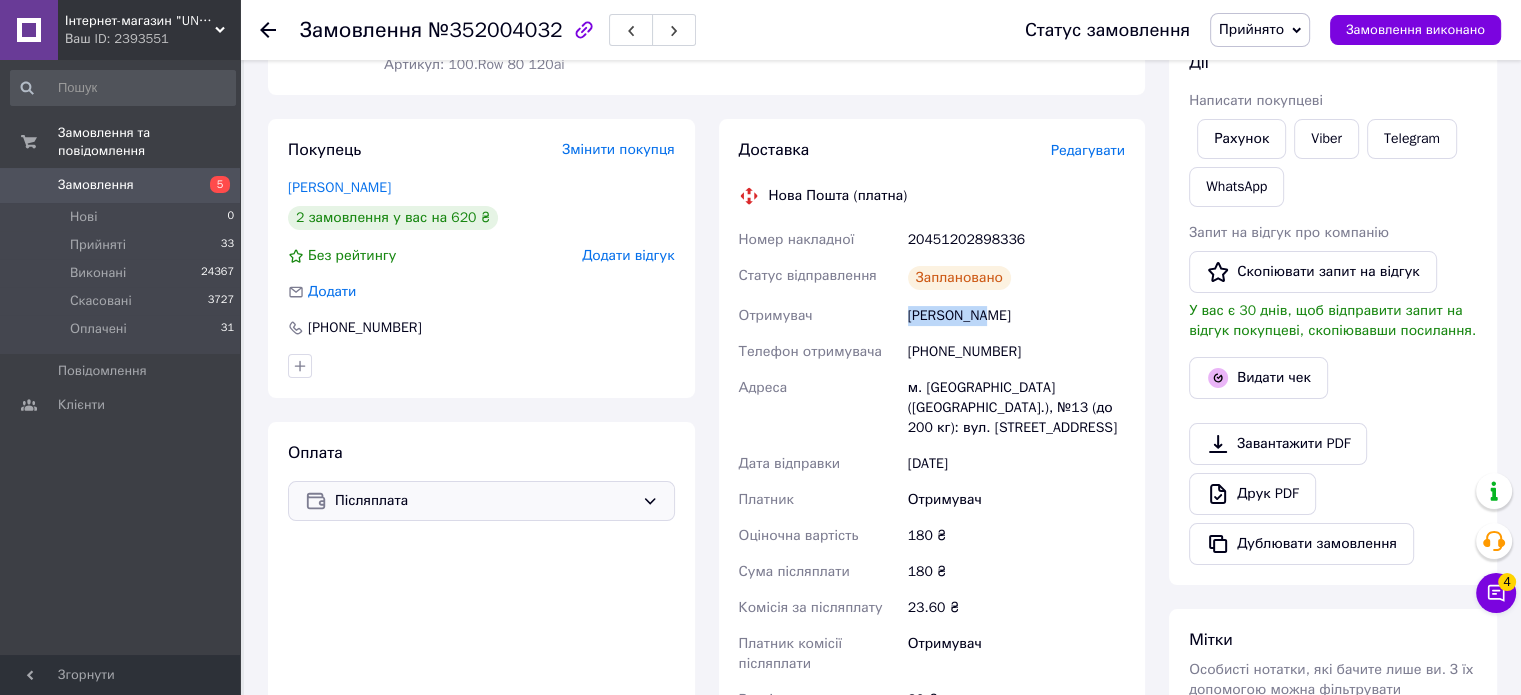 click on "Гармашова Алла" at bounding box center [1016, 316] 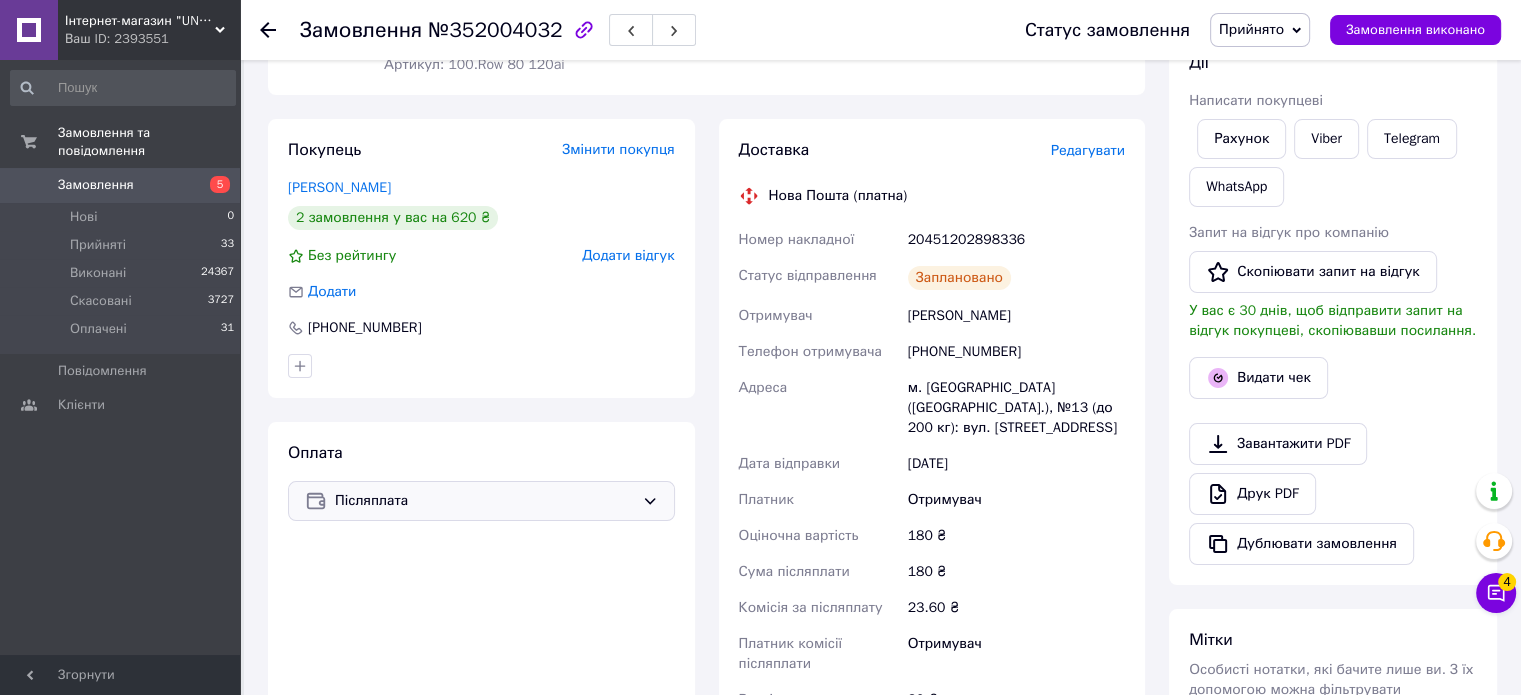 click on "№352004032" at bounding box center [495, 30] 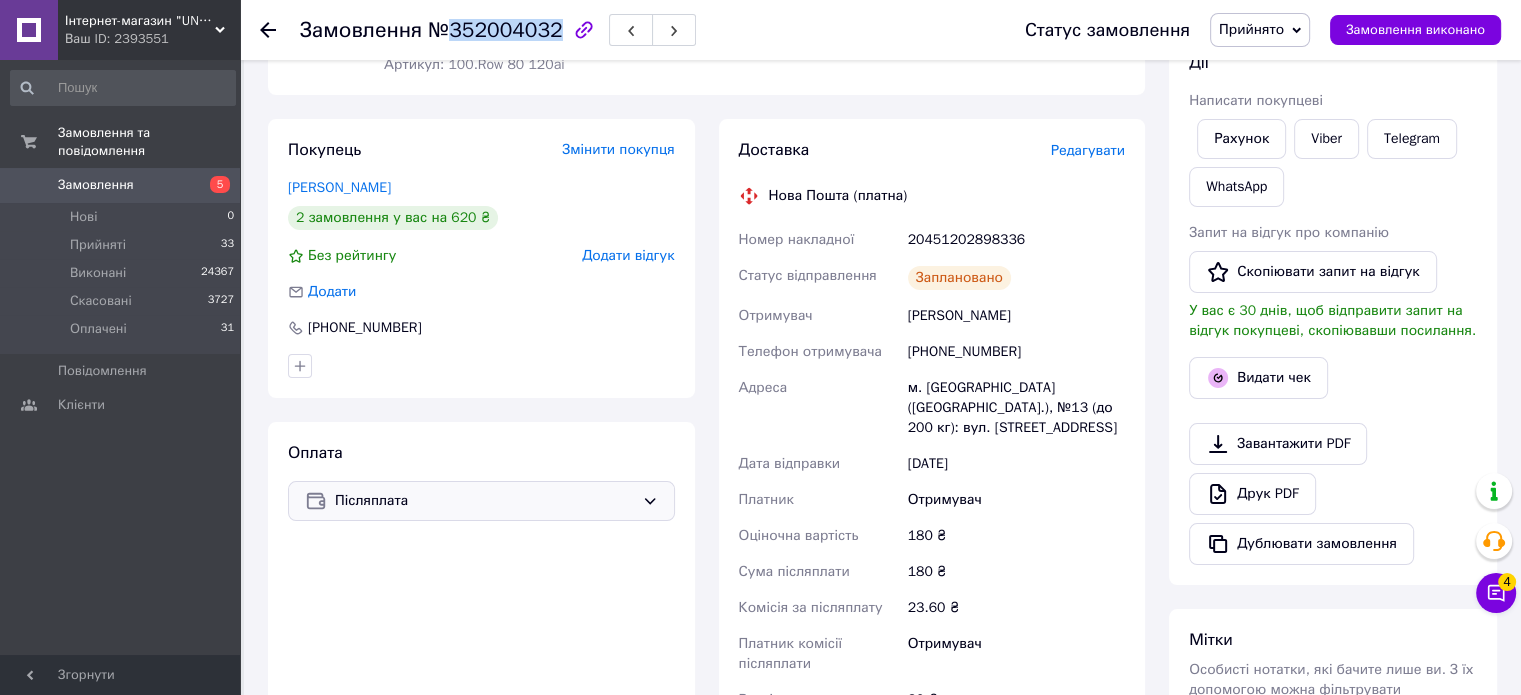 click on "№352004032" at bounding box center [495, 30] 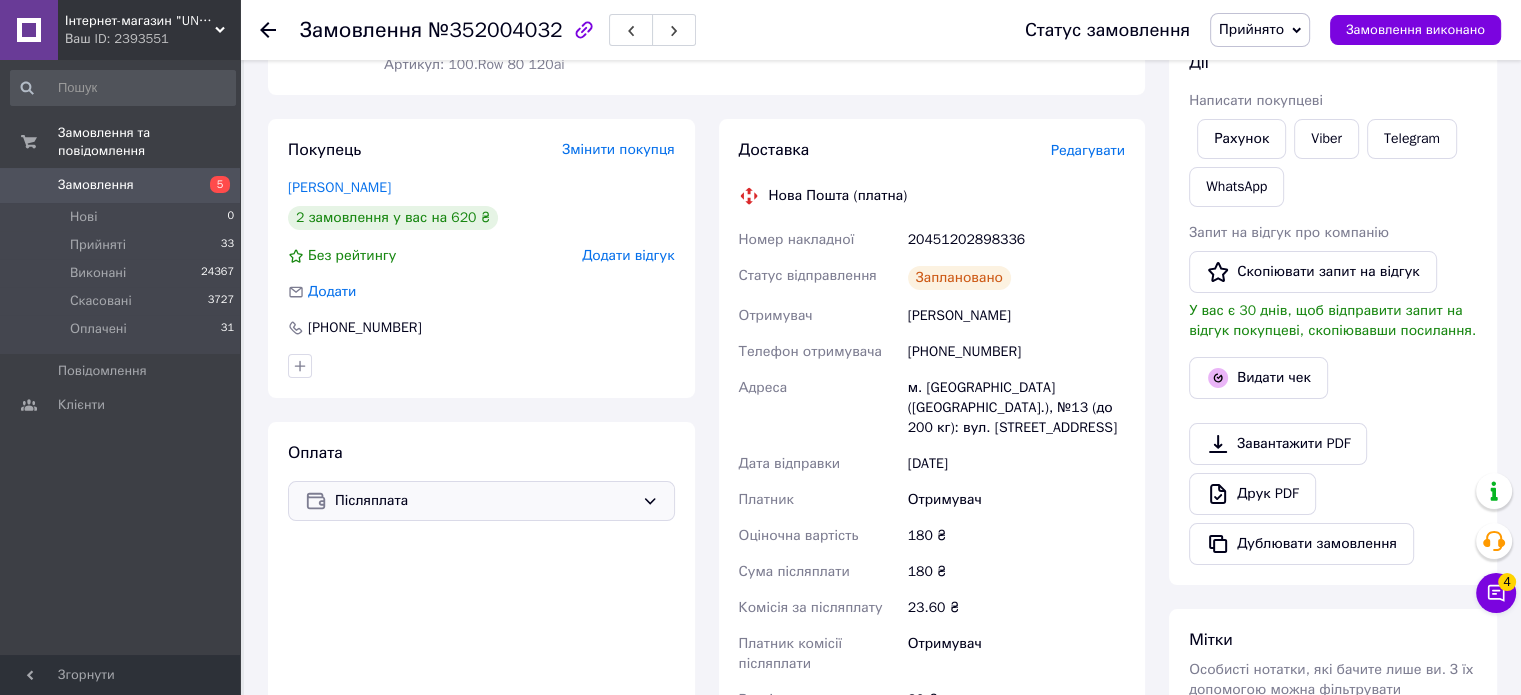 click 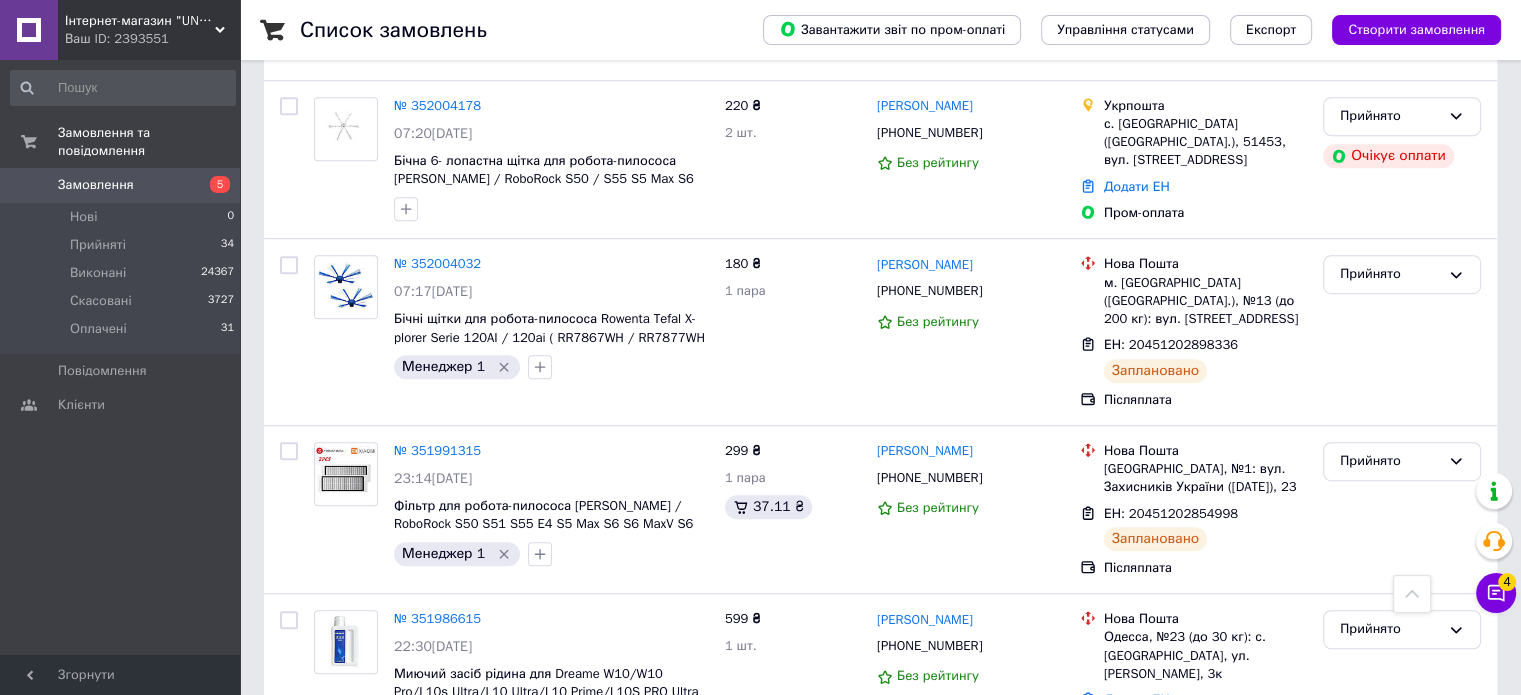 scroll, scrollTop: 1300, scrollLeft: 0, axis: vertical 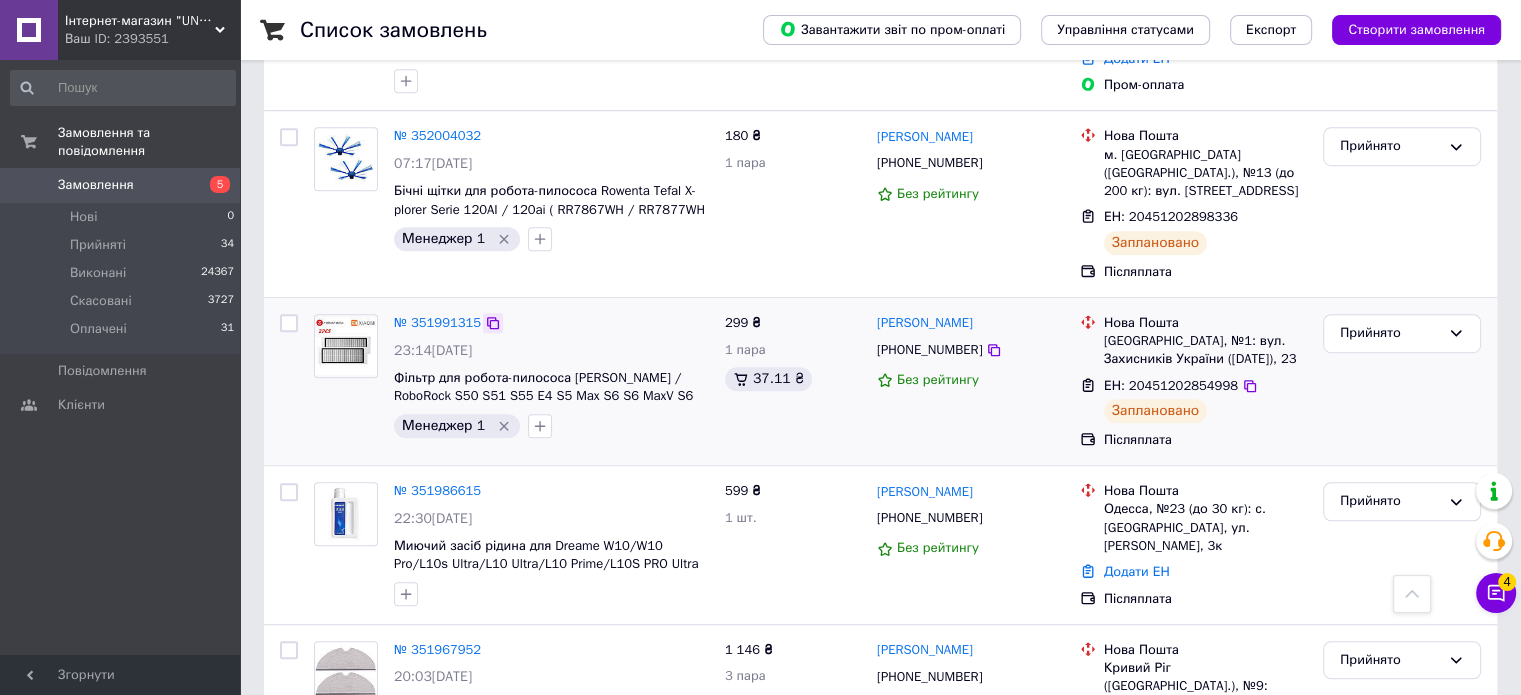 click 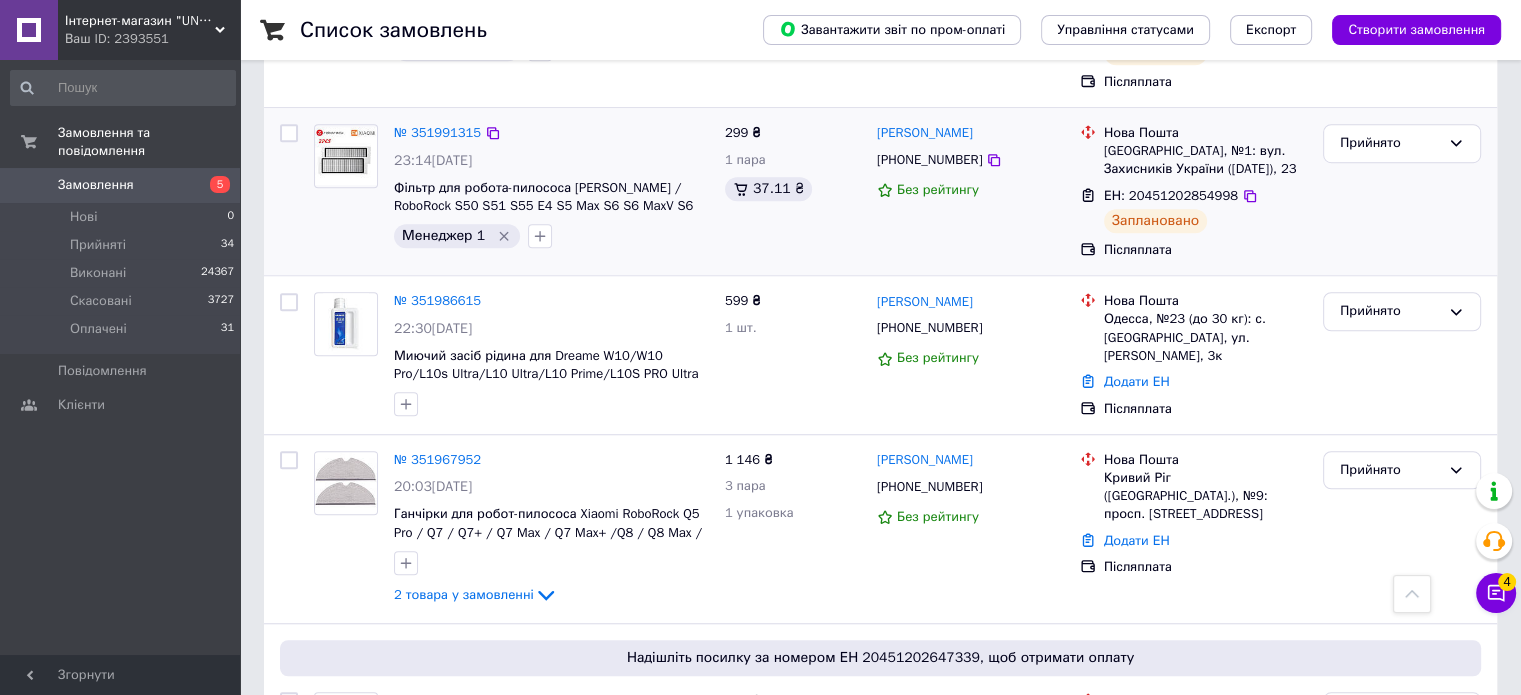 scroll, scrollTop: 1500, scrollLeft: 0, axis: vertical 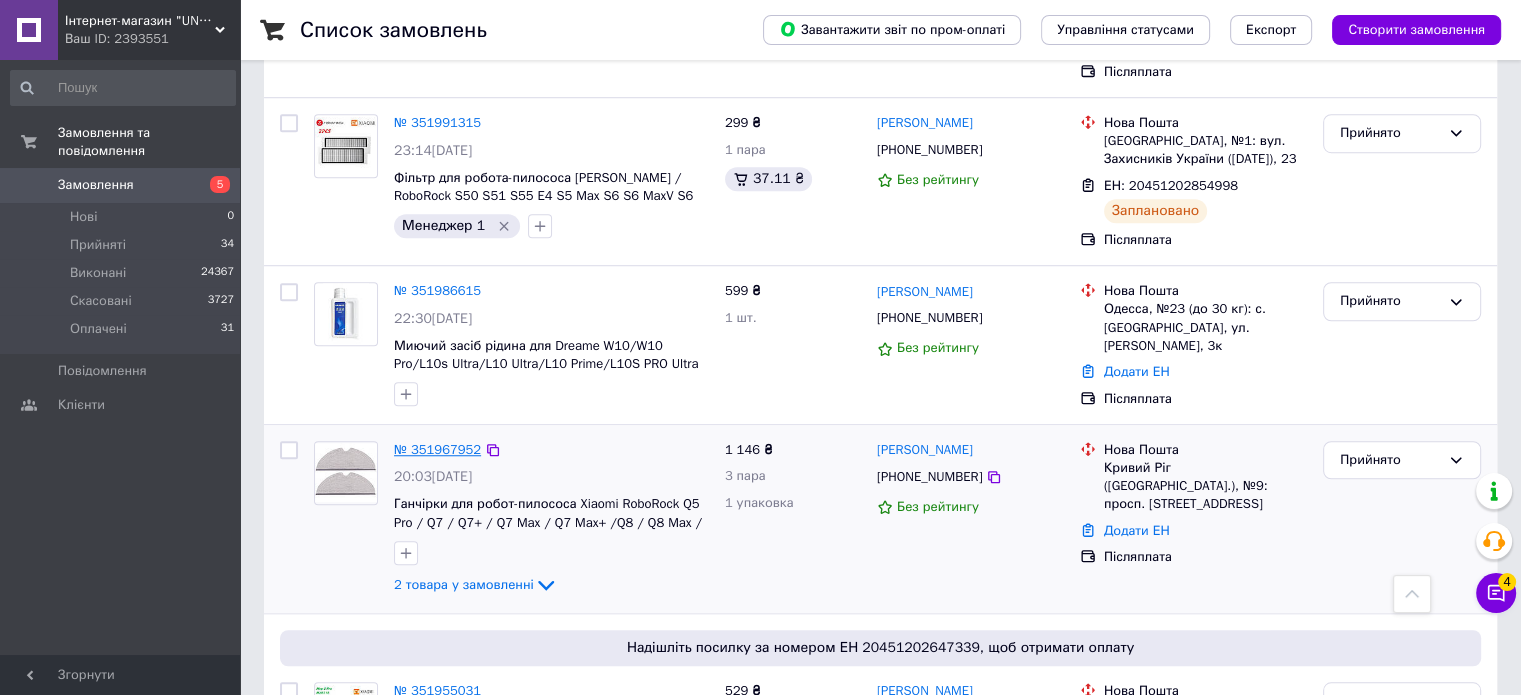 click on "№ 351967952" at bounding box center (437, 449) 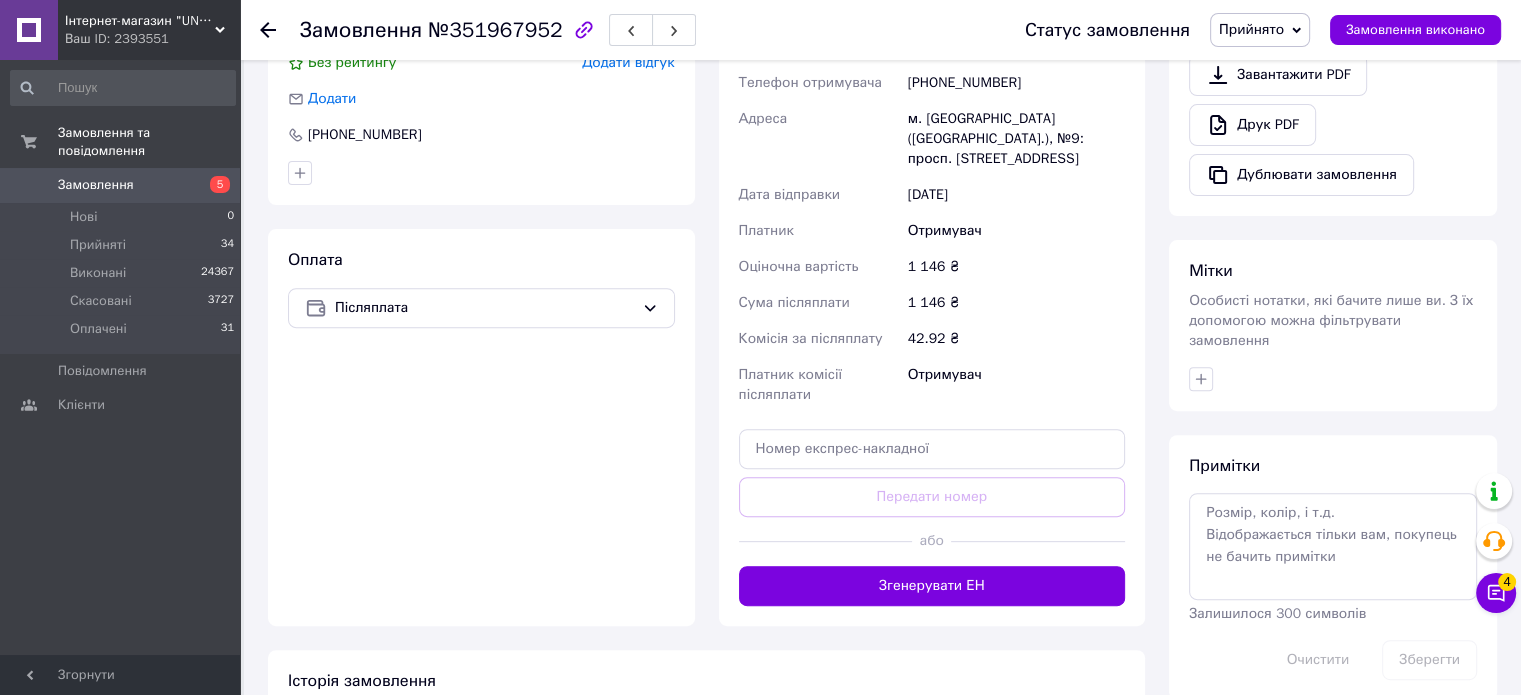 scroll, scrollTop: 794, scrollLeft: 0, axis: vertical 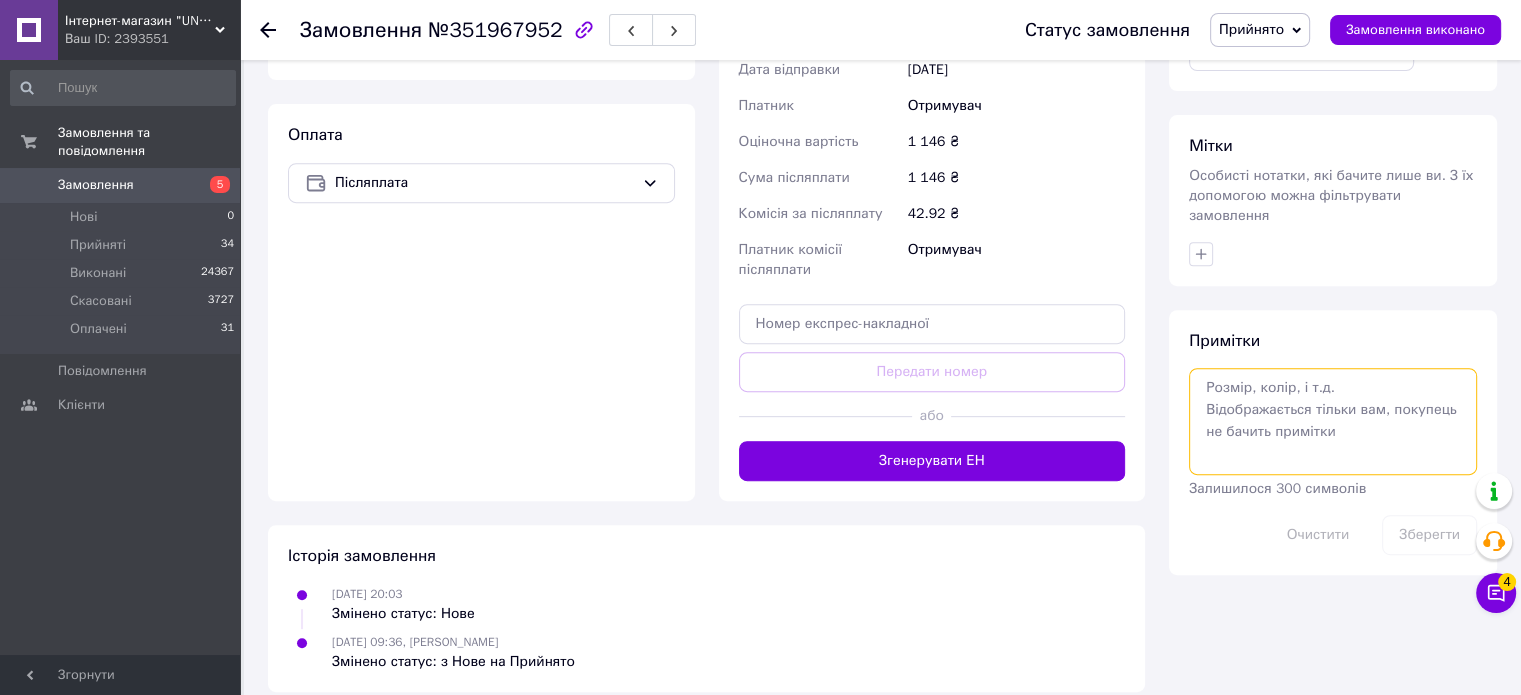 click at bounding box center (1333, 421) 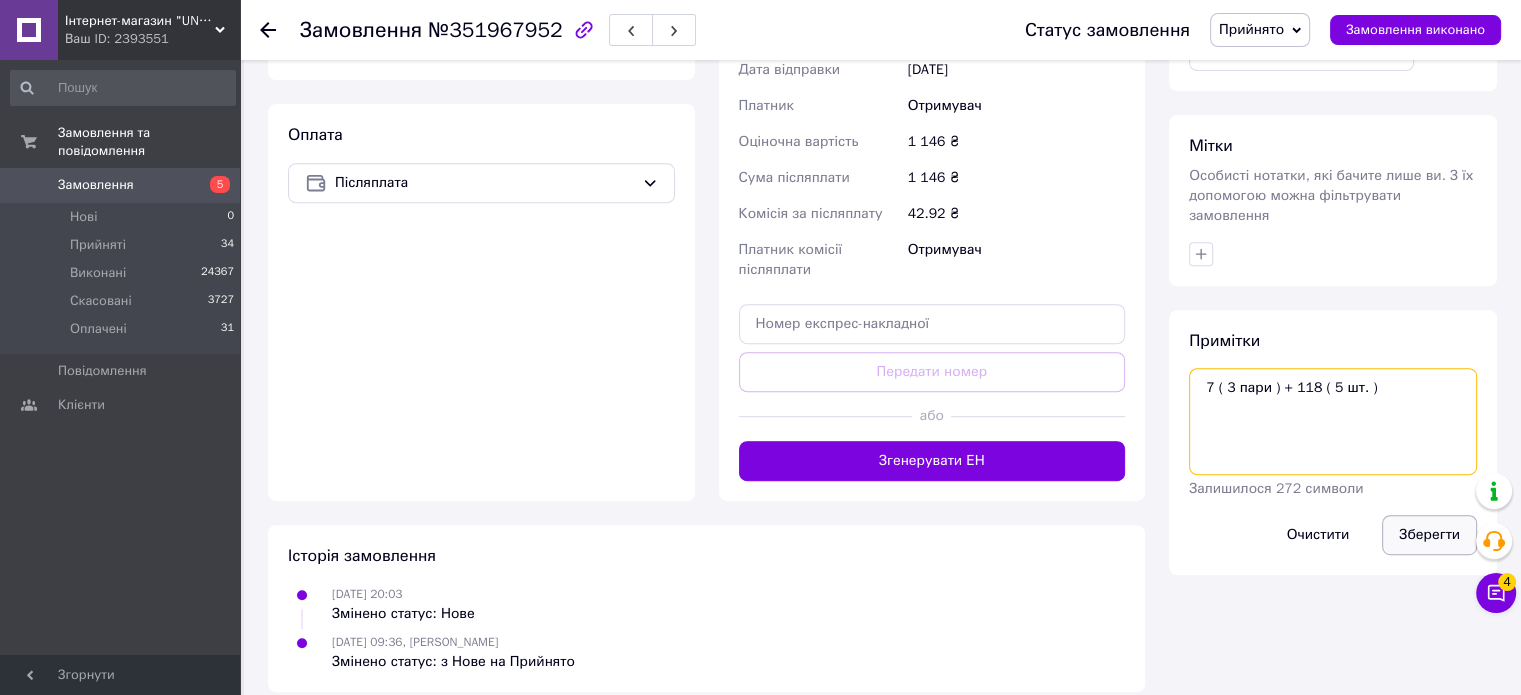 type on "7 ( 3 пари ) + 118 ( 5 шт. )" 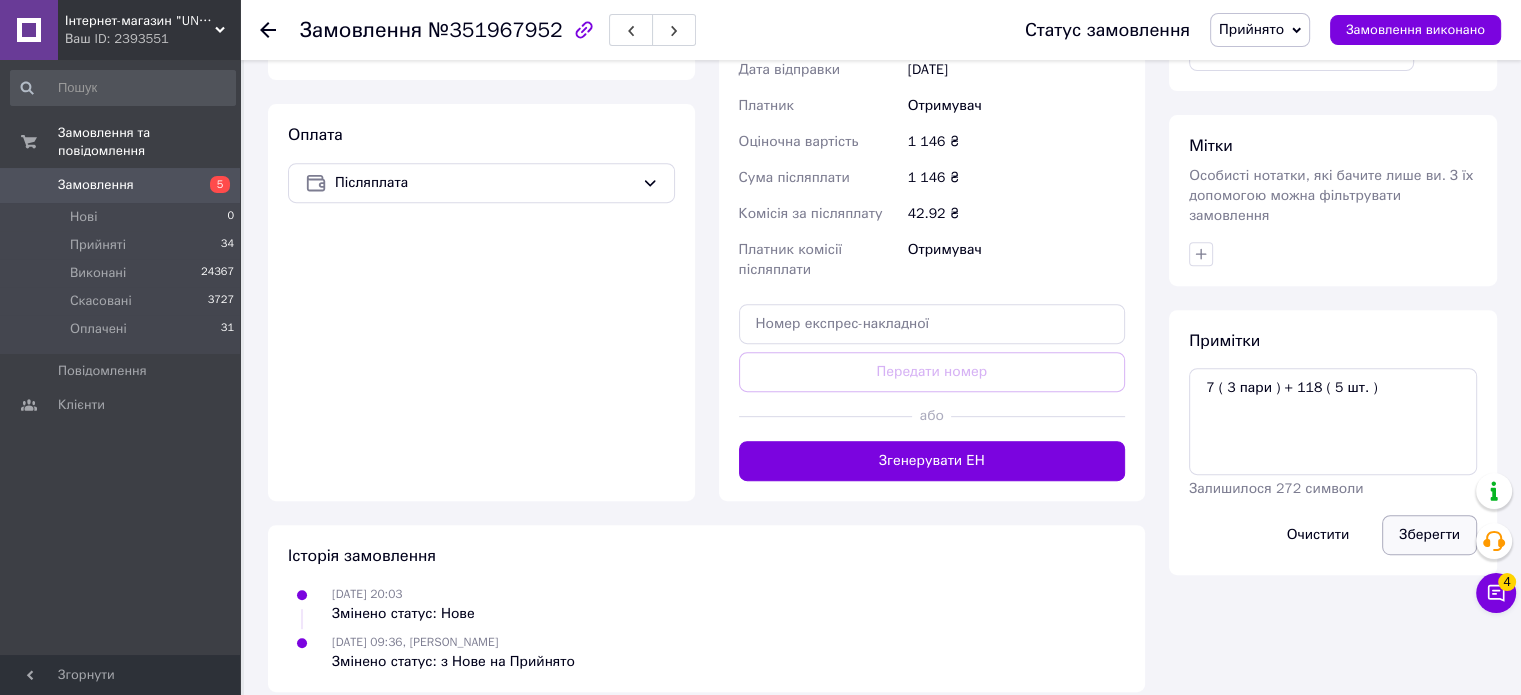 click on "Зберегти" at bounding box center [1429, 535] 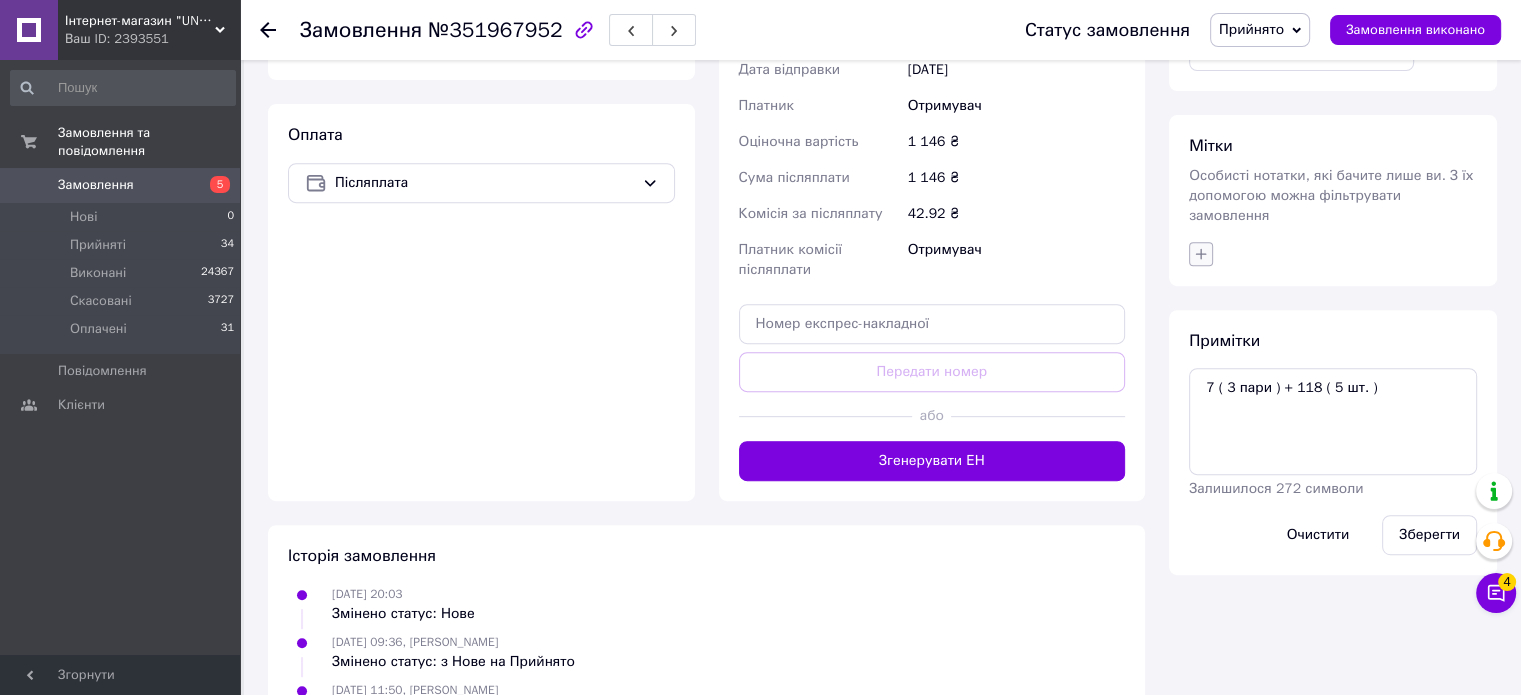 click 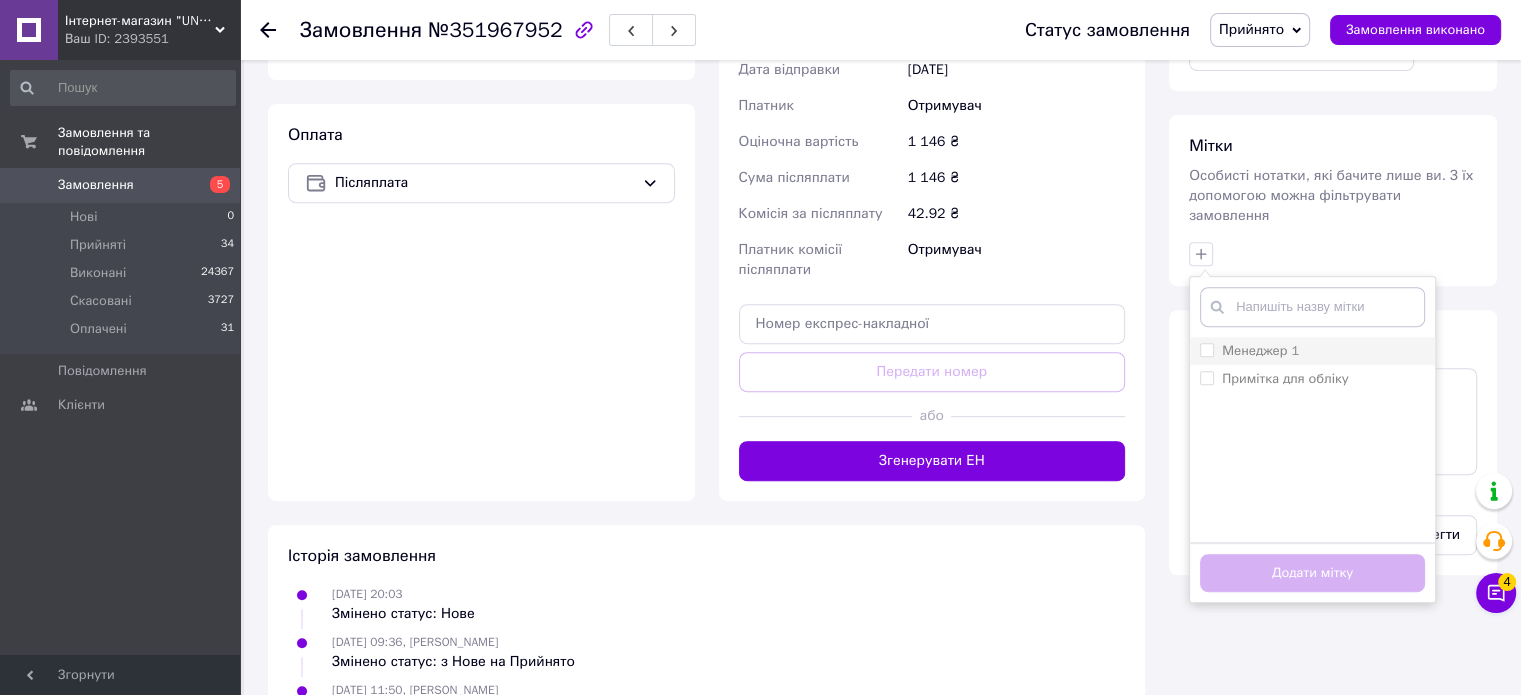 click on "Менеджер 1" at bounding box center [1206, 349] 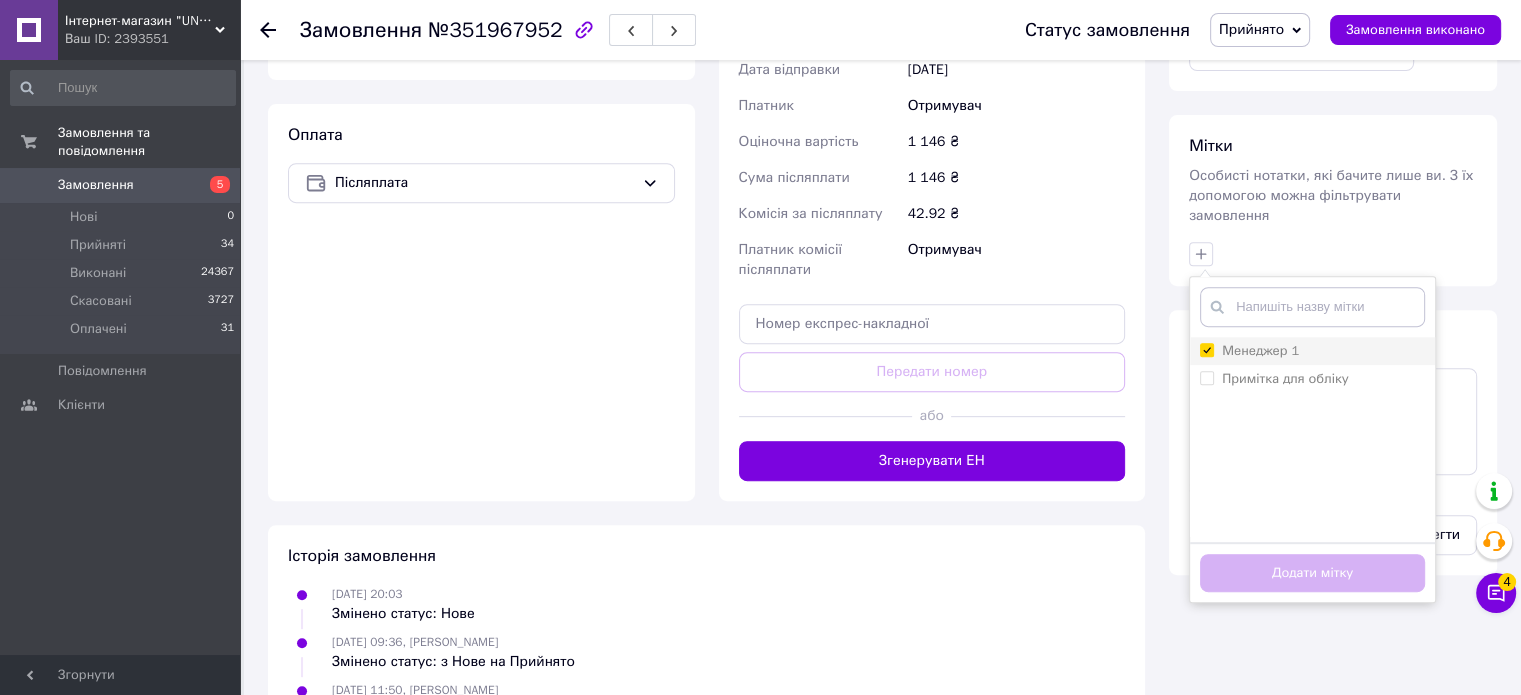checkbox on "true" 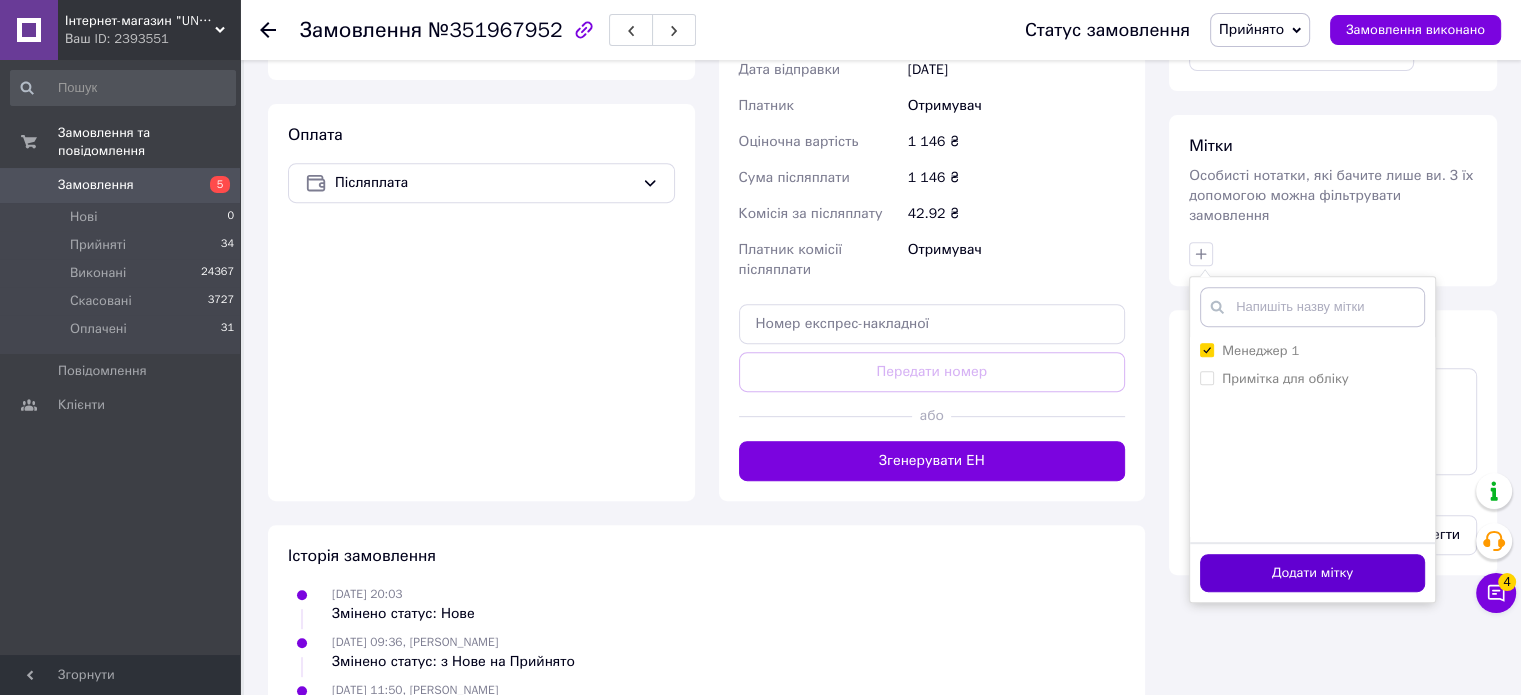 click on "Додати мітку" at bounding box center [1312, 573] 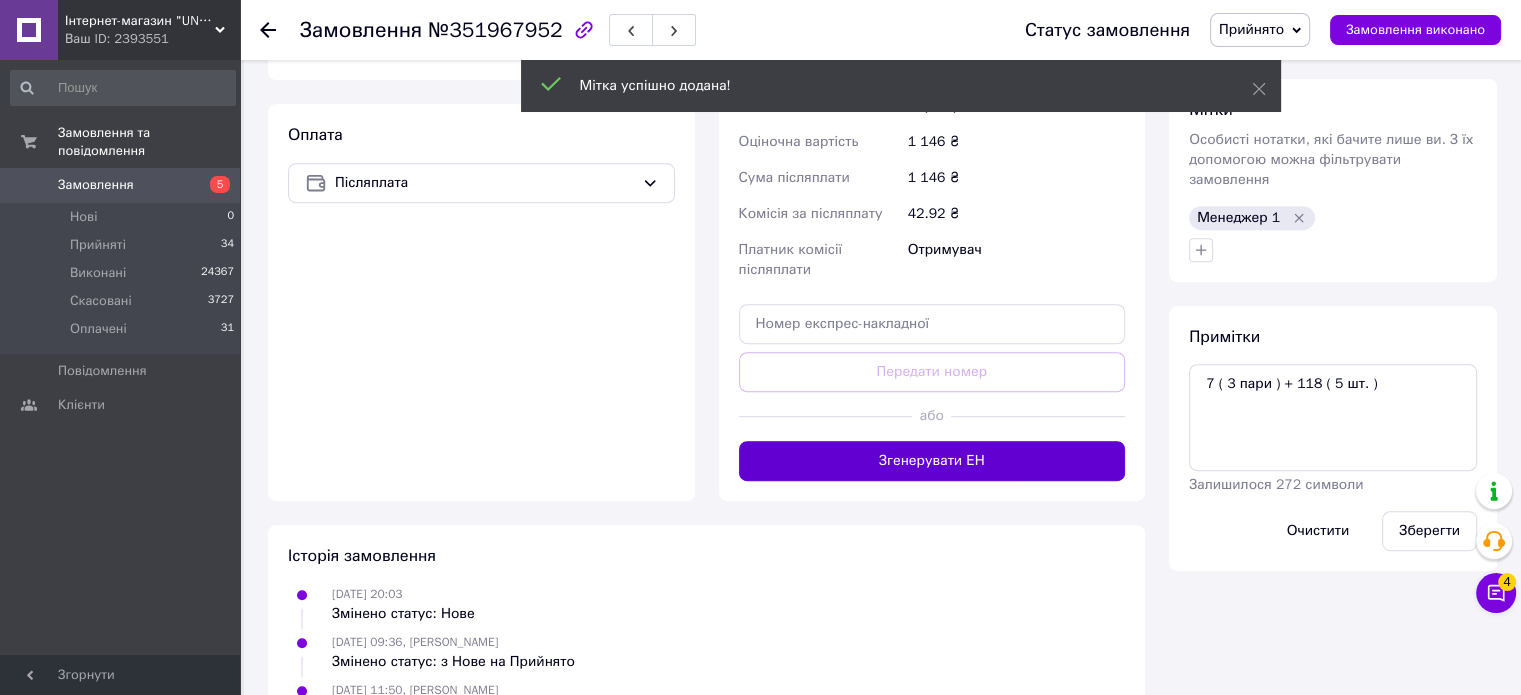 click on "Згенерувати ЕН" at bounding box center [932, 461] 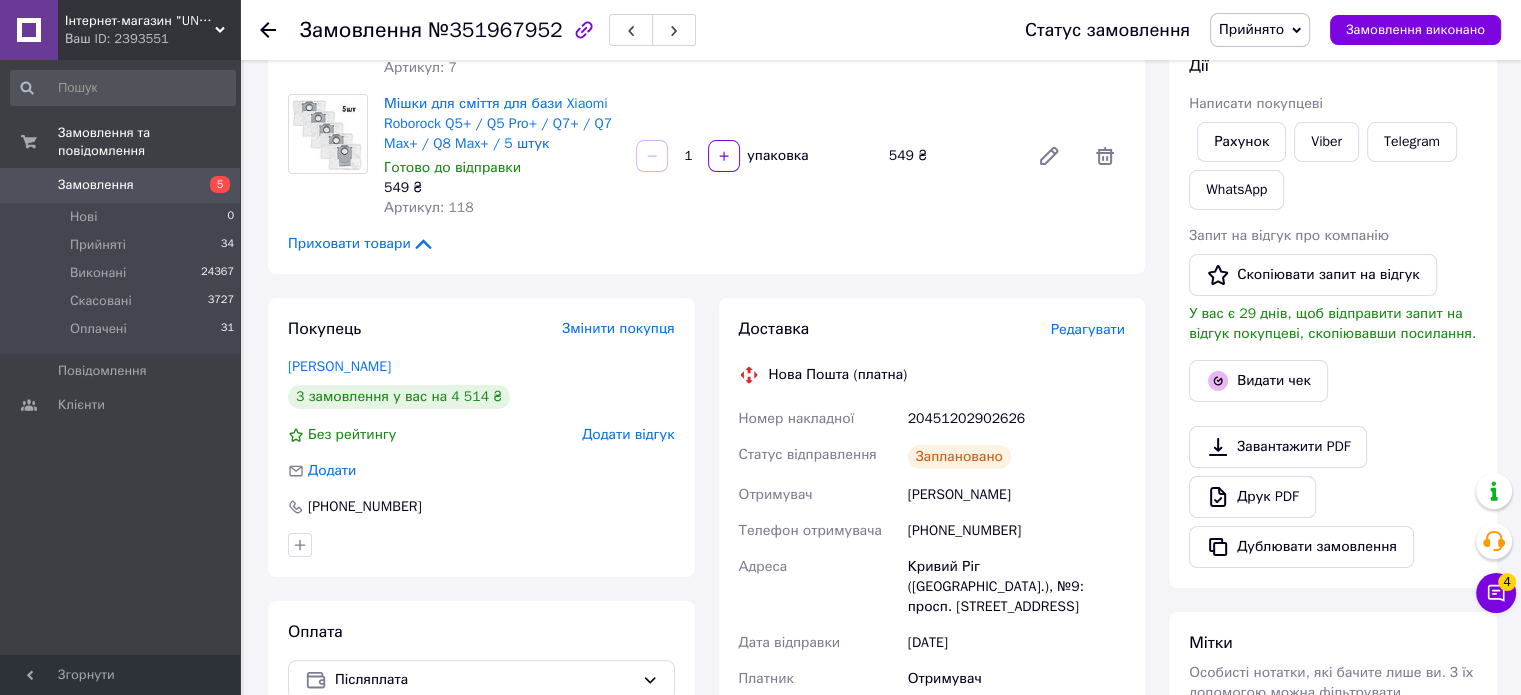 scroll, scrollTop: 294, scrollLeft: 0, axis: vertical 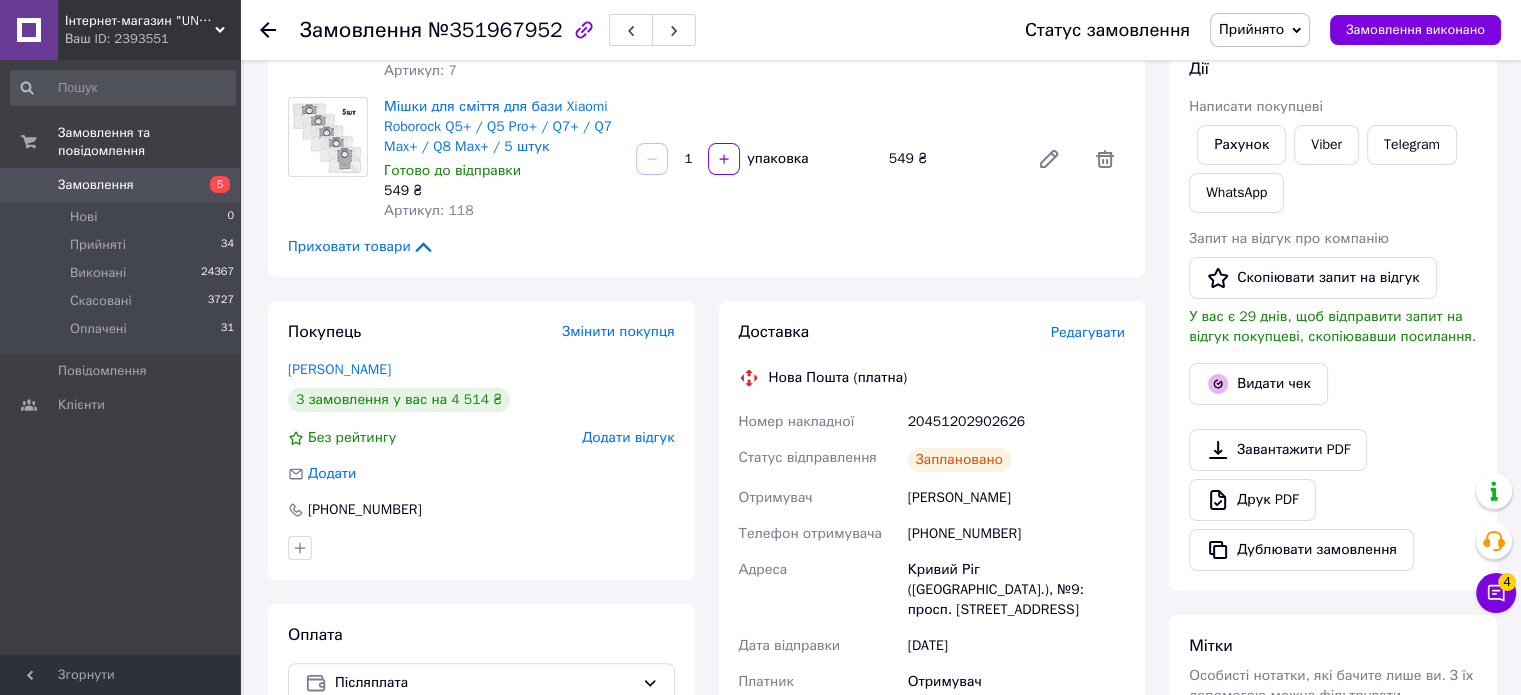 click on "20451202902626" at bounding box center (1016, 422) 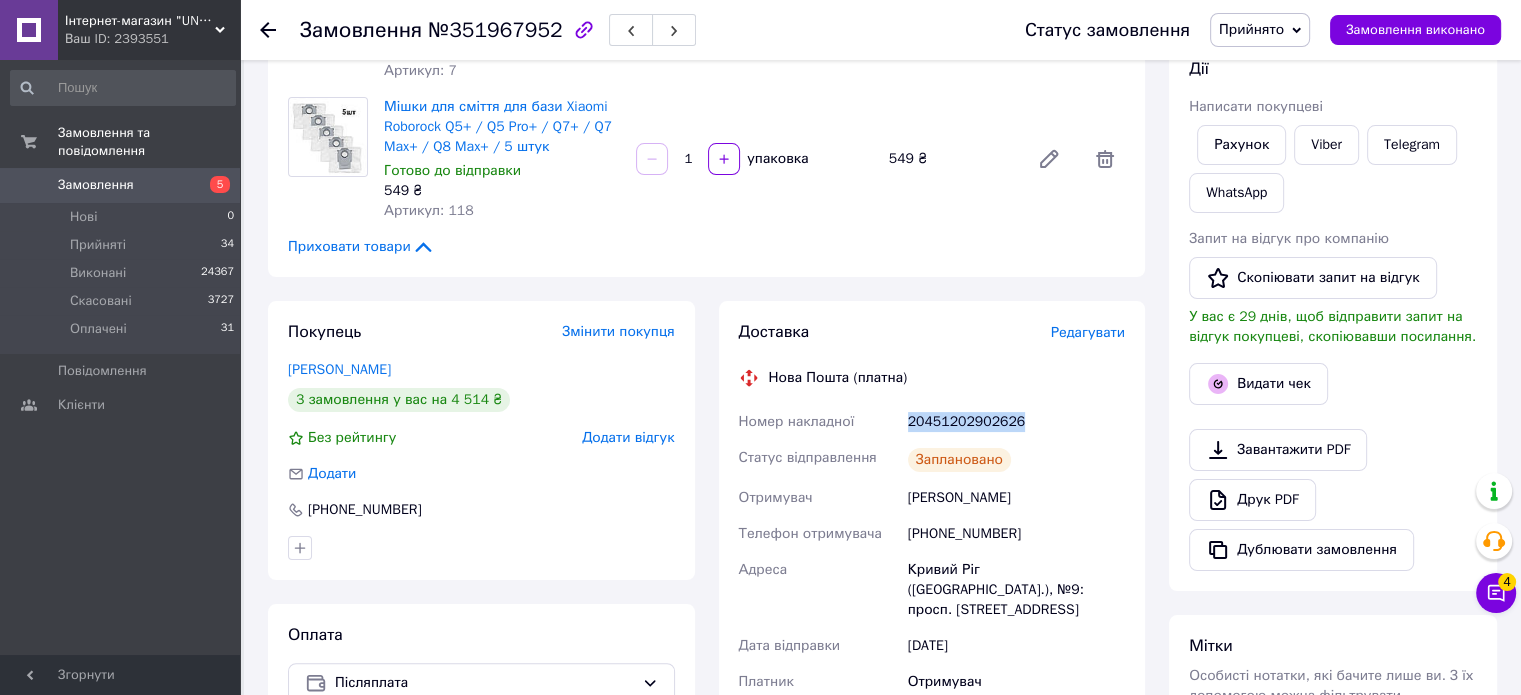 click on "20451202902626" at bounding box center (1016, 422) 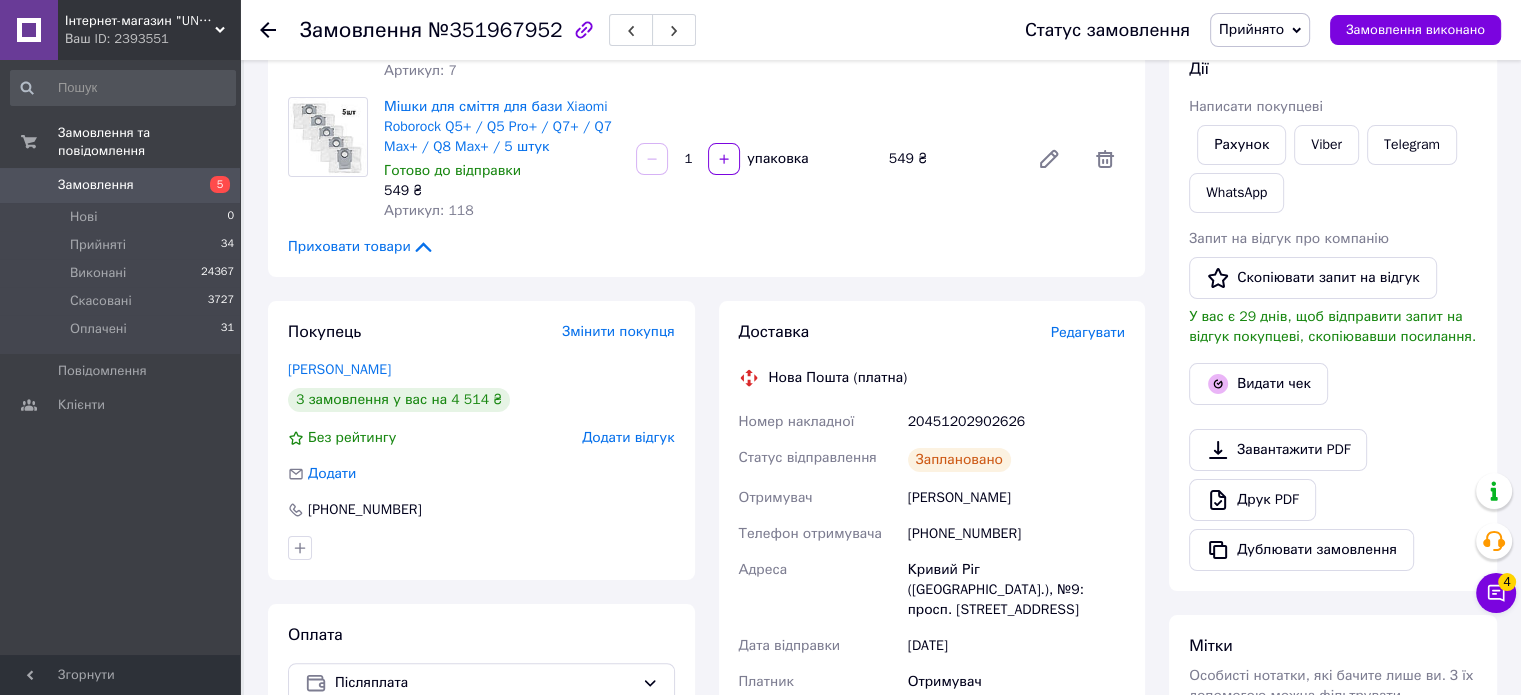 click on "Хараїм Наталья" at bounding box center (1016, 498) 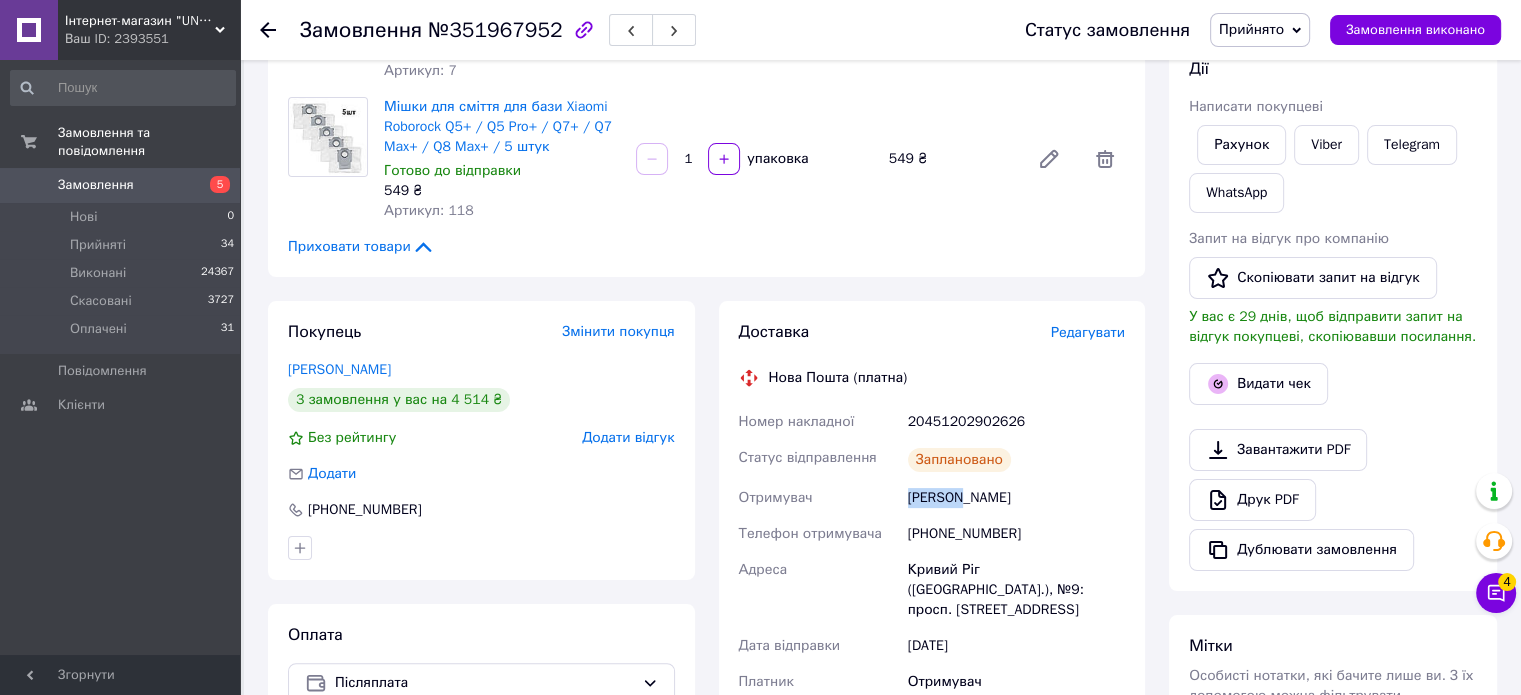copy on "Хараїм" 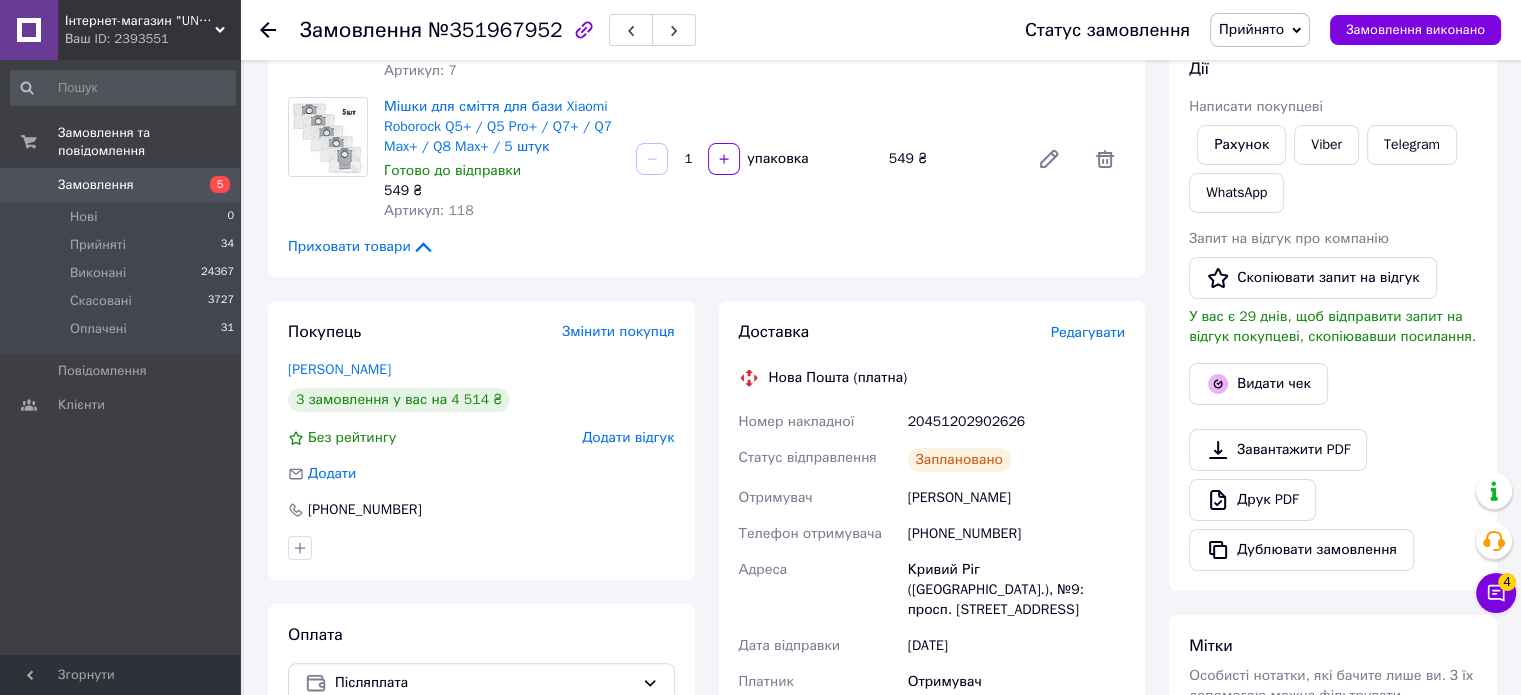 click 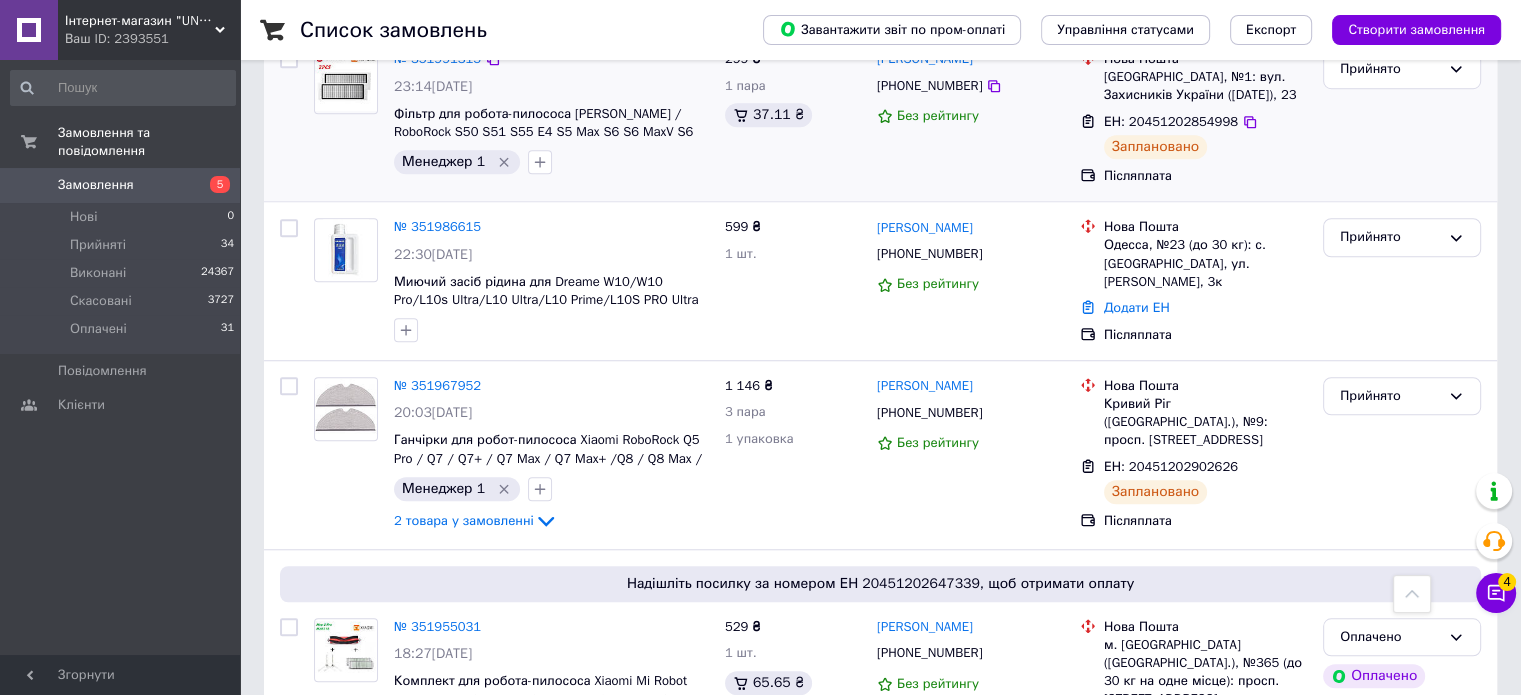 scroll, scrollTop: 1600, scrollLeft: 0, axis: vertical 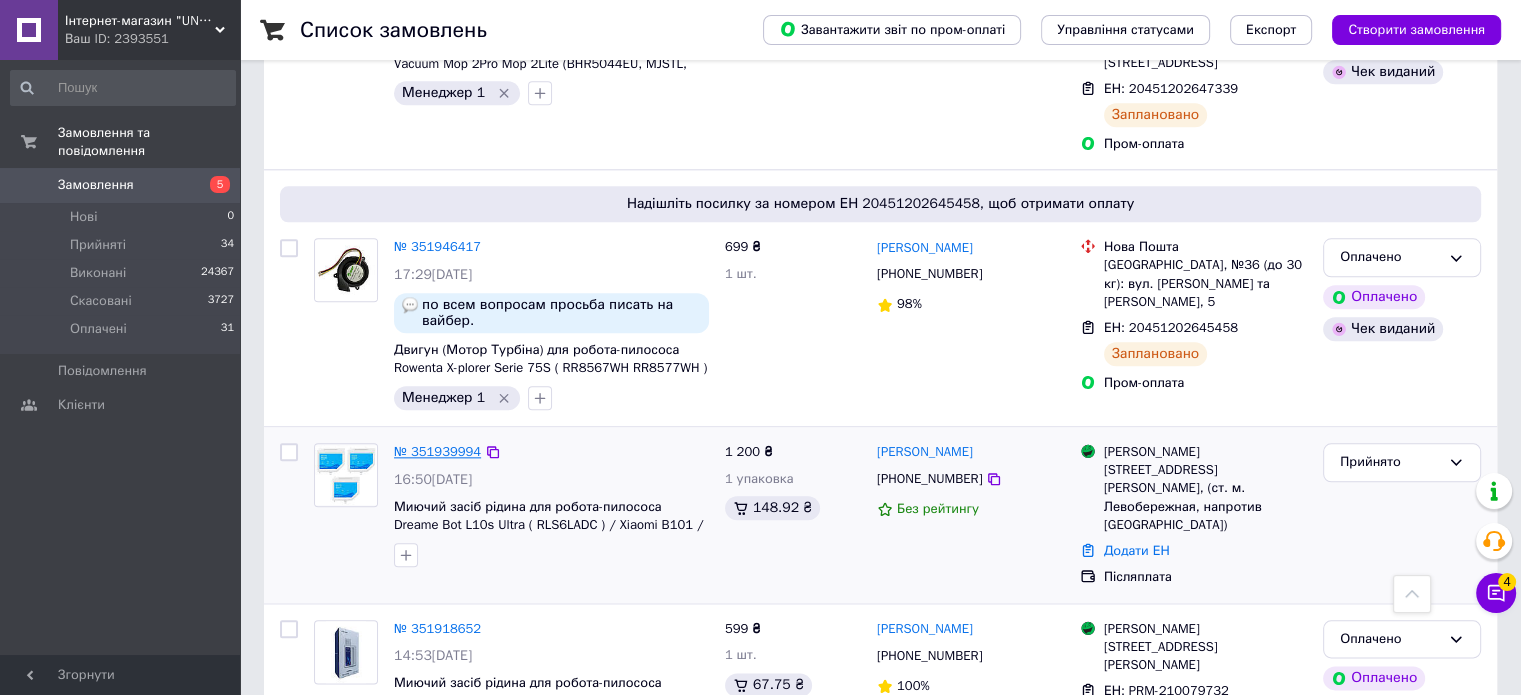 click on "№ 351939994" at bounding box center (437, 451) 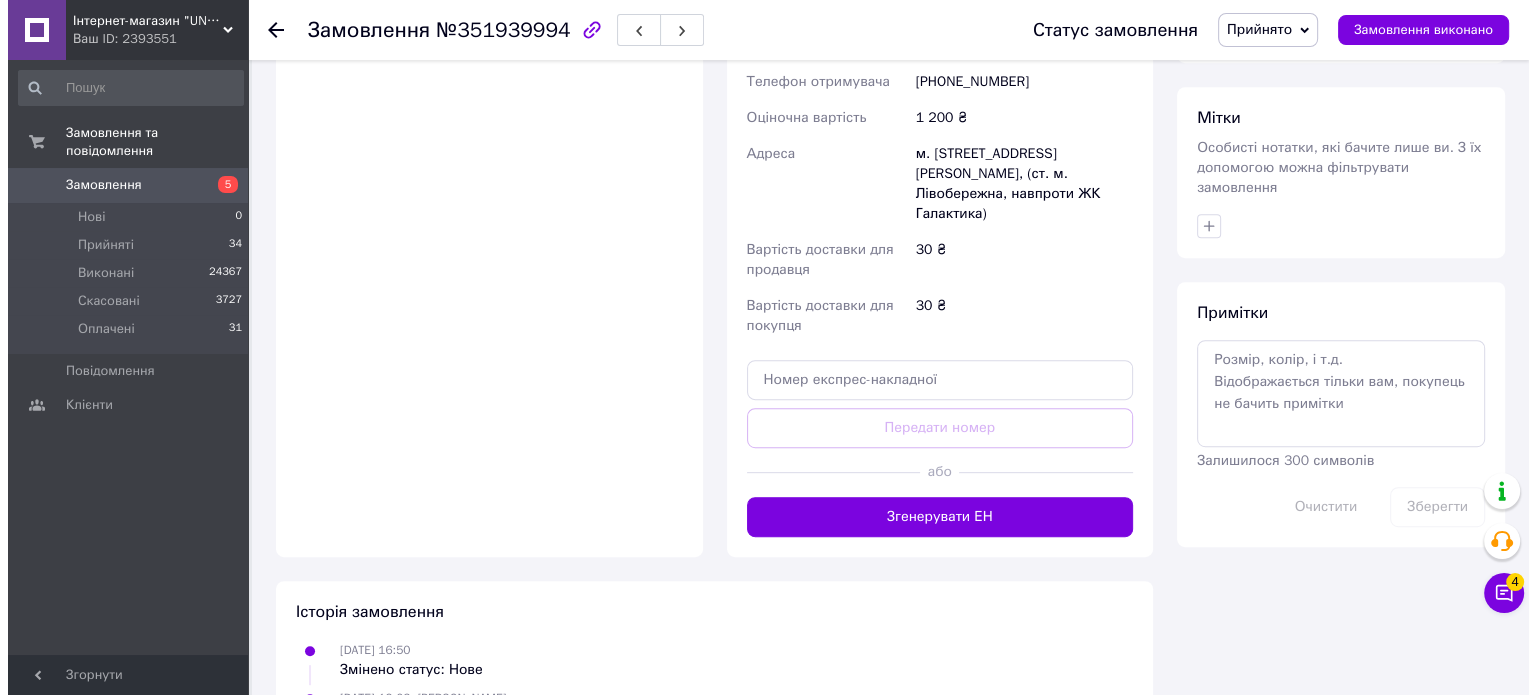 scroll, scrollTop: 900, scrollLeft: 0, axis: vertical 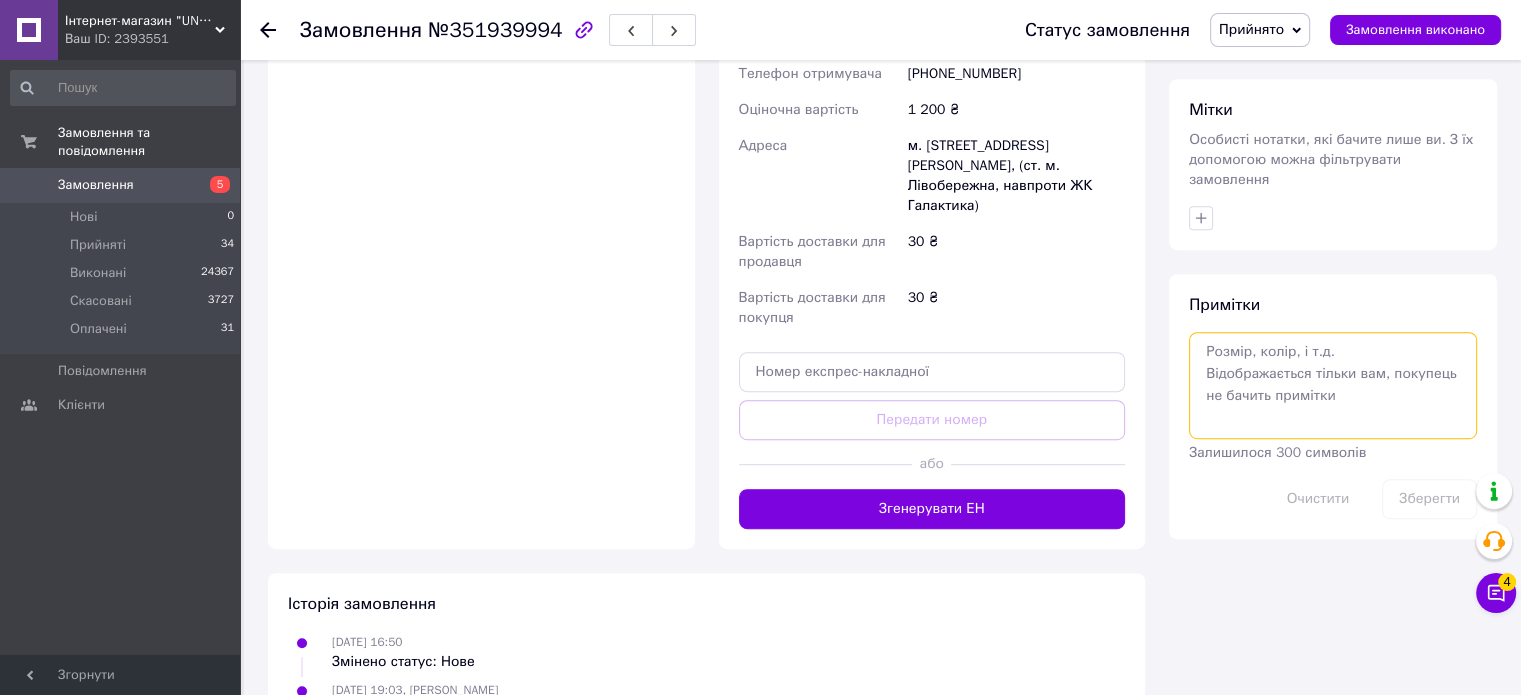 click at bounding box center (1333, 385) 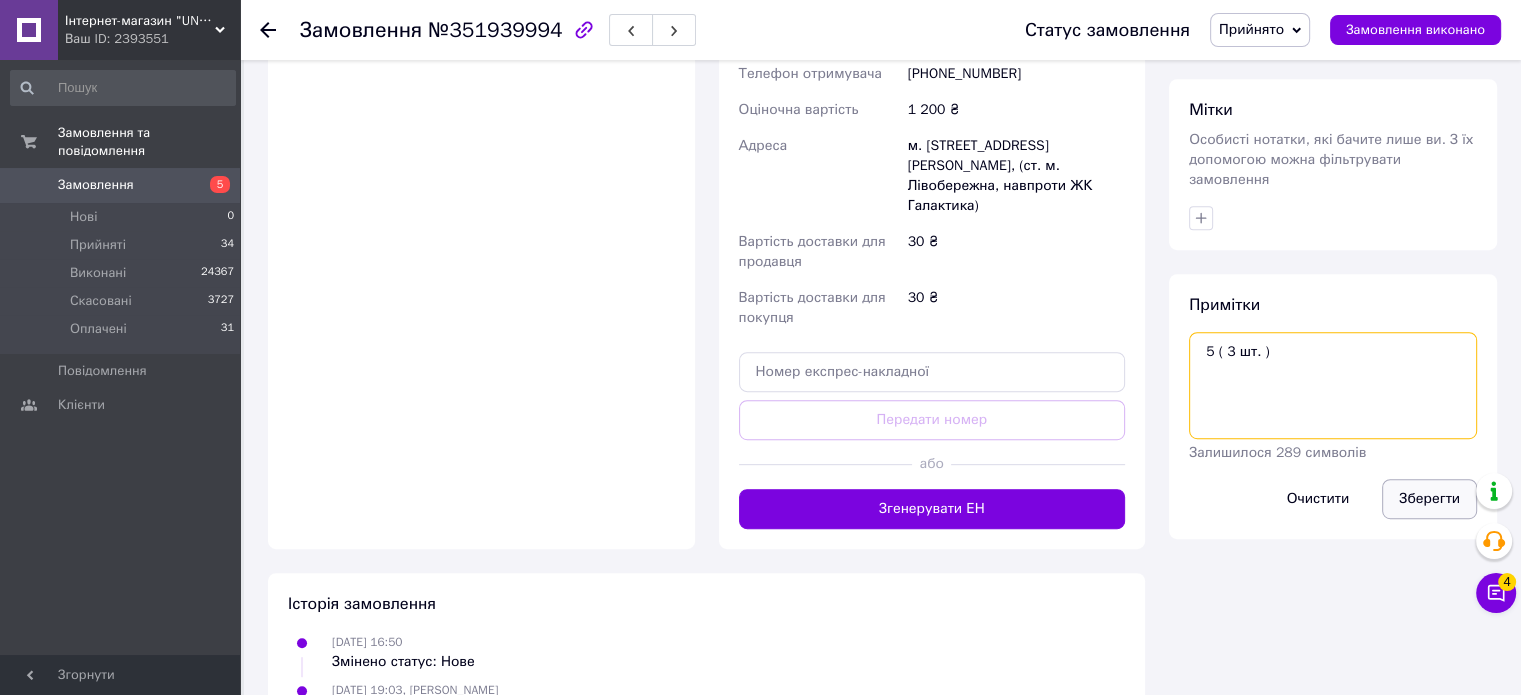 type on "5 ( 3 шт. )" 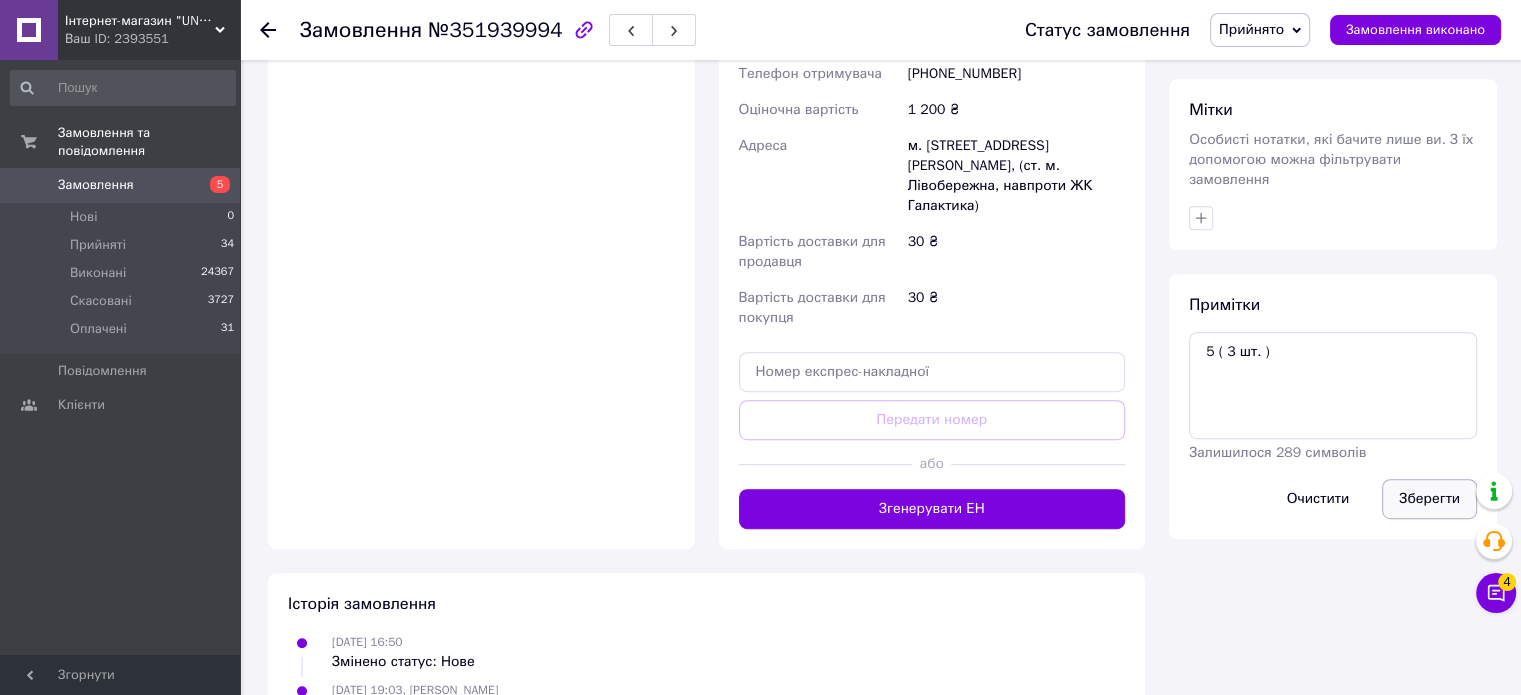 click on "Зберегти" at bounding box center (1429, 499) 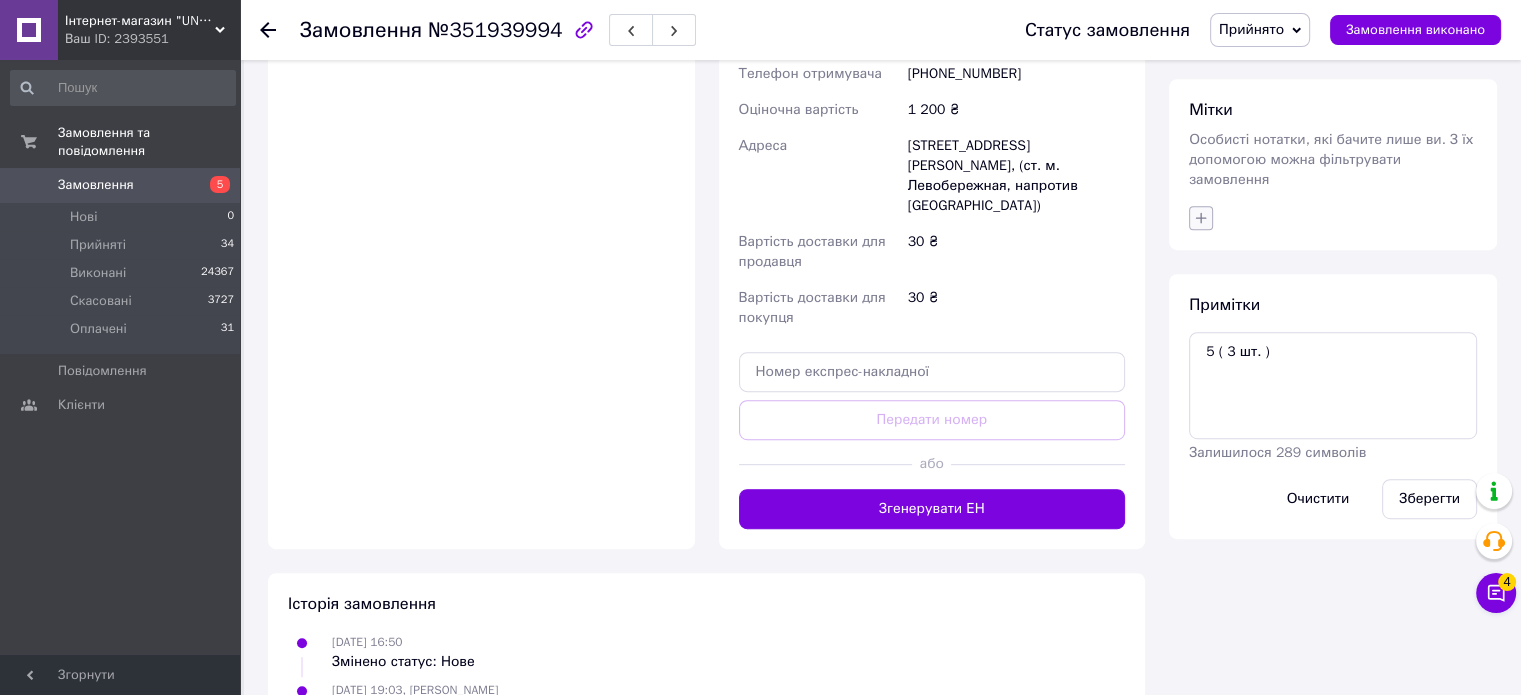 click 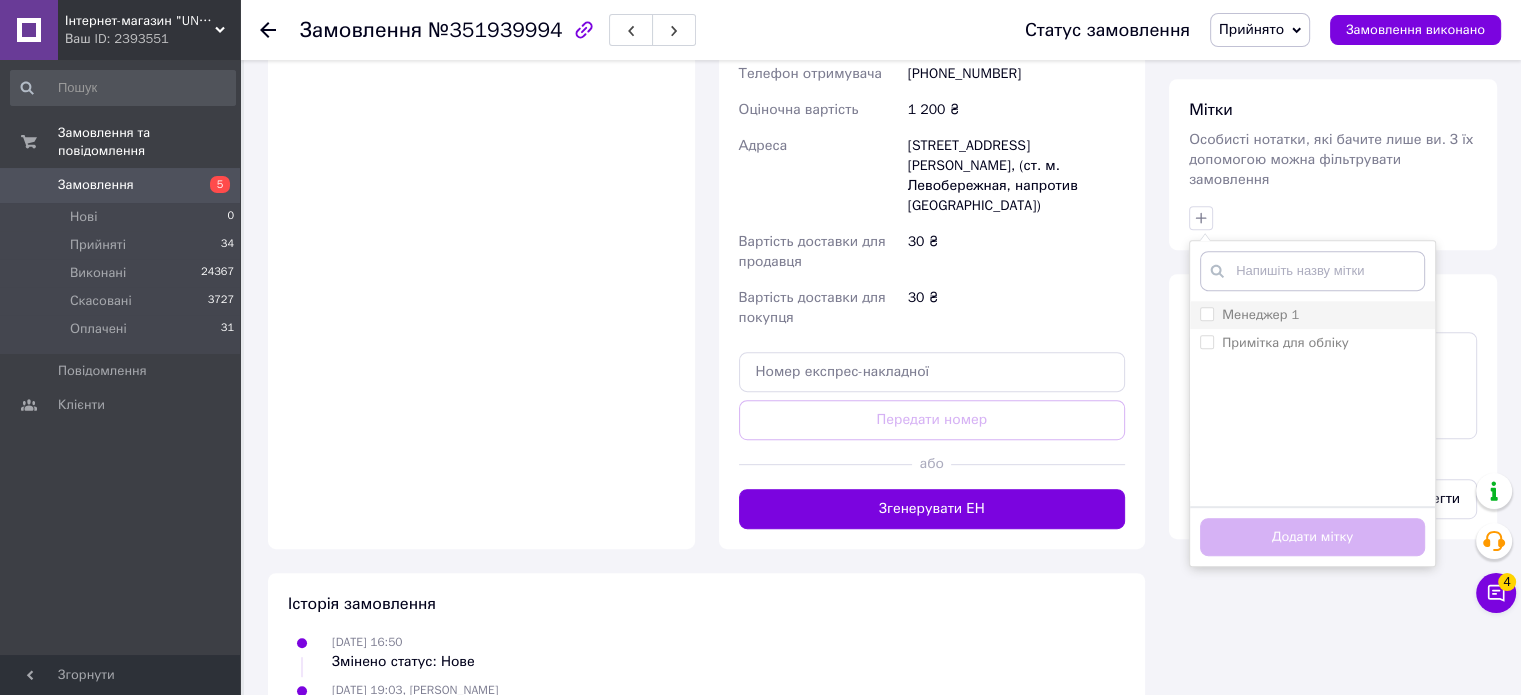 click on "Менеджер 1" at bounding box center [1206, 313] 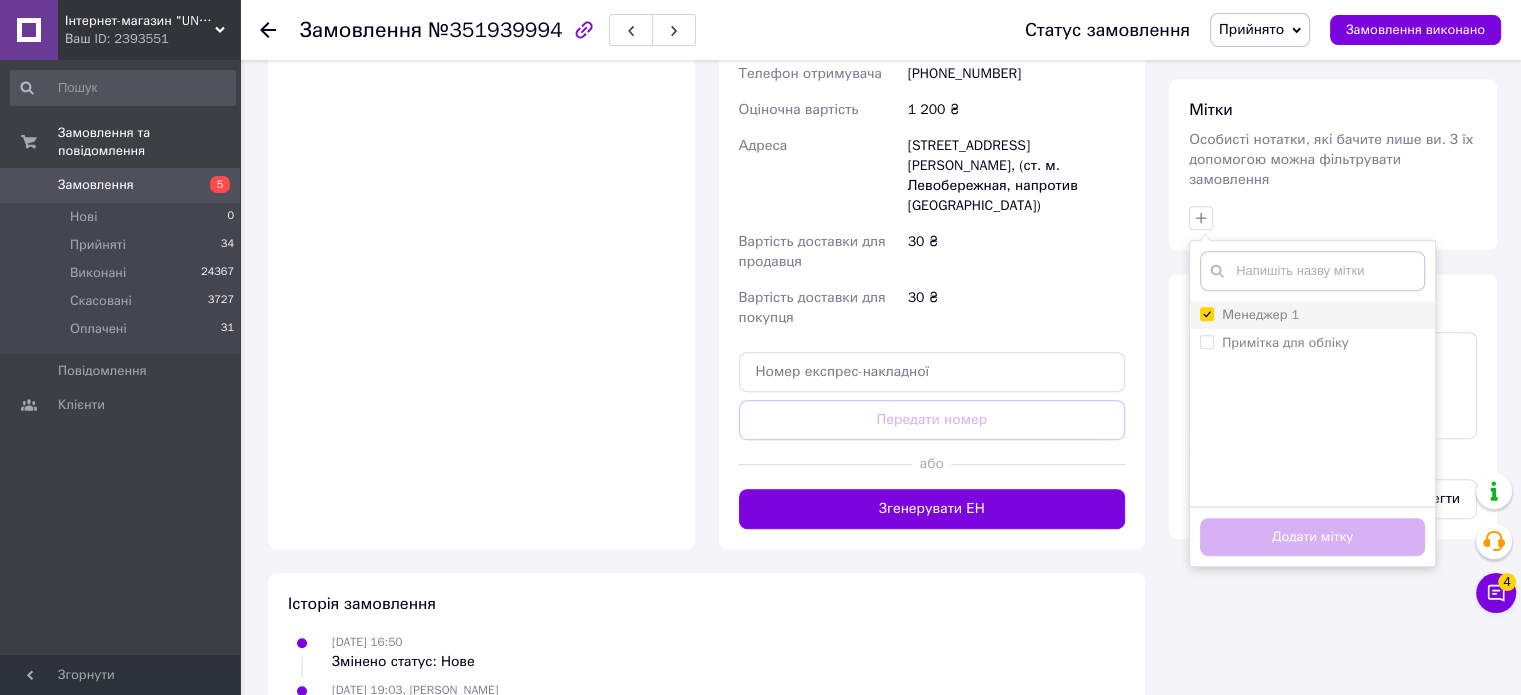 checkbox on "true" 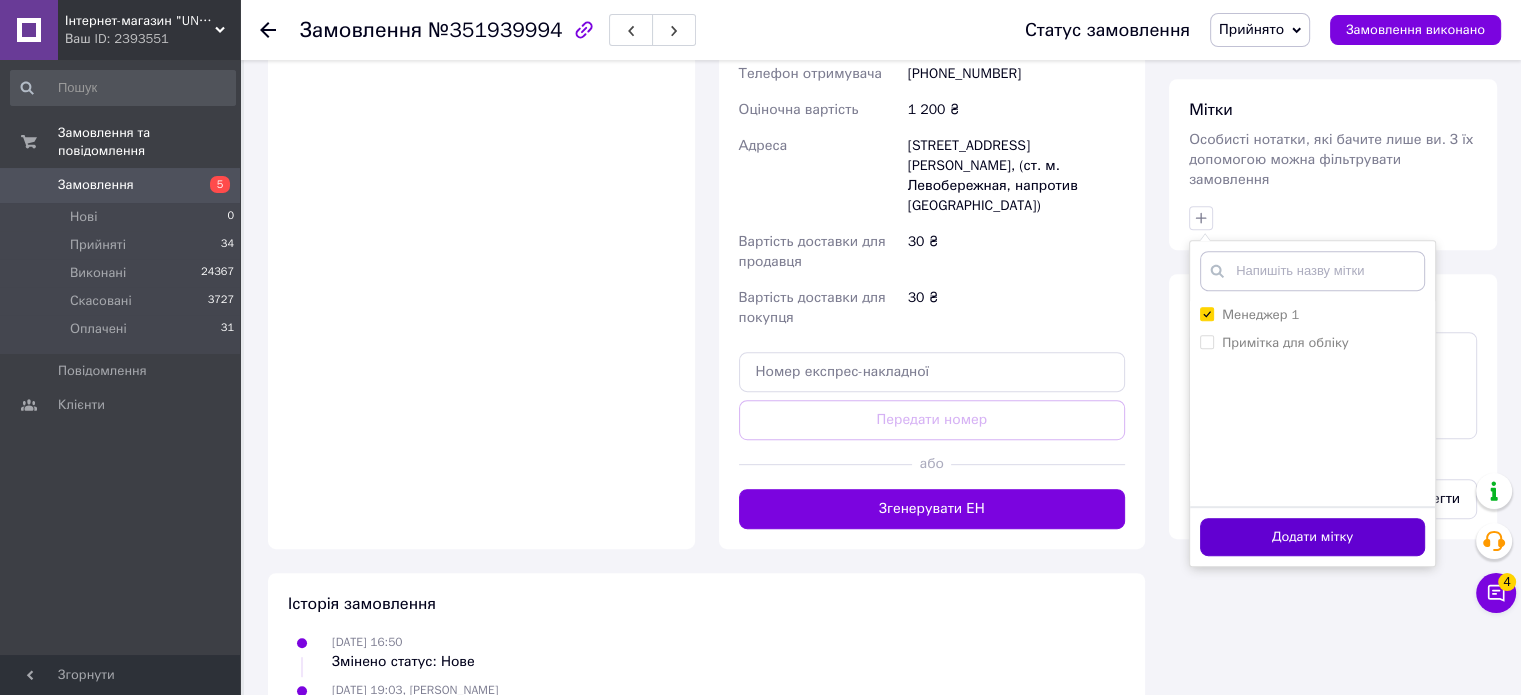 click on "Додати мітку" at bounding box center [1312, 537] 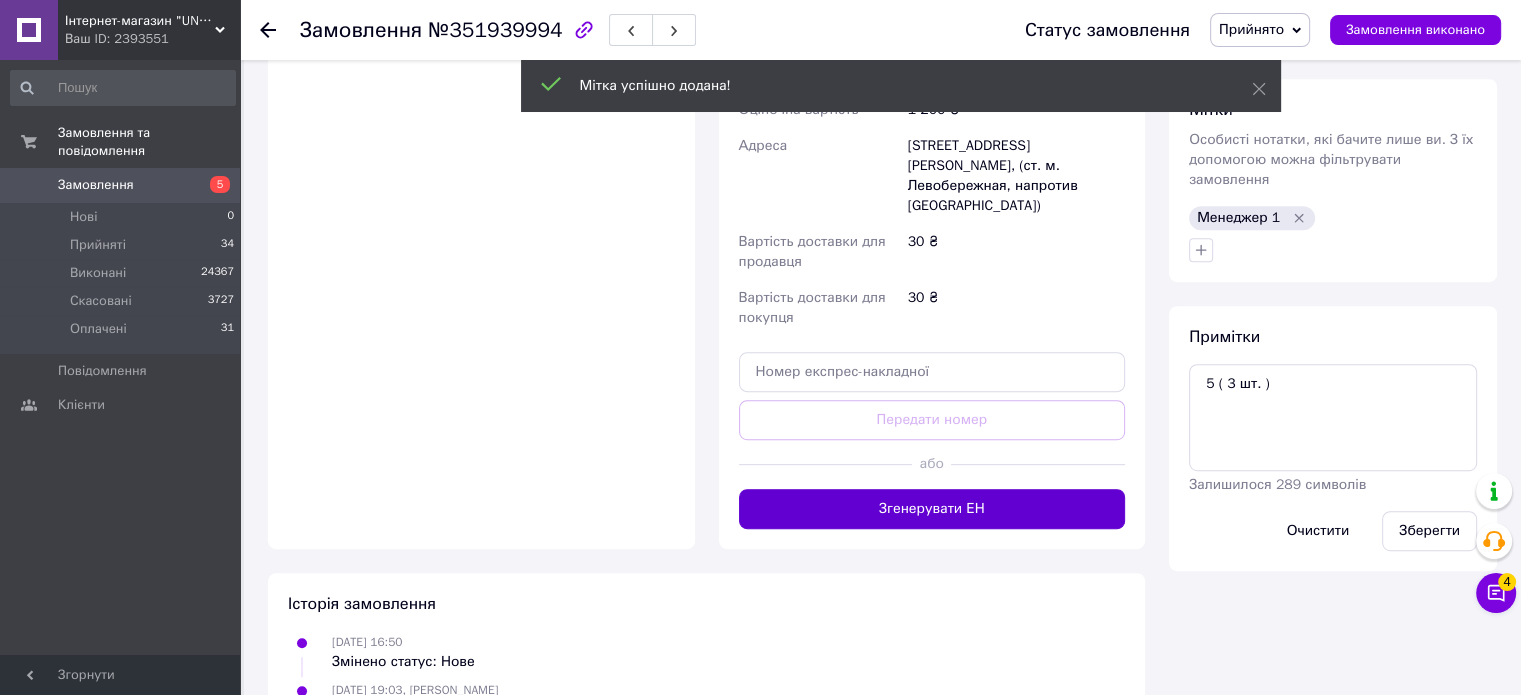 click on "Згенерувати ЕН" at bounding box center (932, 509) 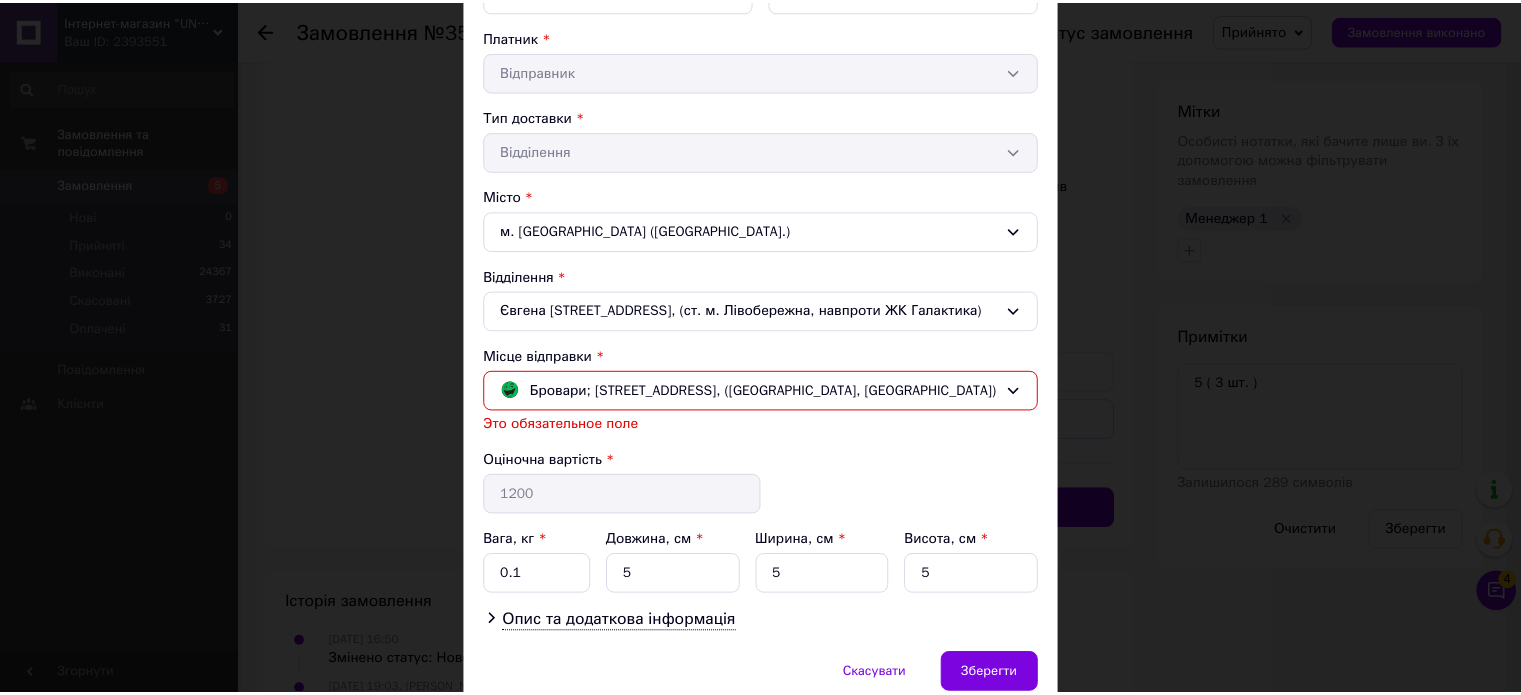 scroll, scrollTop: 400, scrollLeft: 0, axis: vertical 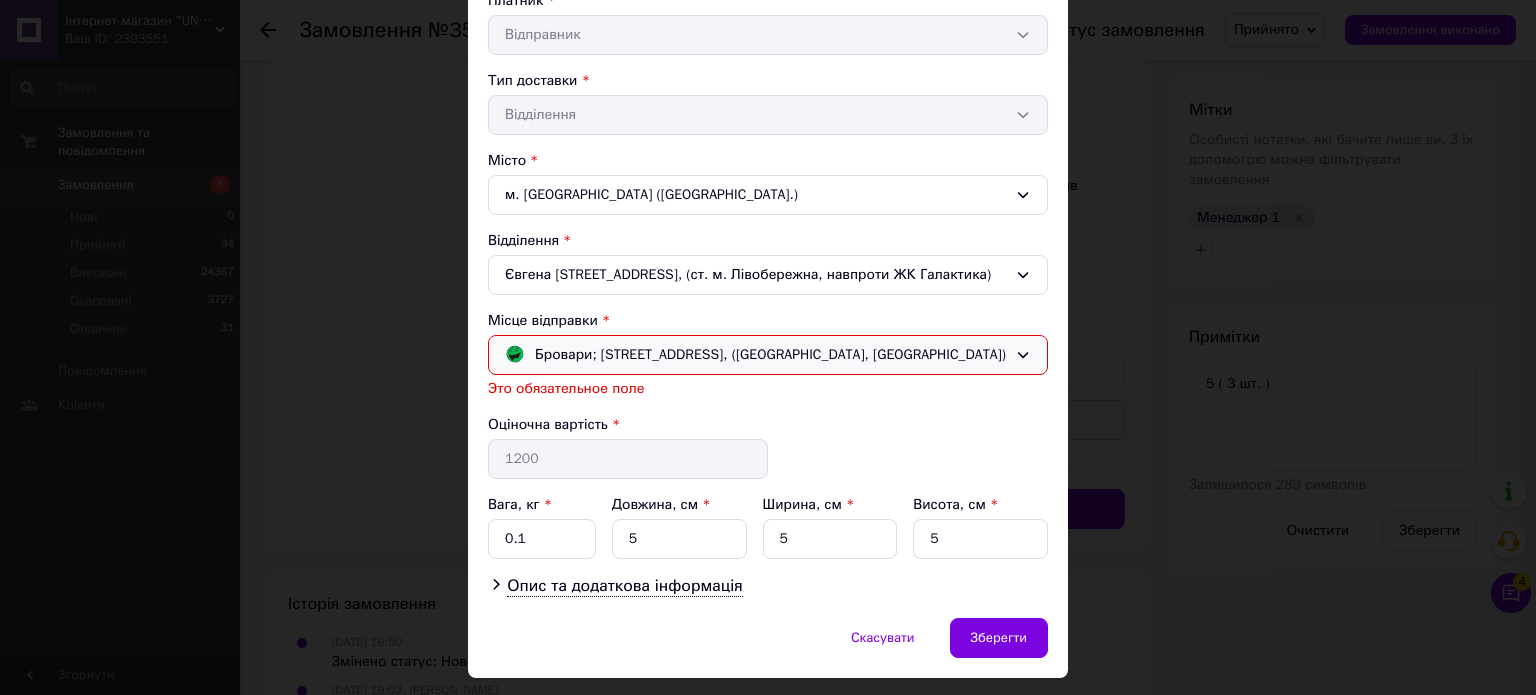 click 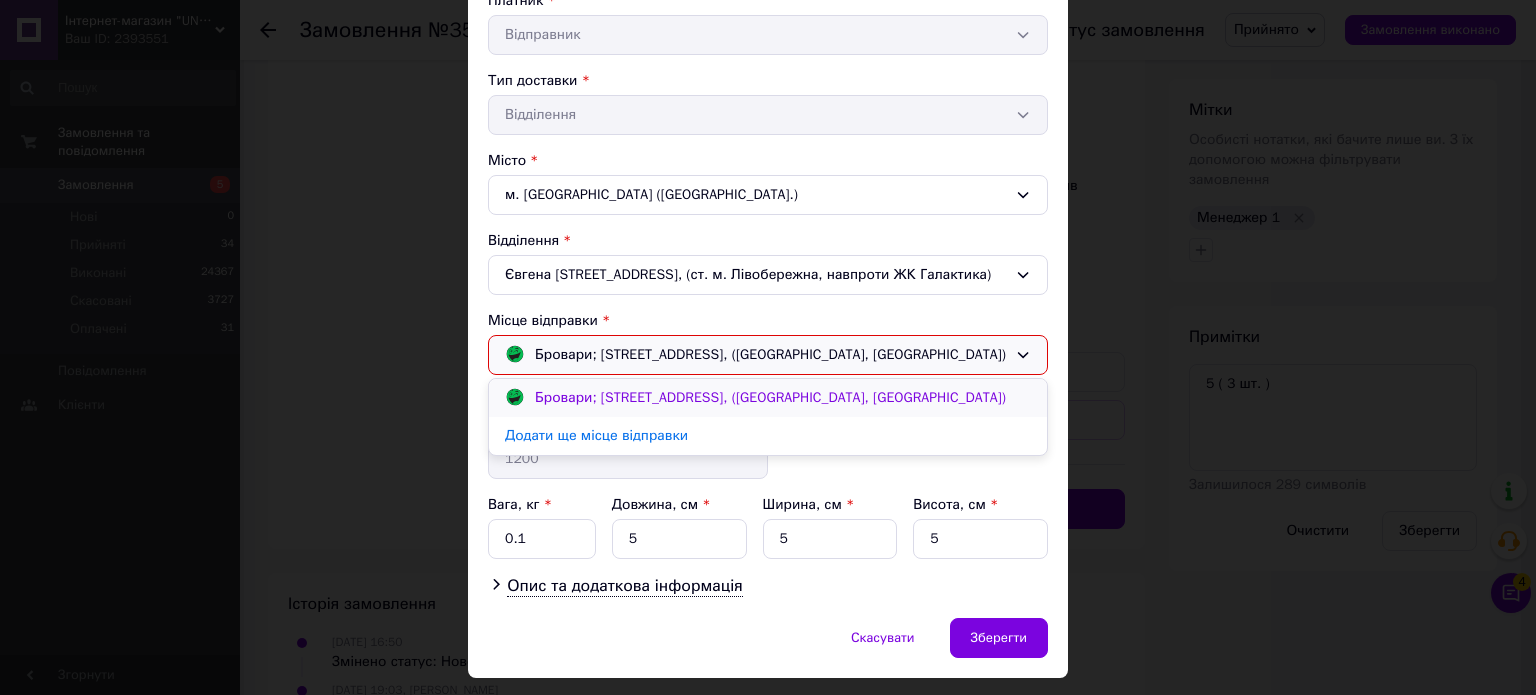 click on "Бровари; Київська вул., 239, (Бровари, ТЦ МаркМолл)" at bounding box center (768, 398) 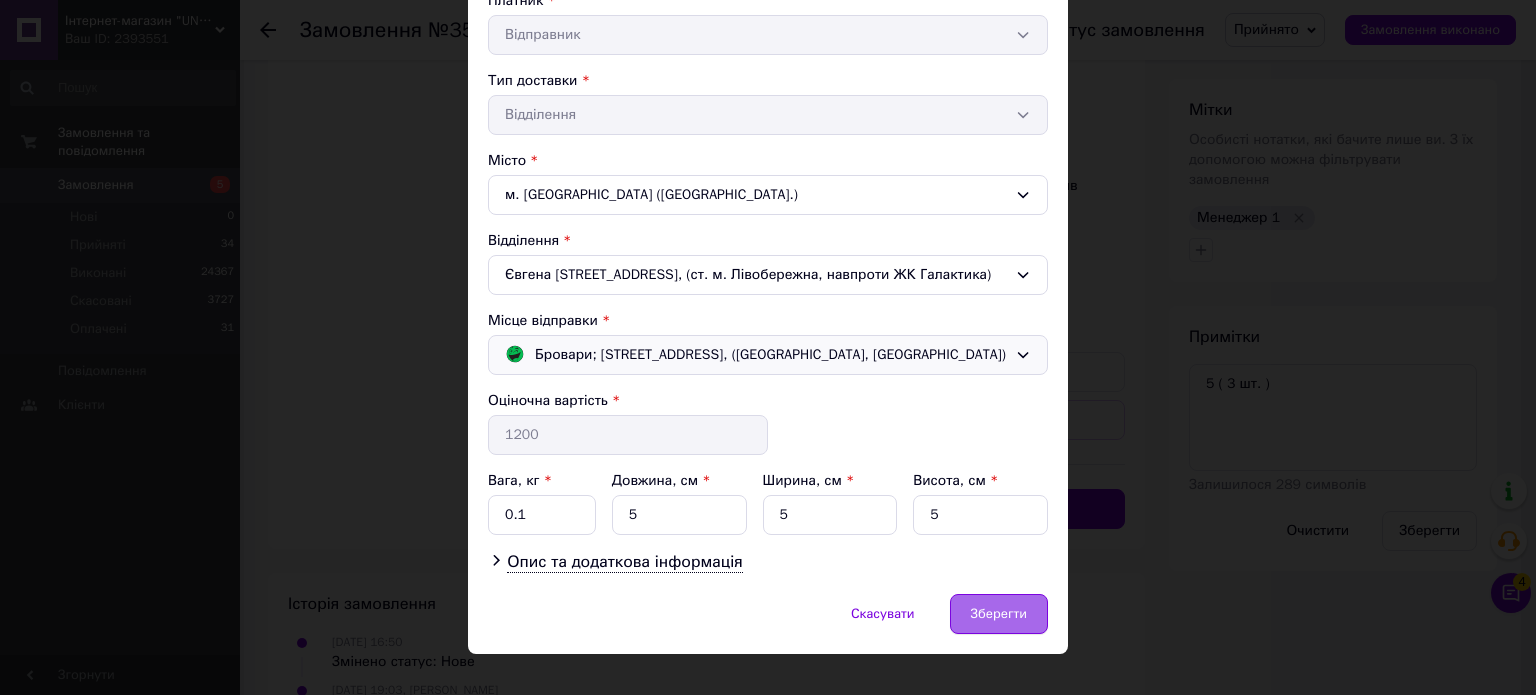 click on "Зберегти" at bounding box center [999, 614] 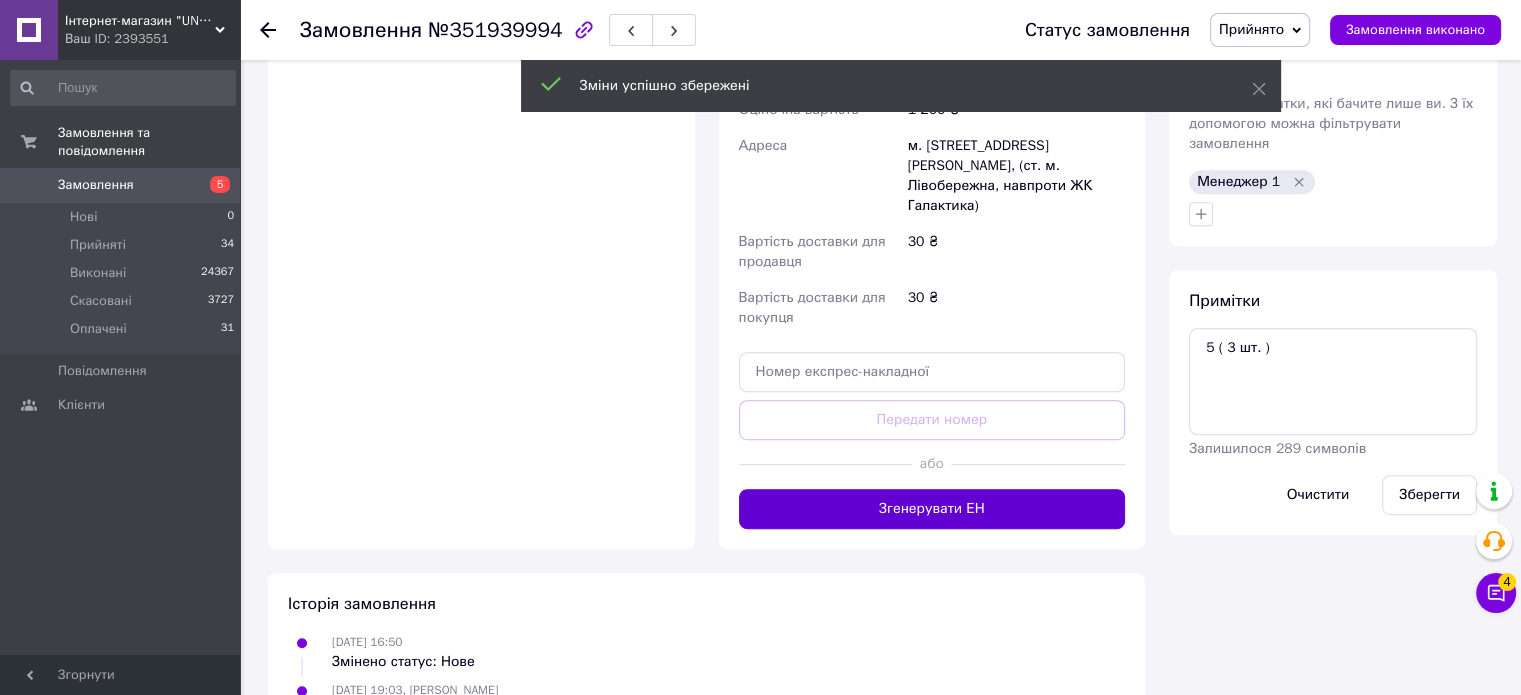 click on "Згенерувати ЕН" at bounding box center (932, 509) 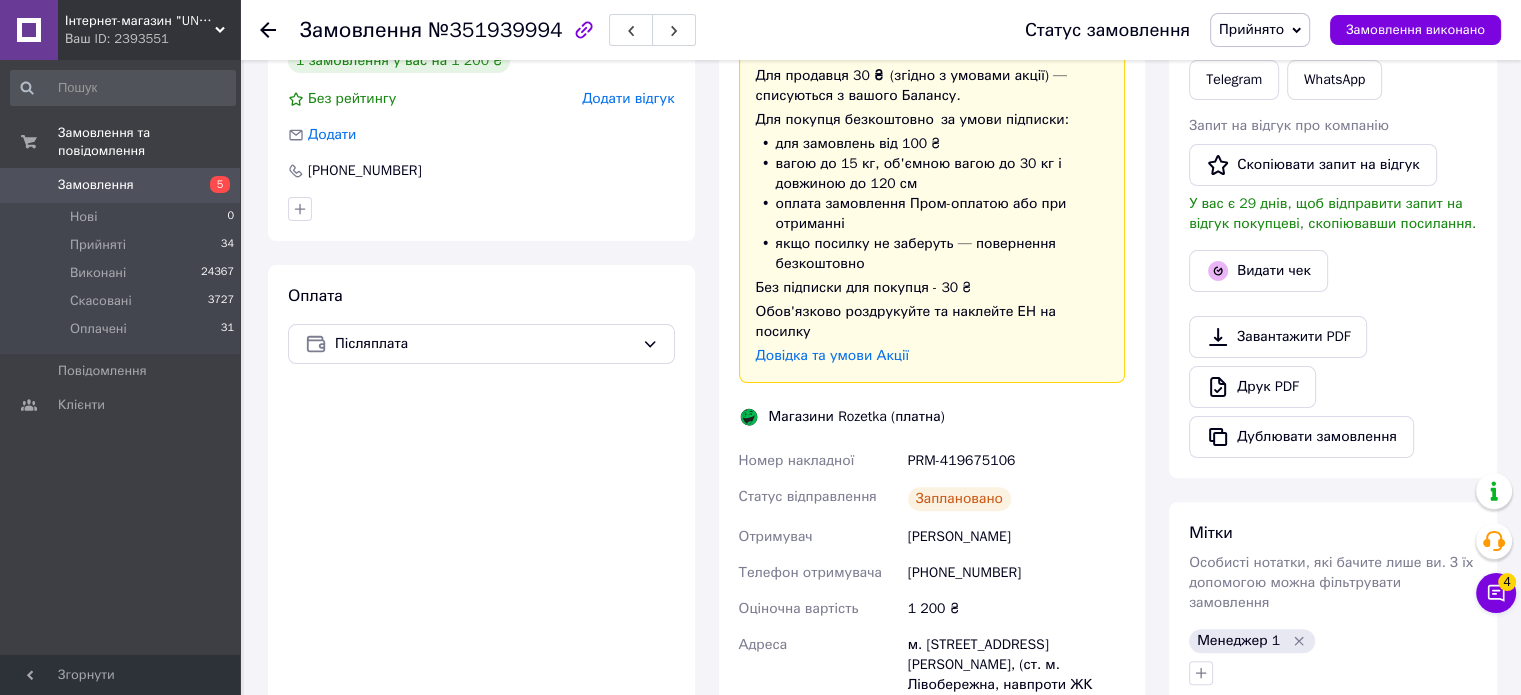 scroll, scrollTop: 600, scrollLeft: 0, axis: vertical 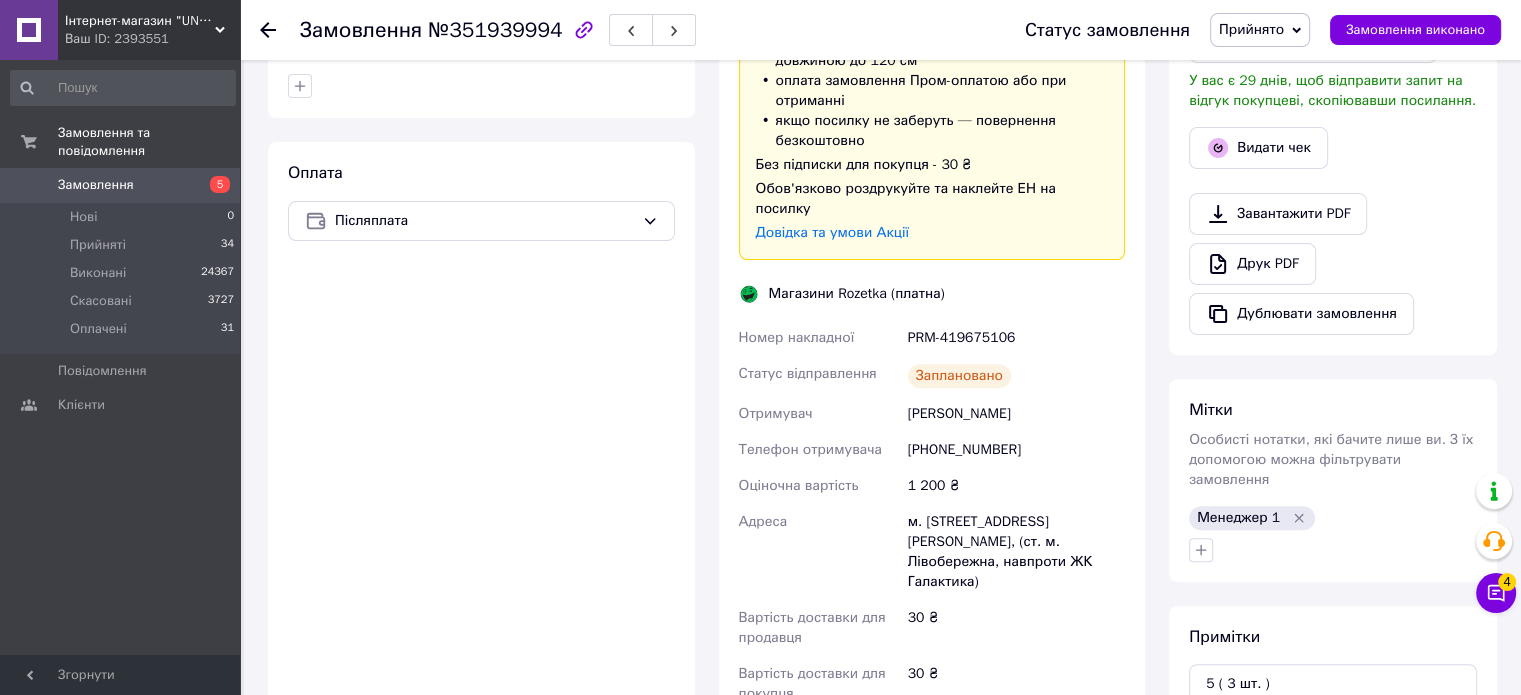 click on "Кондрашев Денис" at bounding box center (1016, 414) 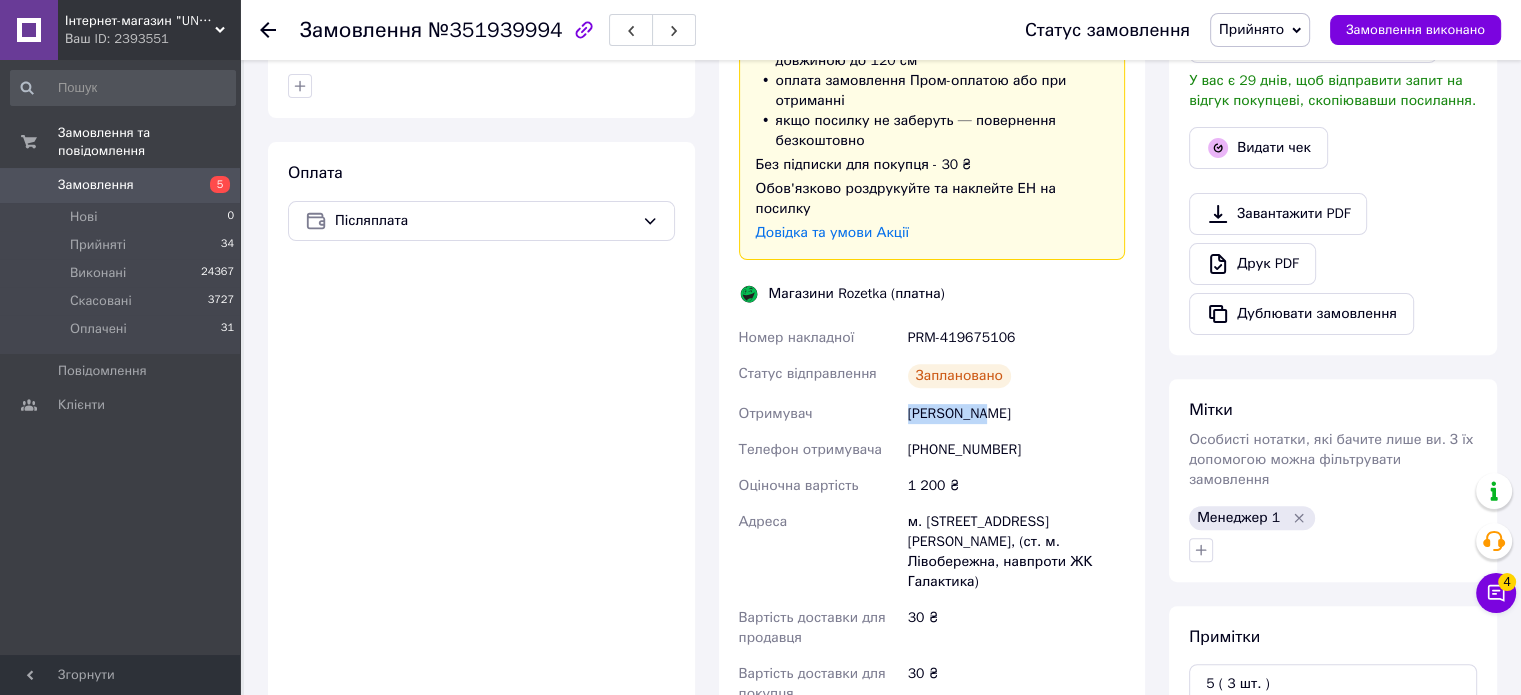 click on "Кондрашев Денис" at bounding box center [1016, 414] 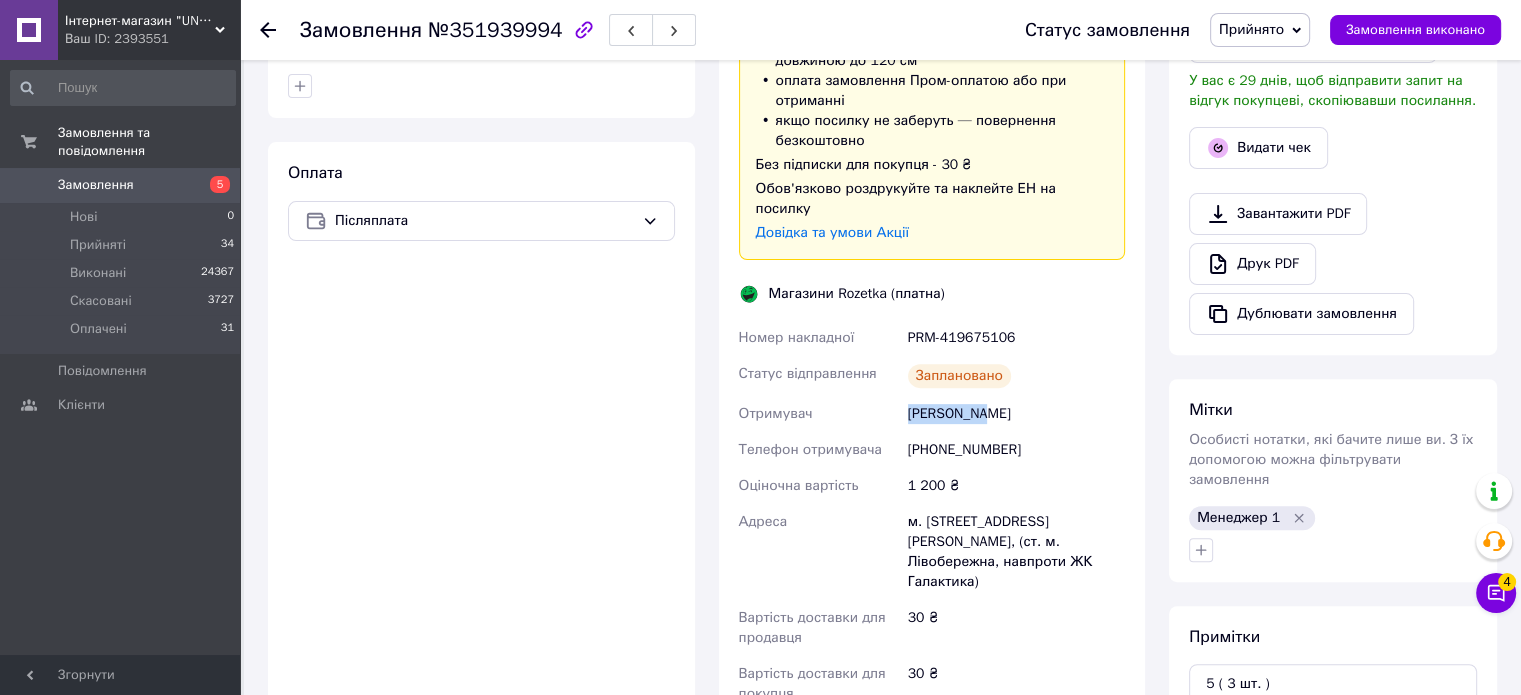 copy on "Кондрашев" 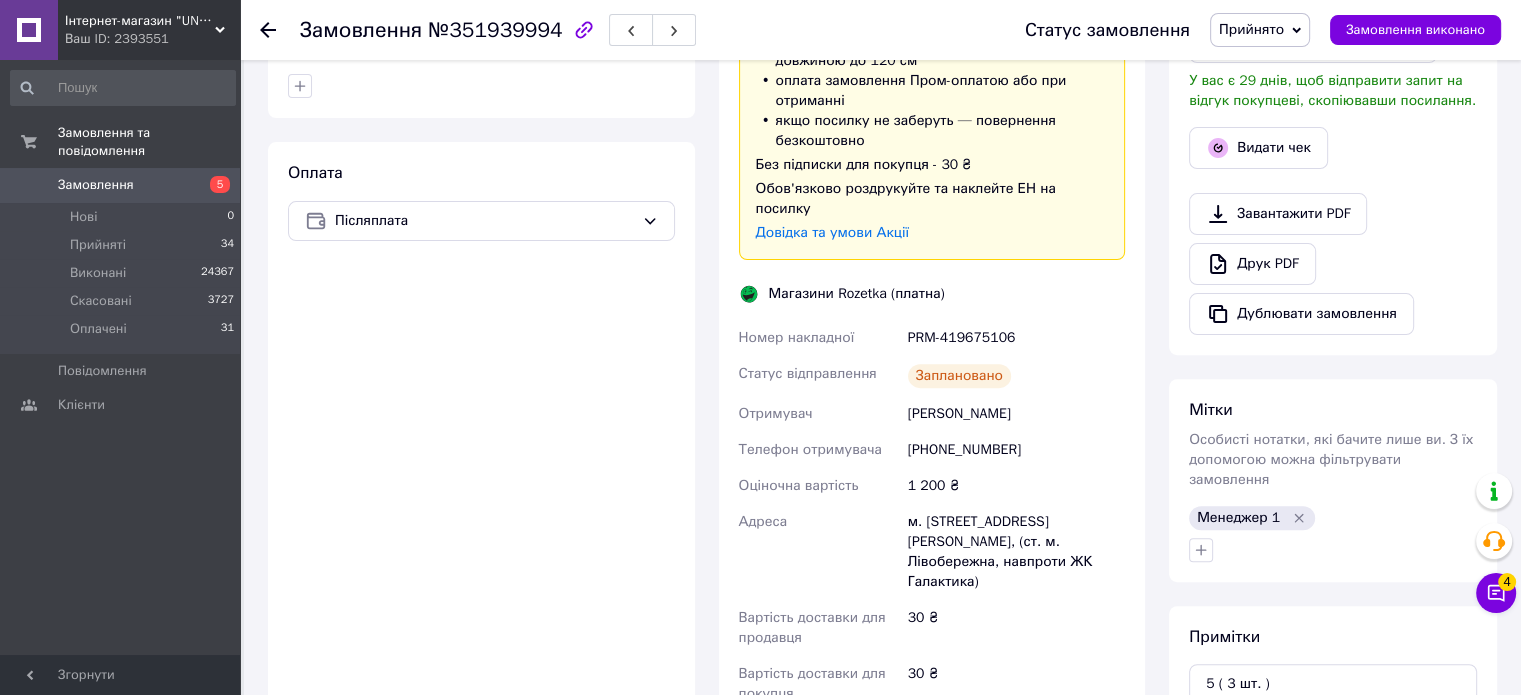 click on "№351939994" at bounding box center (495, 30) 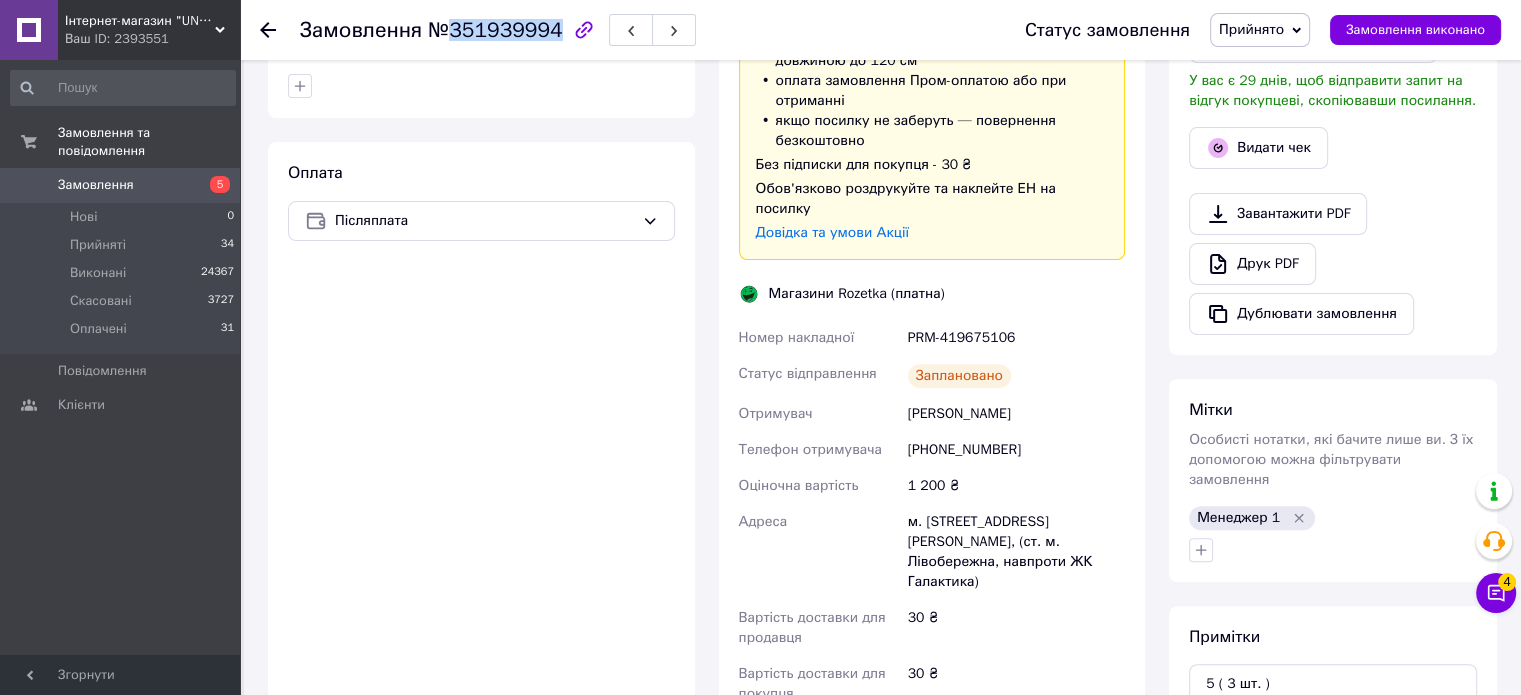 click on "№351939994" at bounding box center (495, 30) 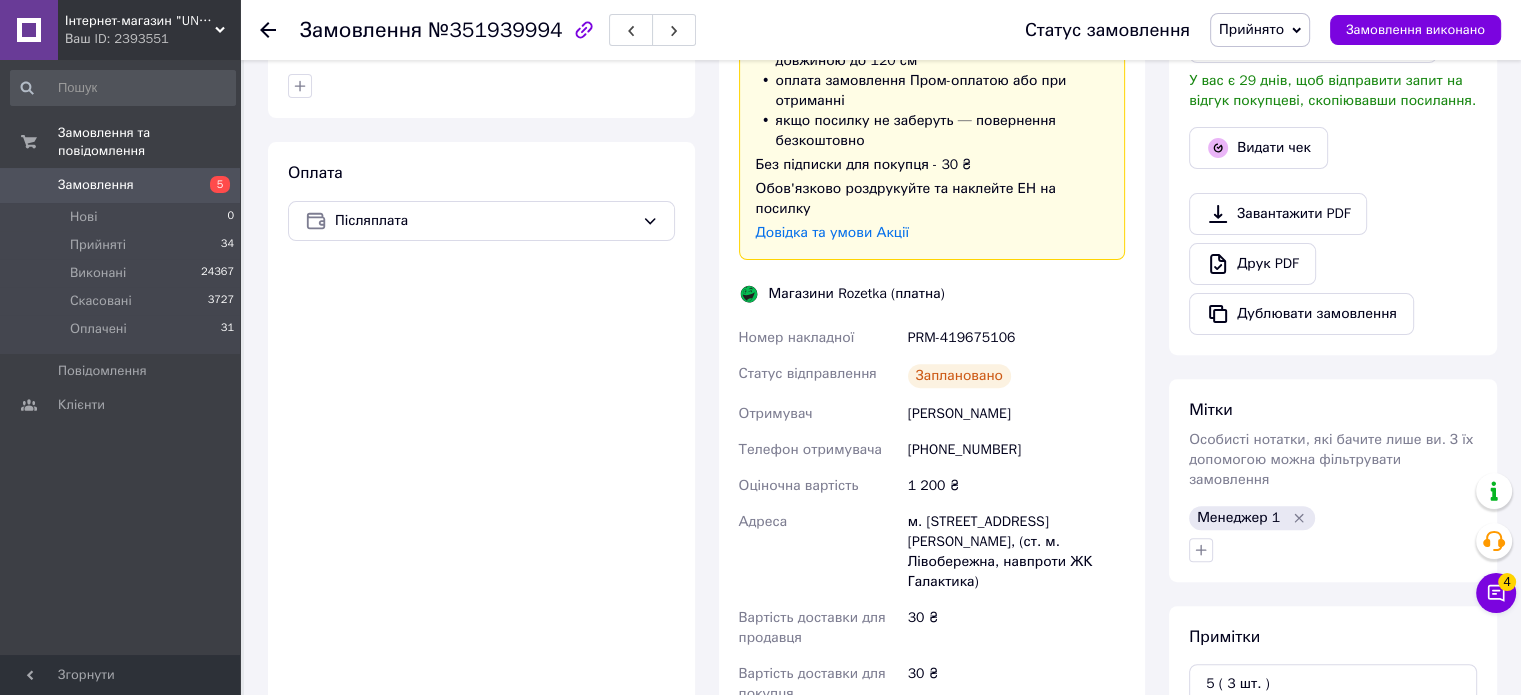 click at bounding box center (280, 30) 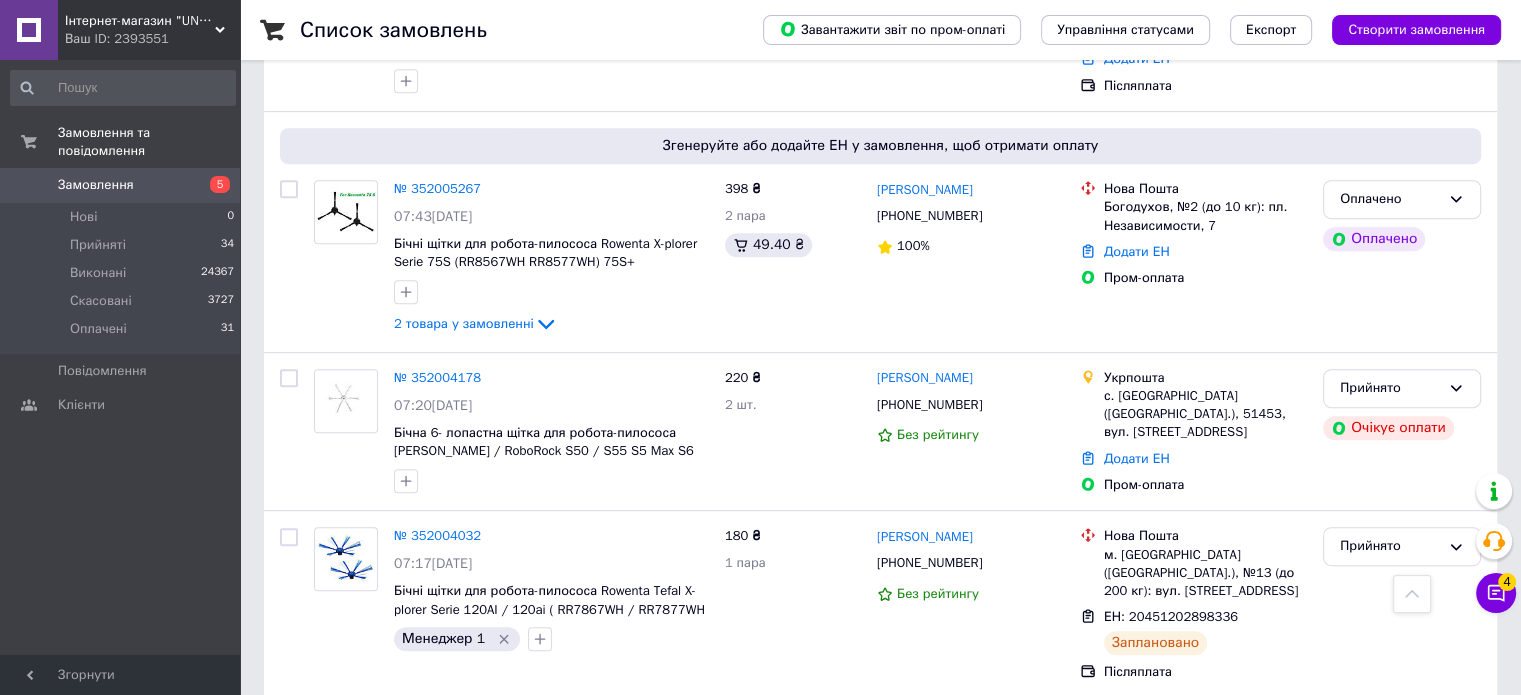 scroll, scrollTop: 1000, scrollLeft: 0, axis: vertical 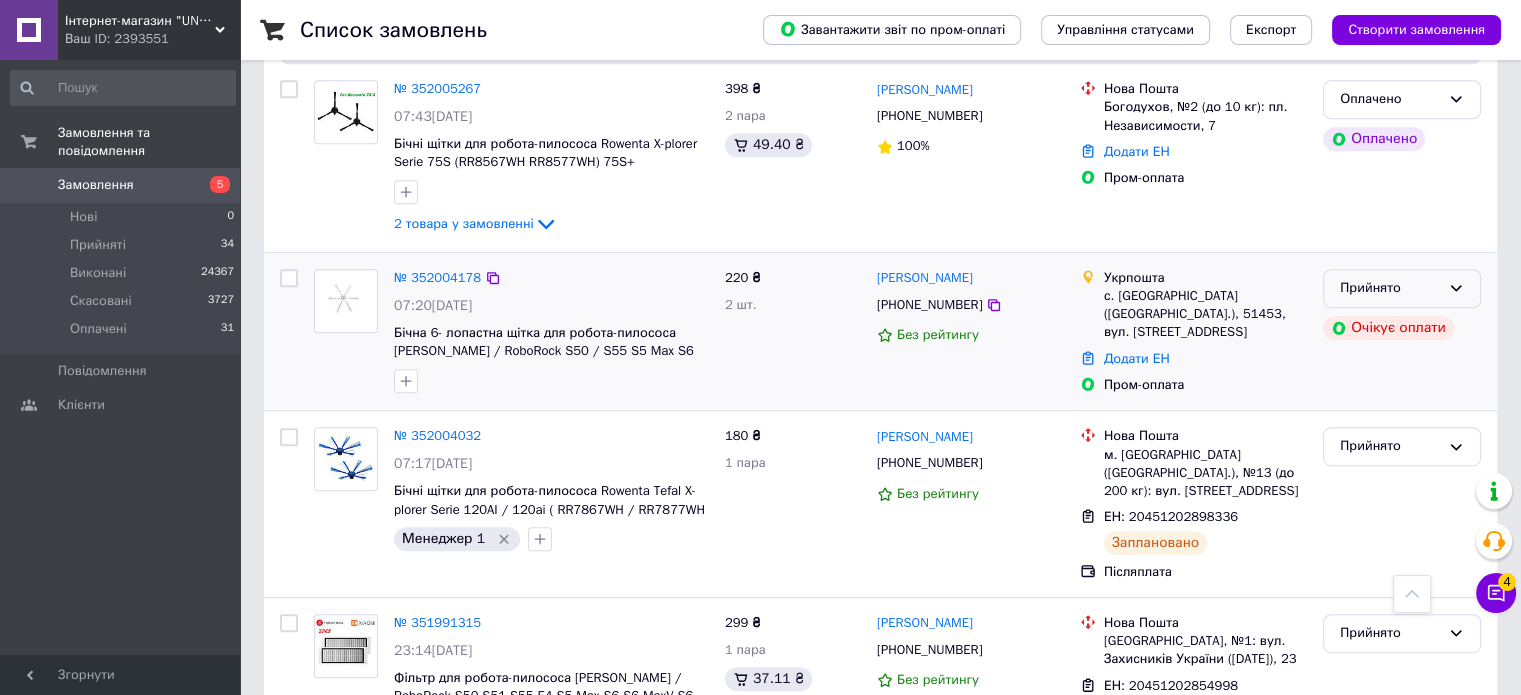 click 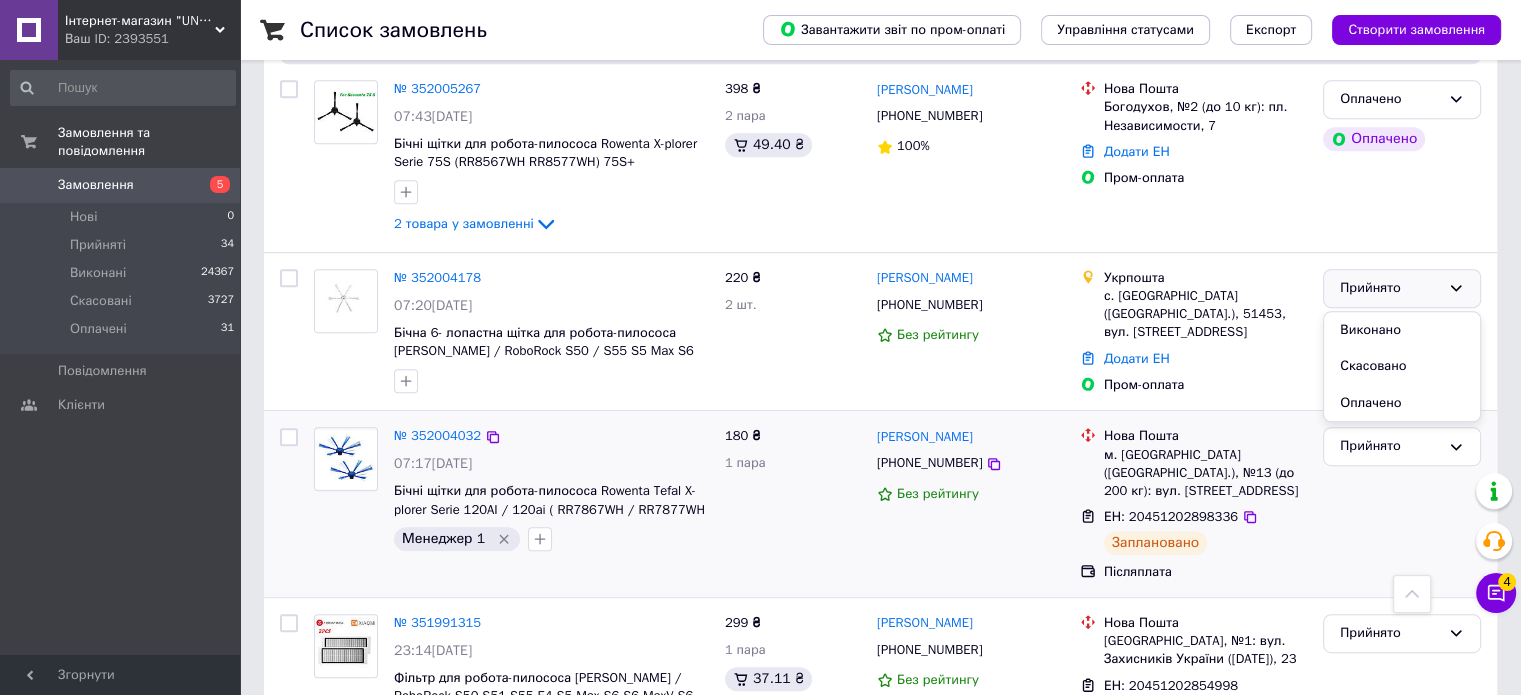 click on "180 ₴ 1 пара" at bounding box center (793, 504) 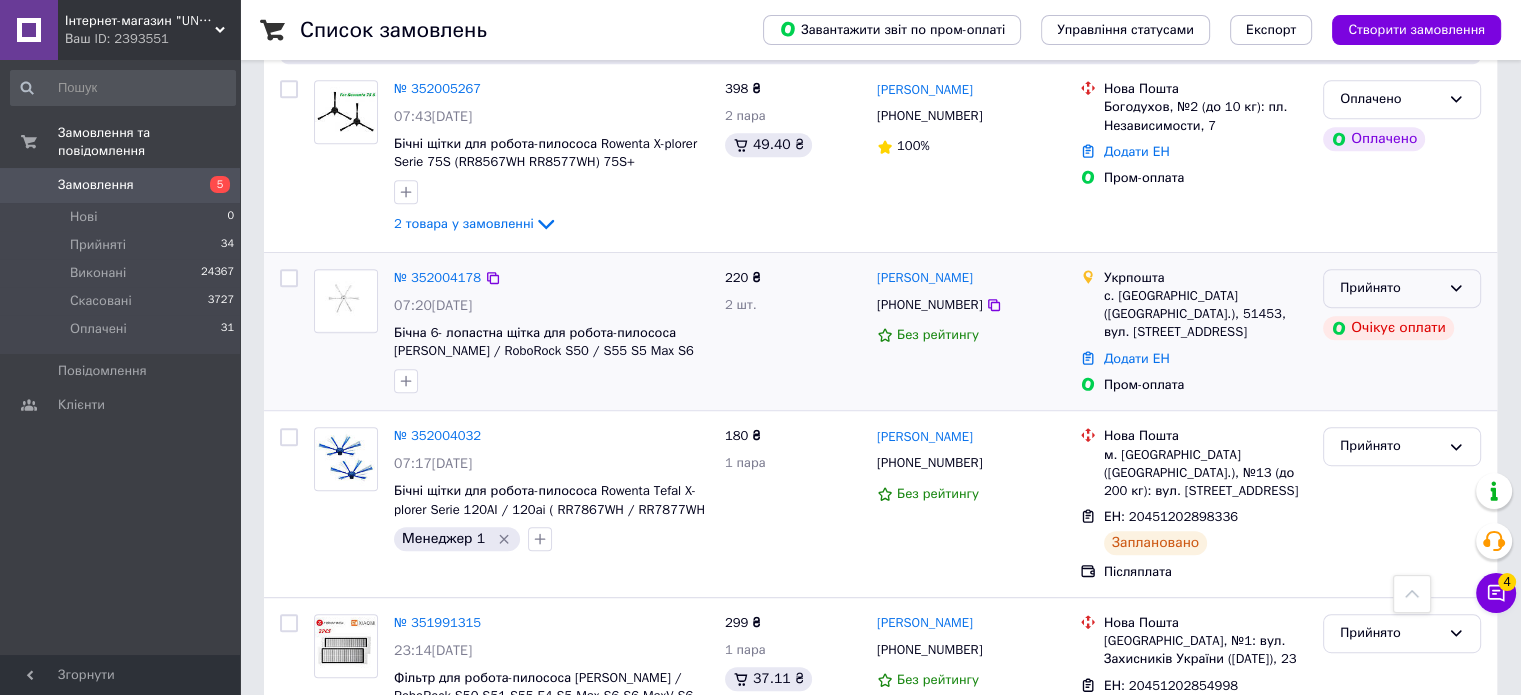 click 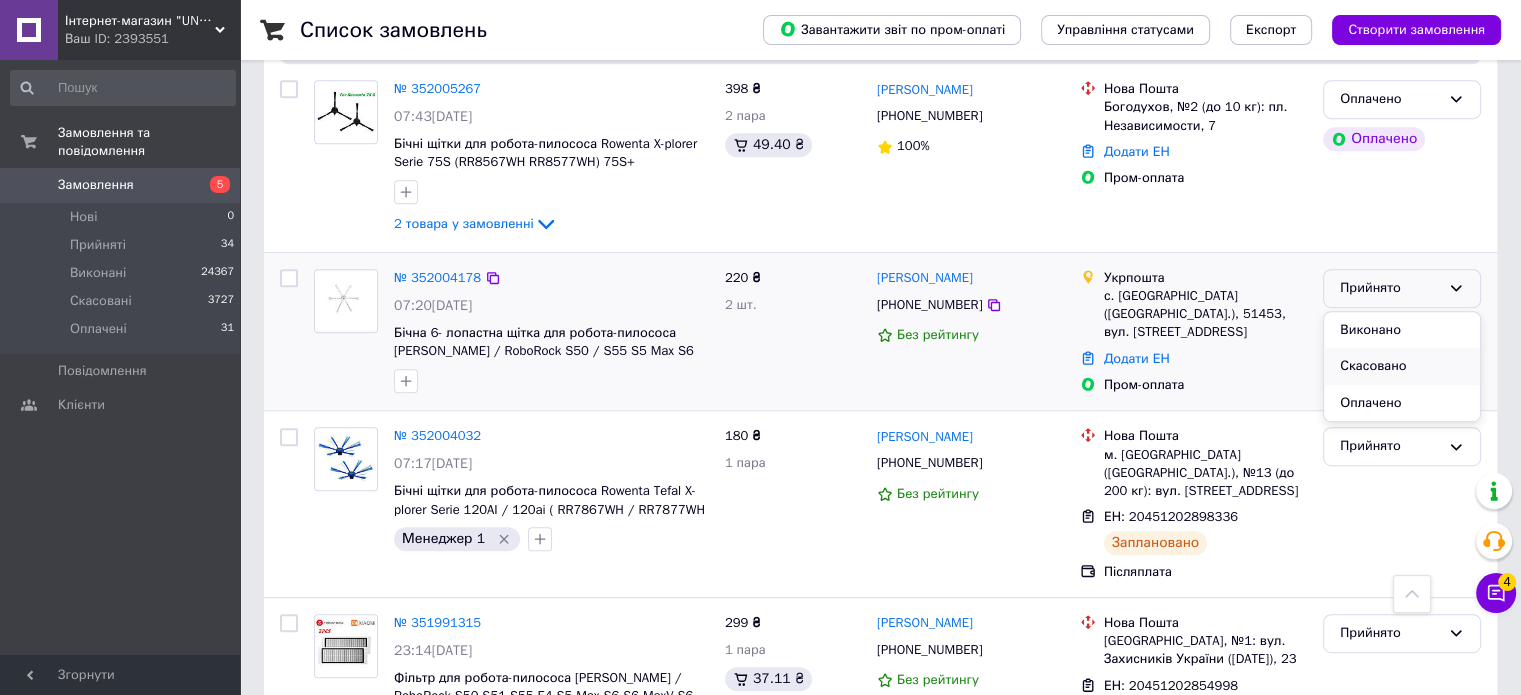 click on "Скасовано" at bounding box center [1402, 366] 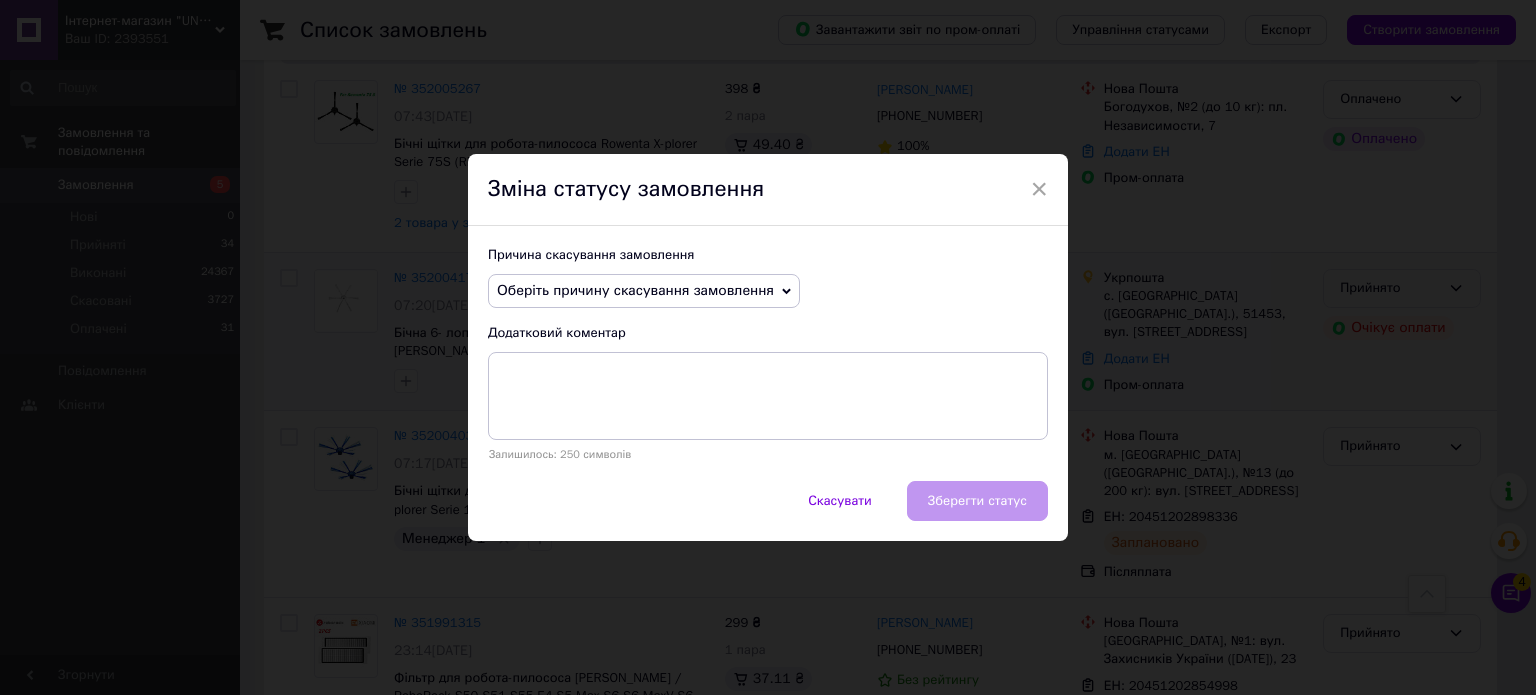 click on "Оберіть причину скасування замовлення" at bounding box center [644, 291] 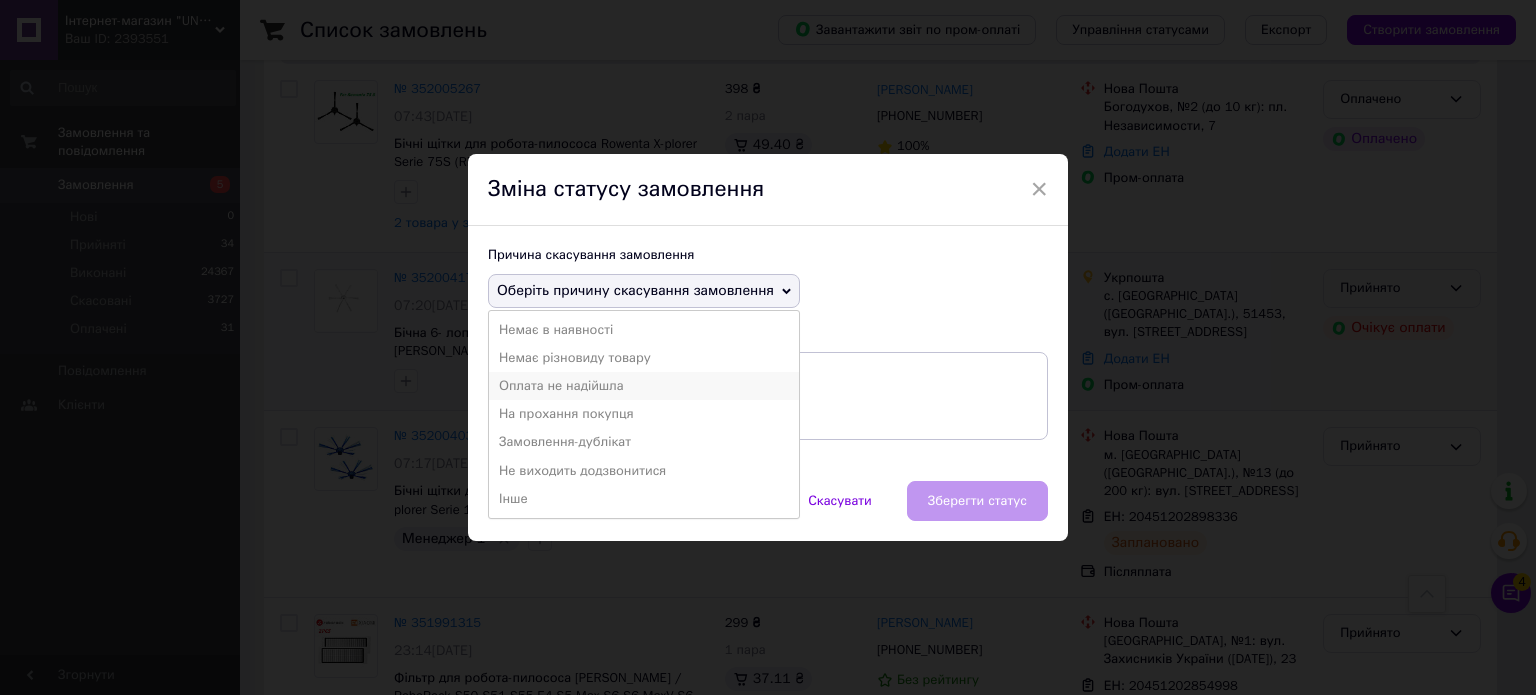 click on "Оплата не надійшла" at bounding box center [644, 386] 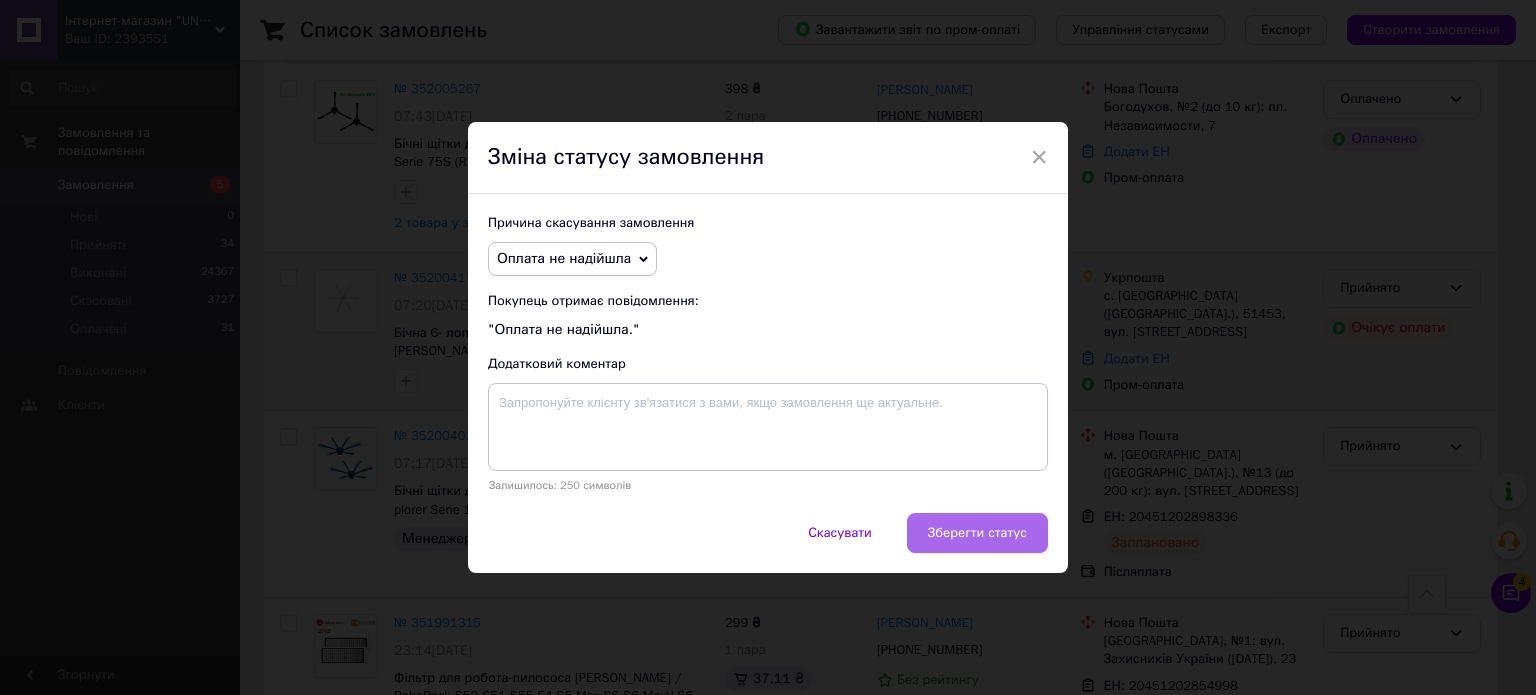 click on "Зберегти статус" at bounding box center (977, 533) 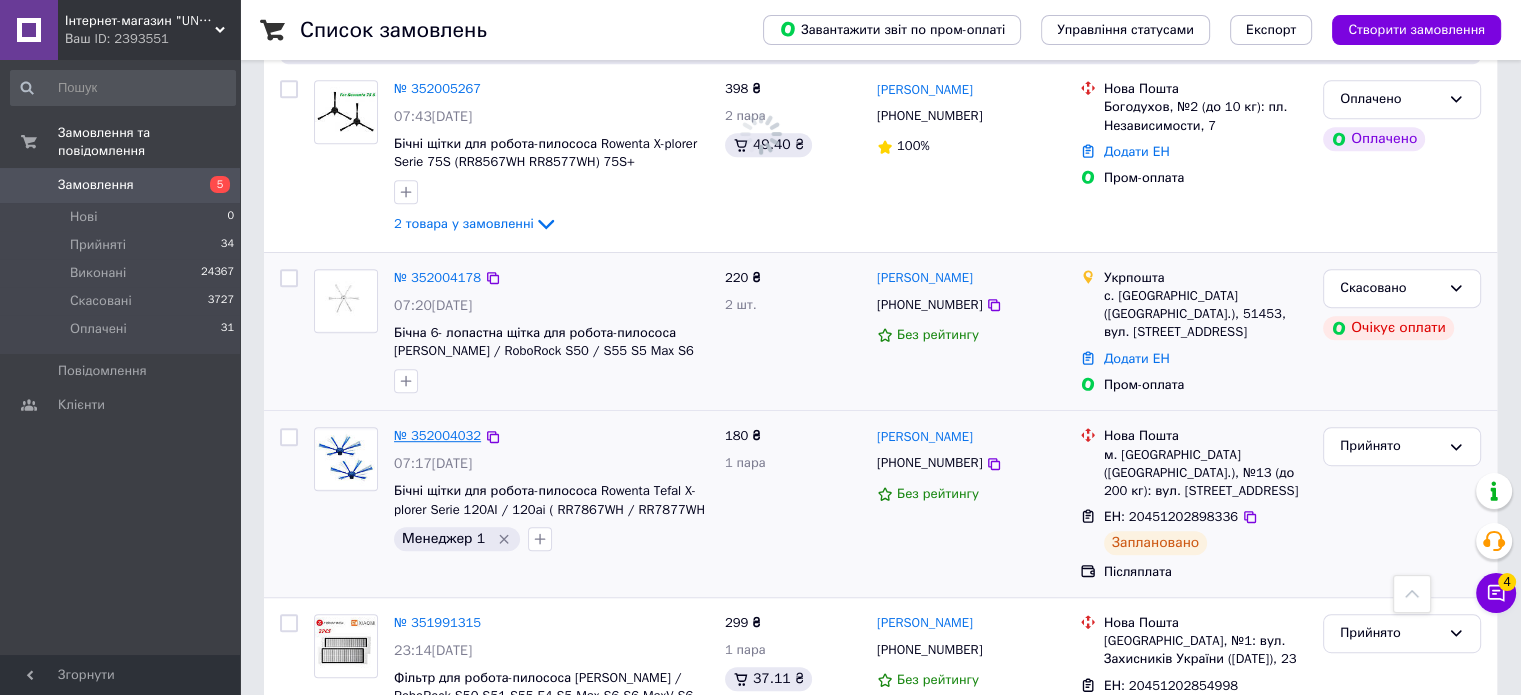 click on "№ 352004032" at bounding box center (437, 435) 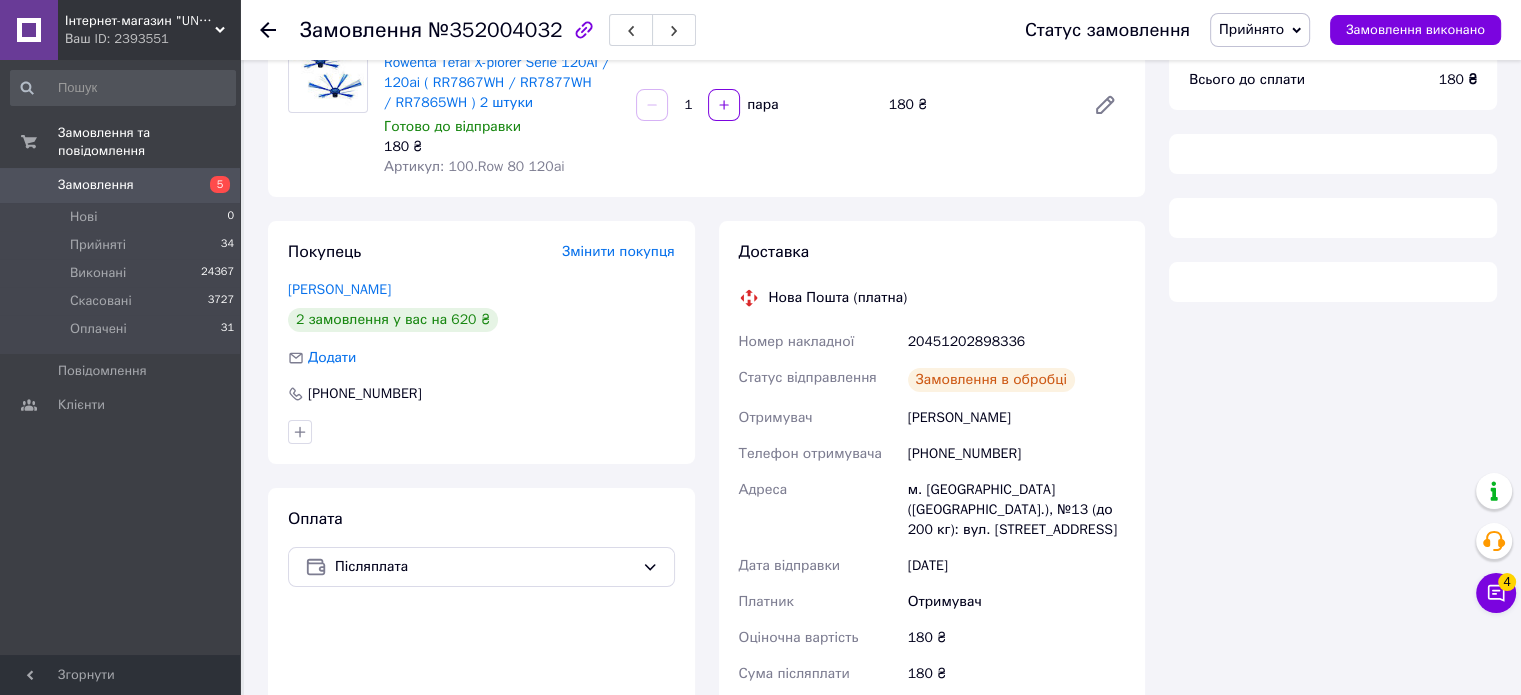 scroll, scrollTop: 1000, scrollLeft: 0, axis: vertical 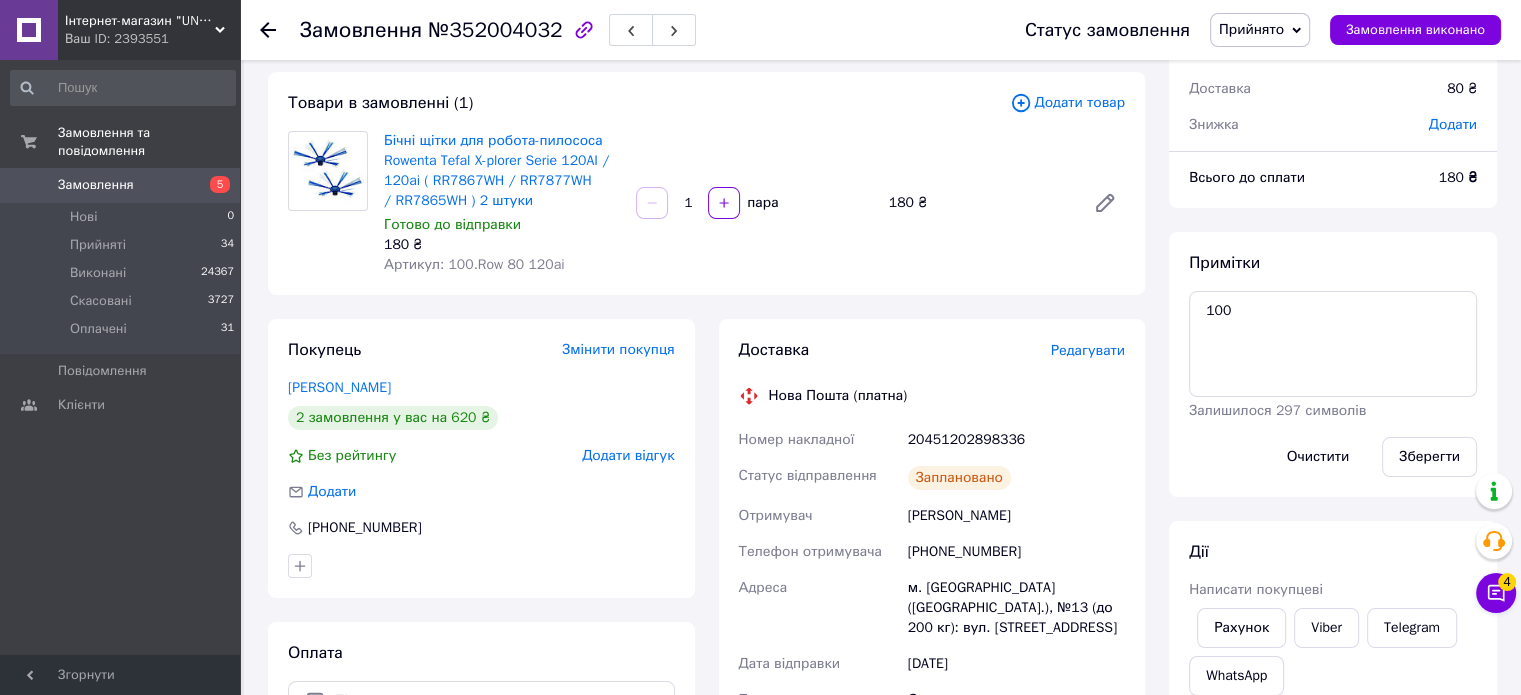 click 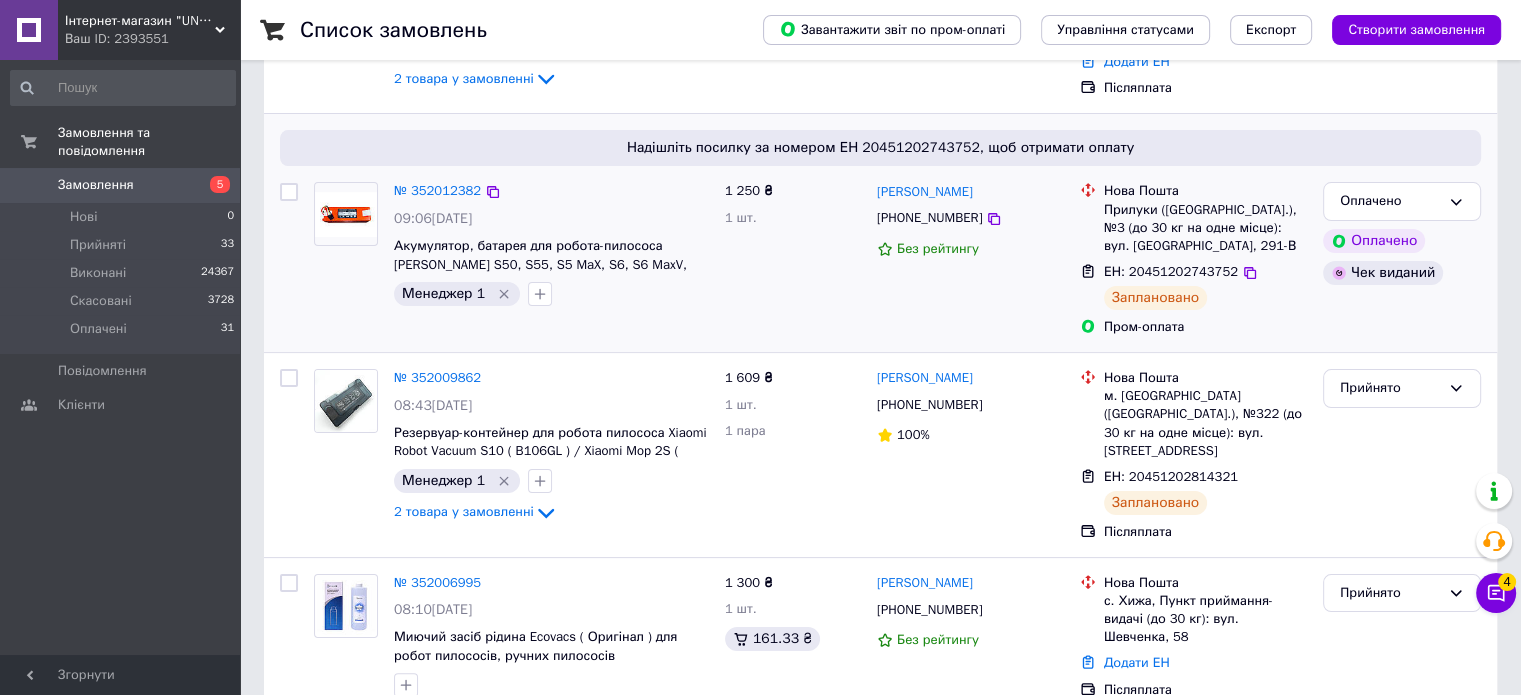 scroll, scrollTop: 400, scrollLeft: 0, axis: vertical 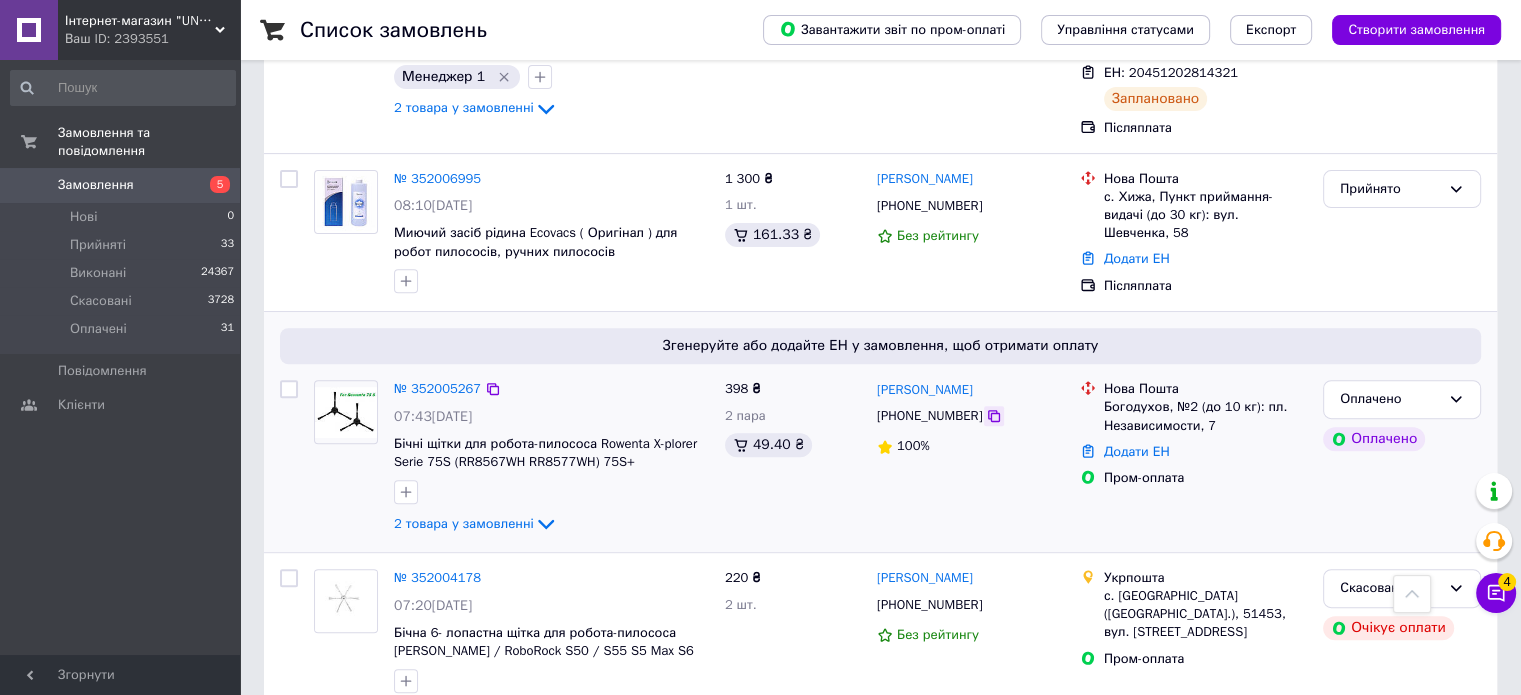 click 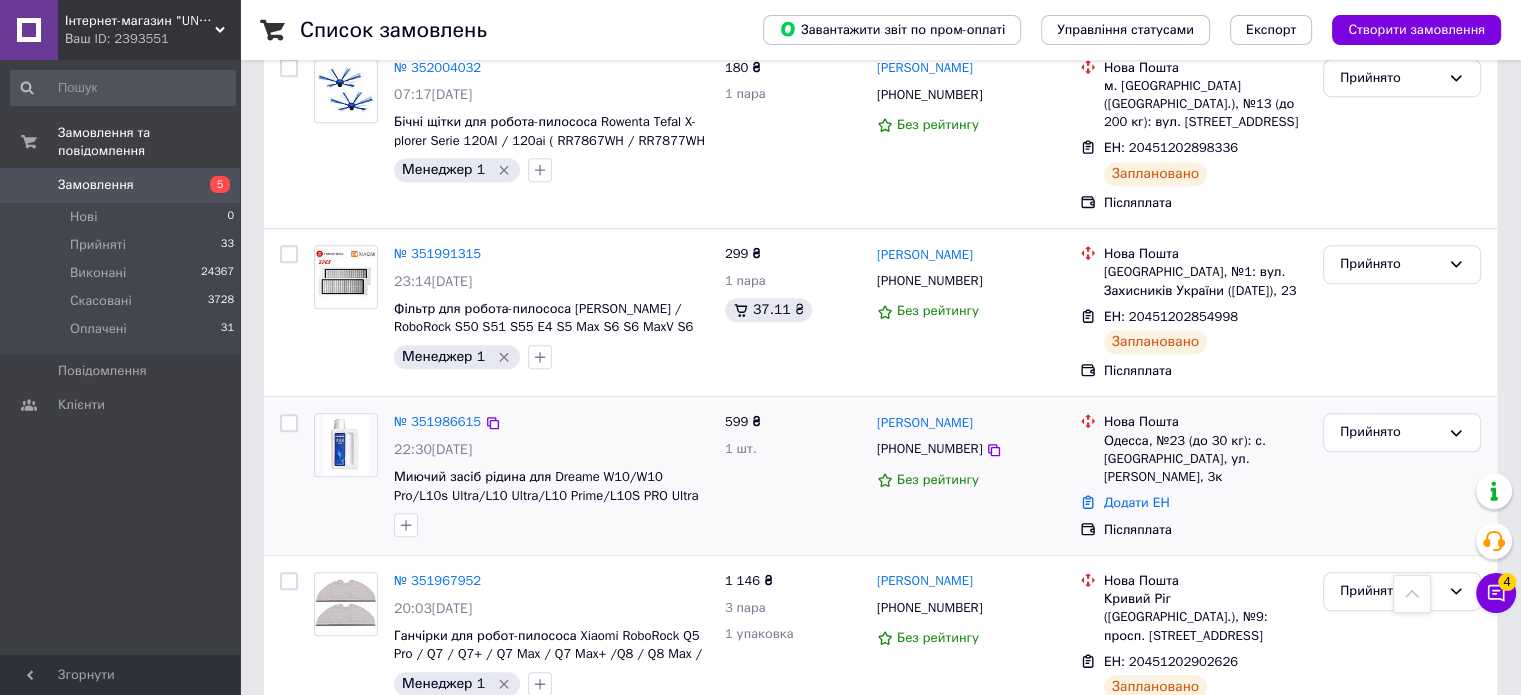 scroll, scrollTop: 1400, scrollLeft: 0, axis: vertical 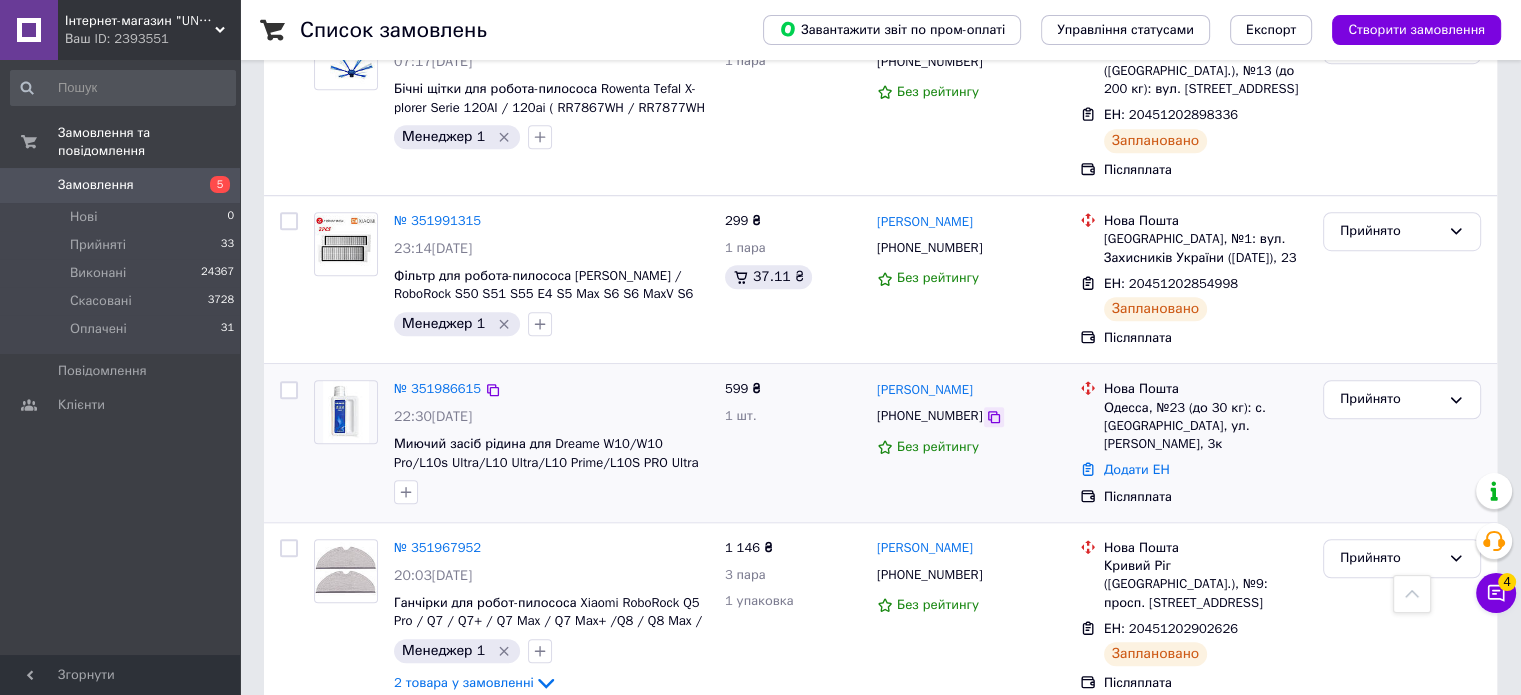 click 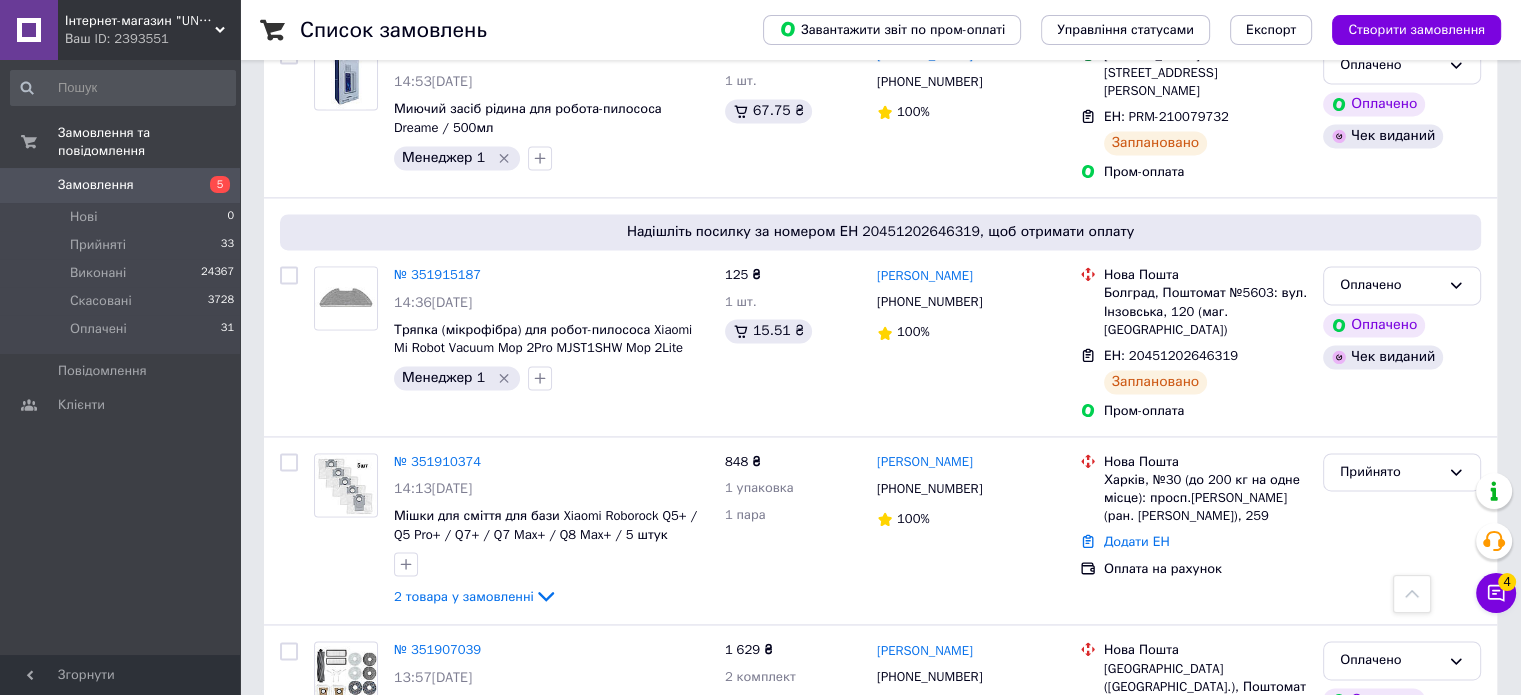 scroll, scrollTop: 2900, scrollLeft: 0, axis: vertical 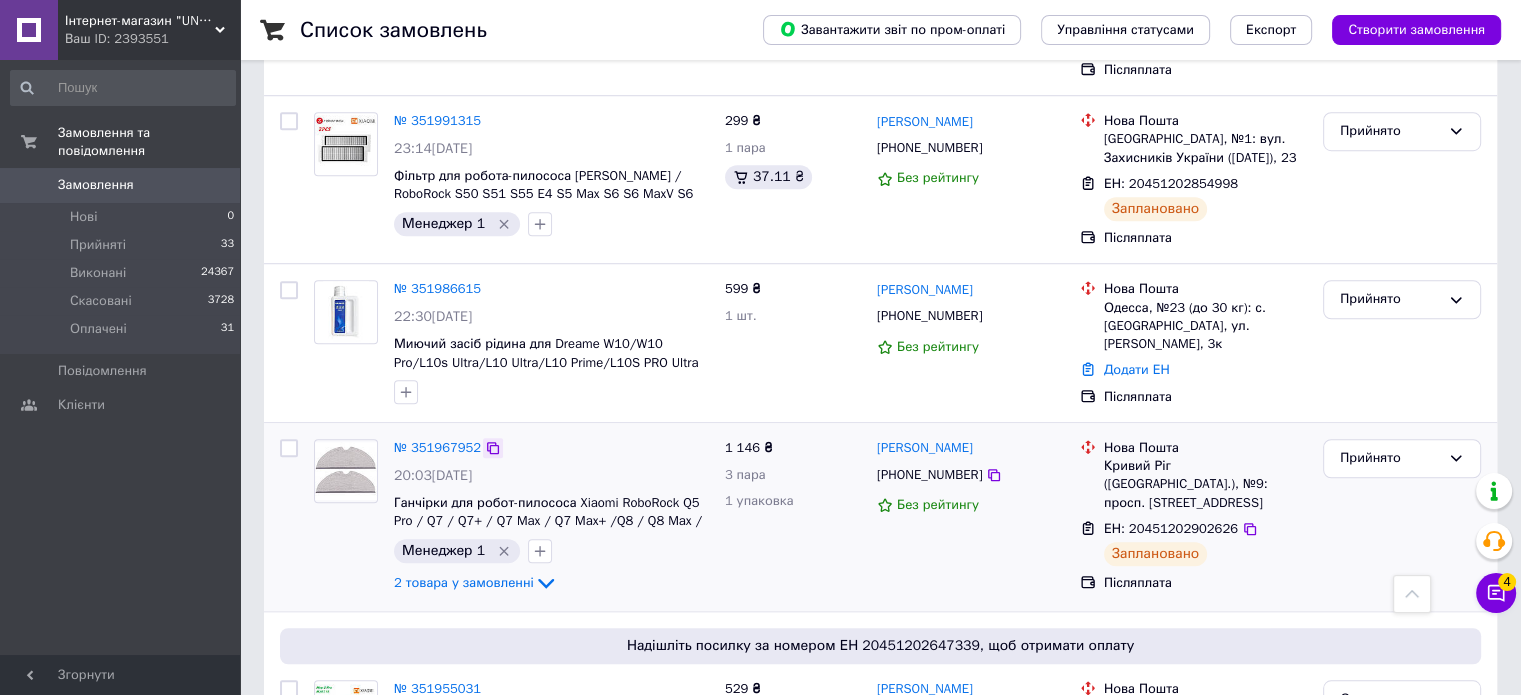 click 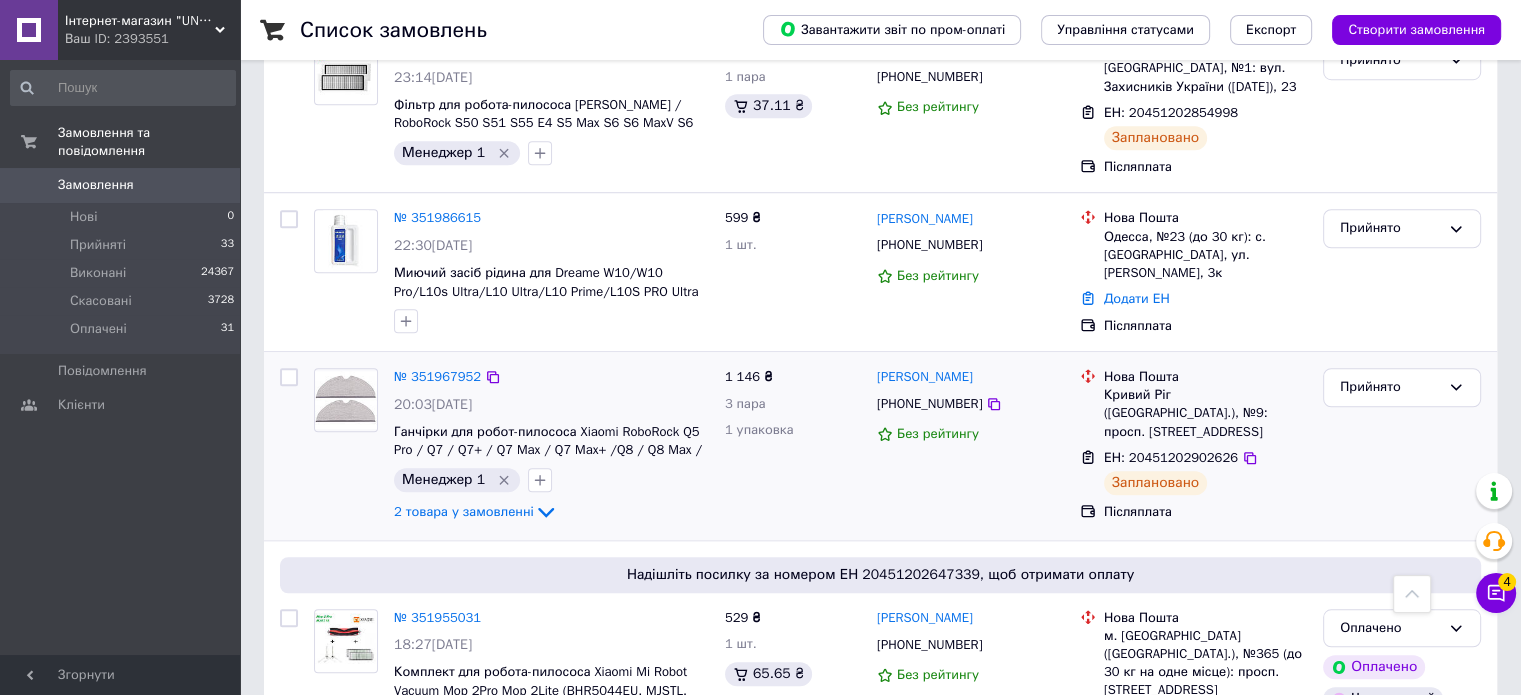 scroll, scrollTop: 1700, scrollLeft: 0, axis: vertical 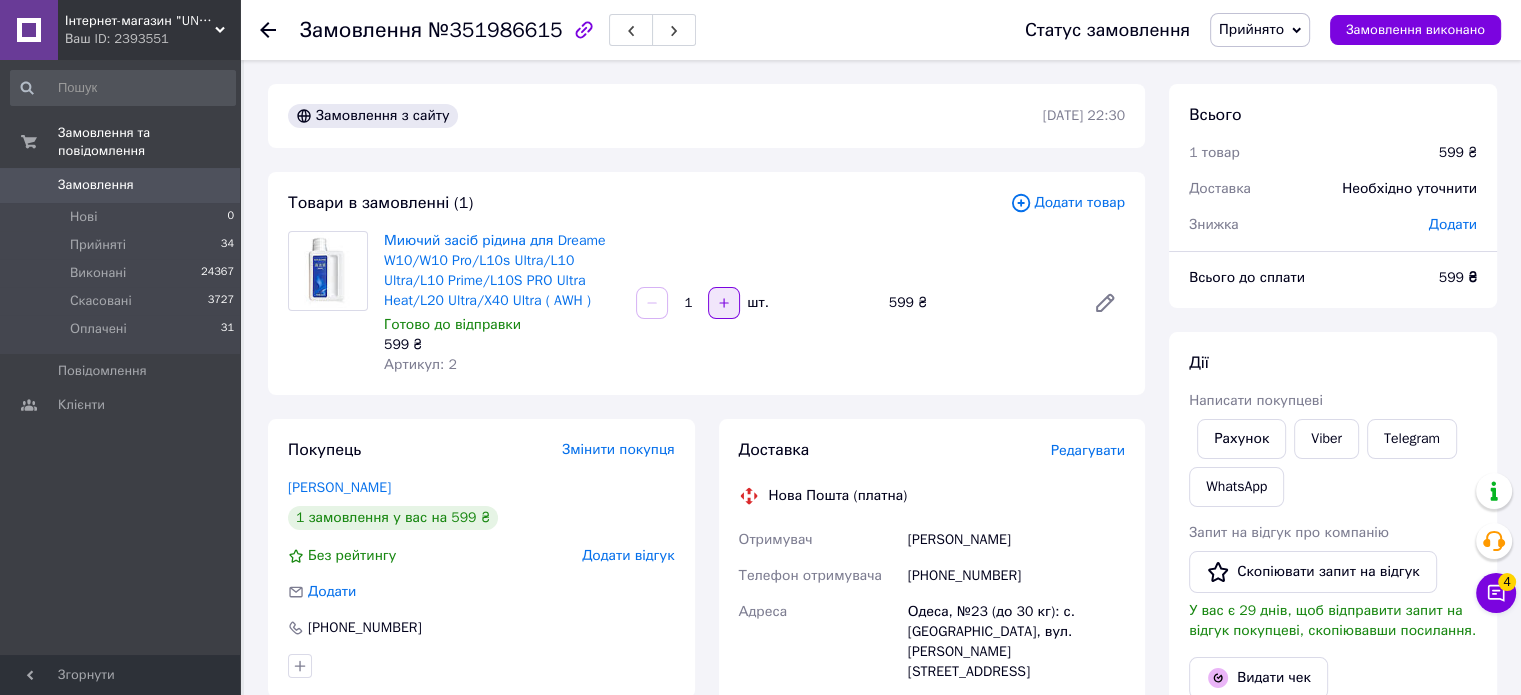 click 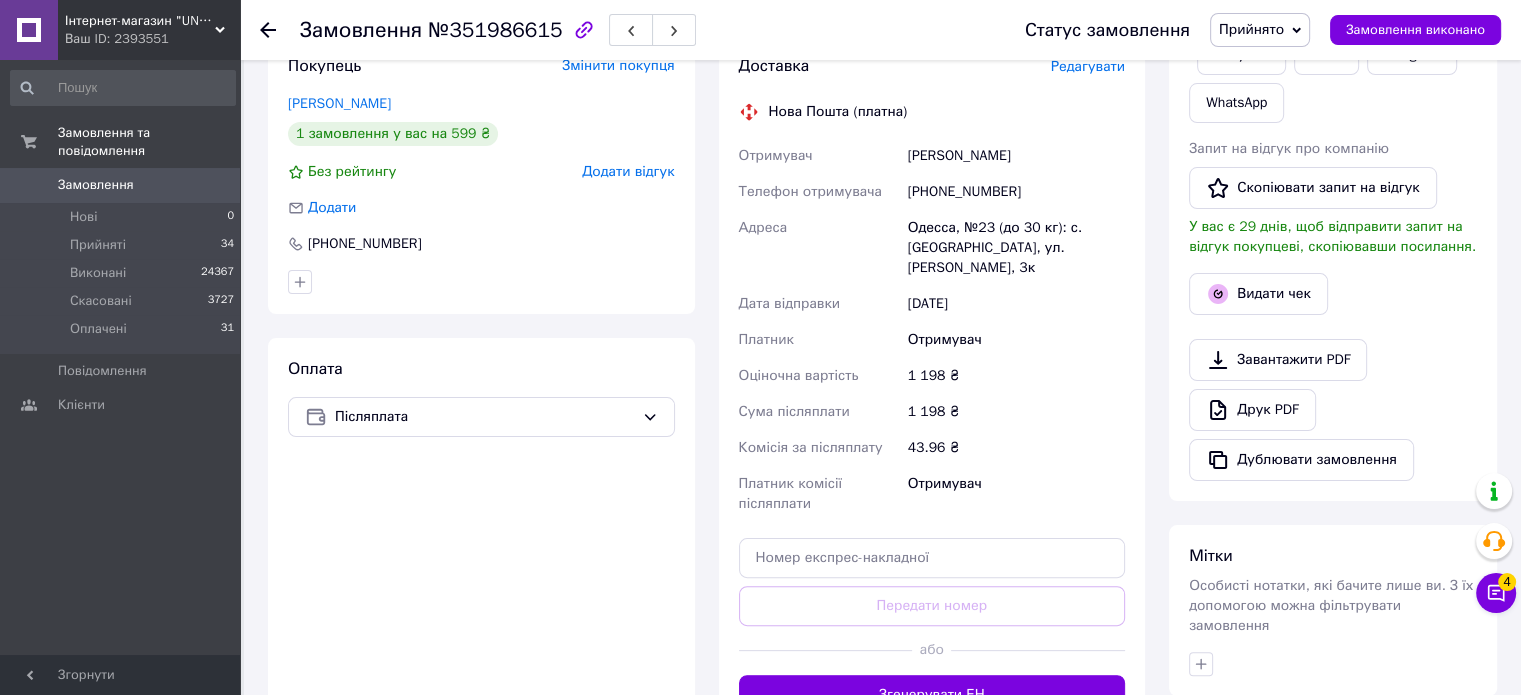 scroll, scrollTop: 400, scrollLeft: 0, axis: vertical 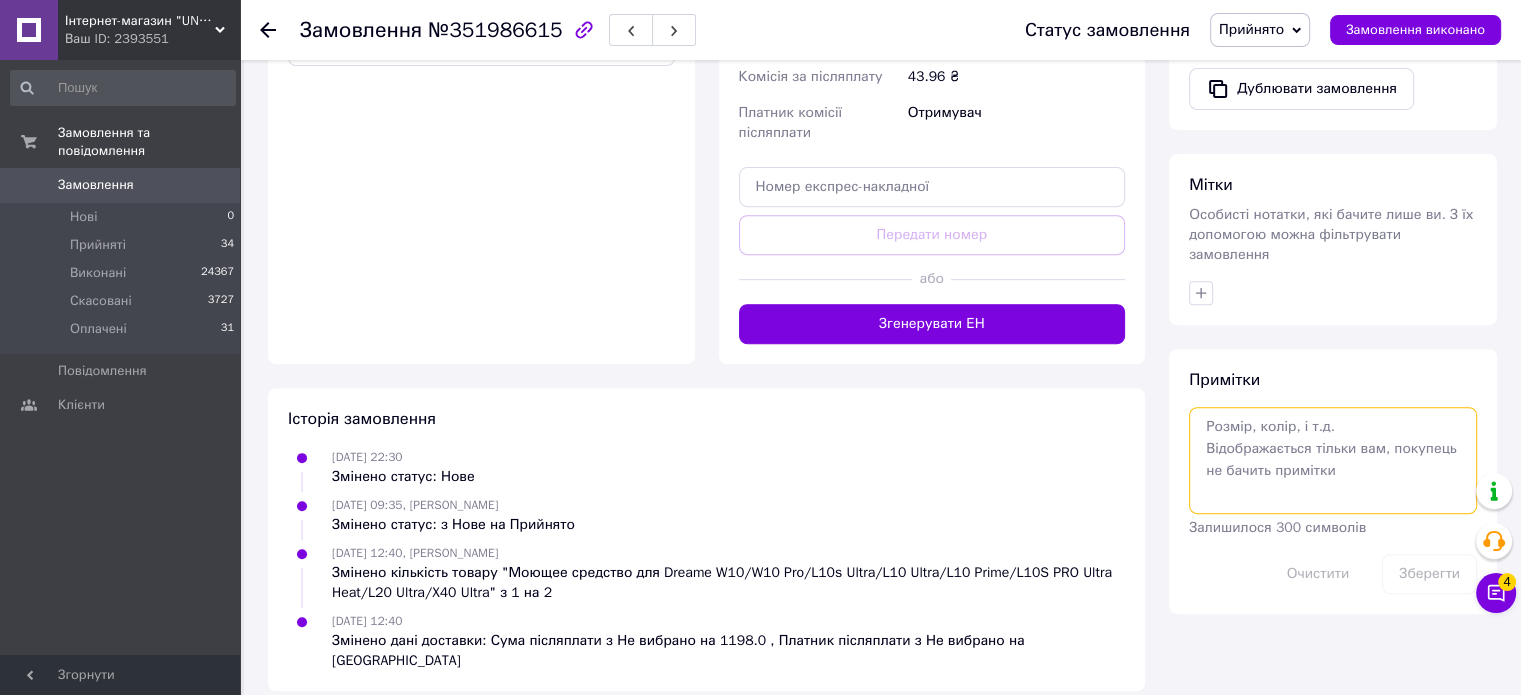 click at bounding box center [1333, 460] 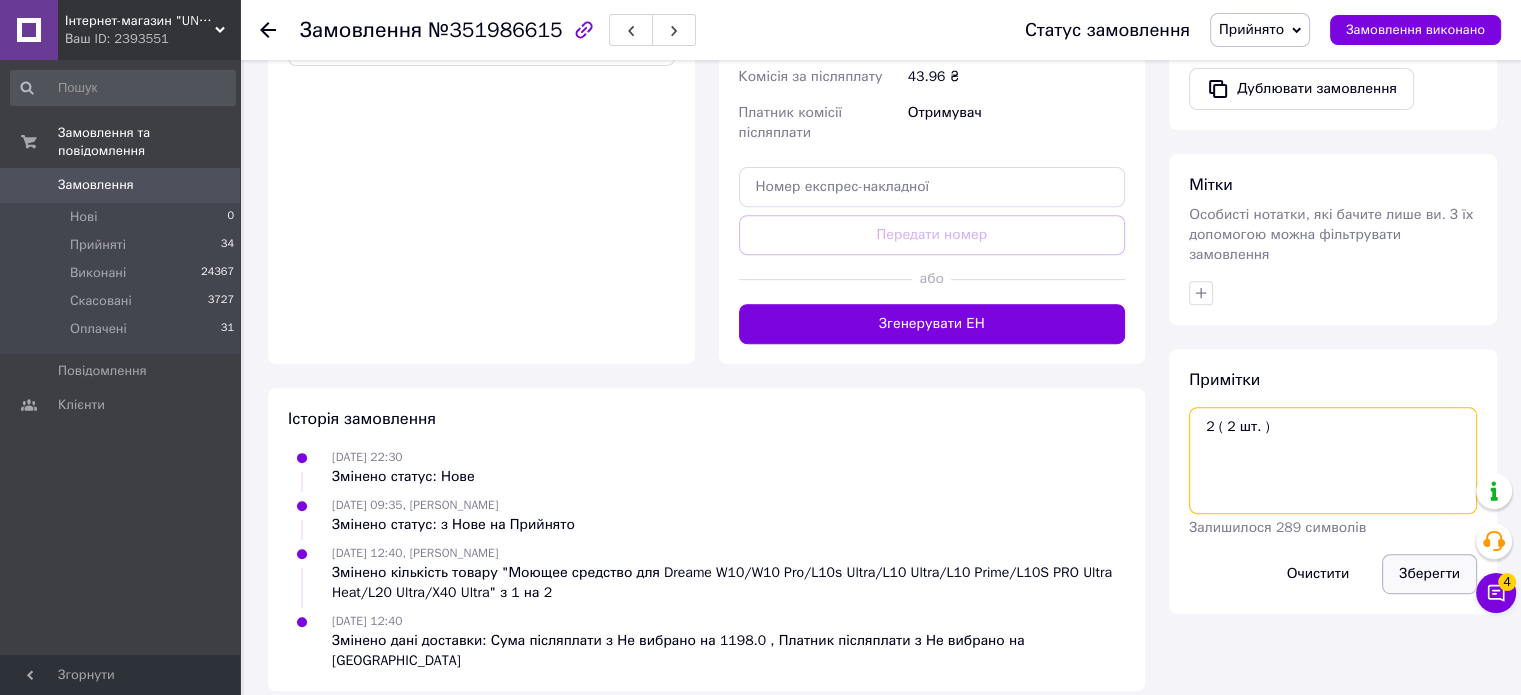 type on "2 ( 2 шт. )" 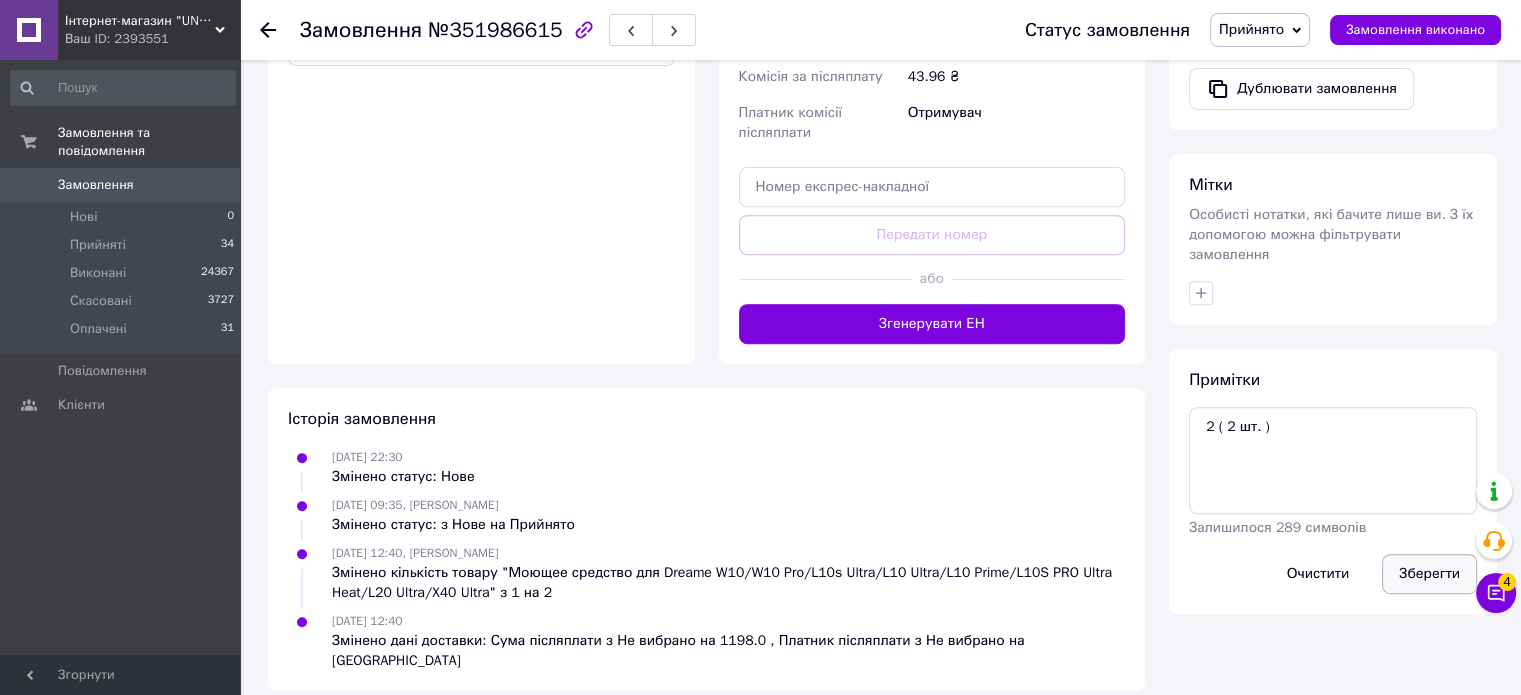 click on "Зберегти" at bounding box center [1429, 574] 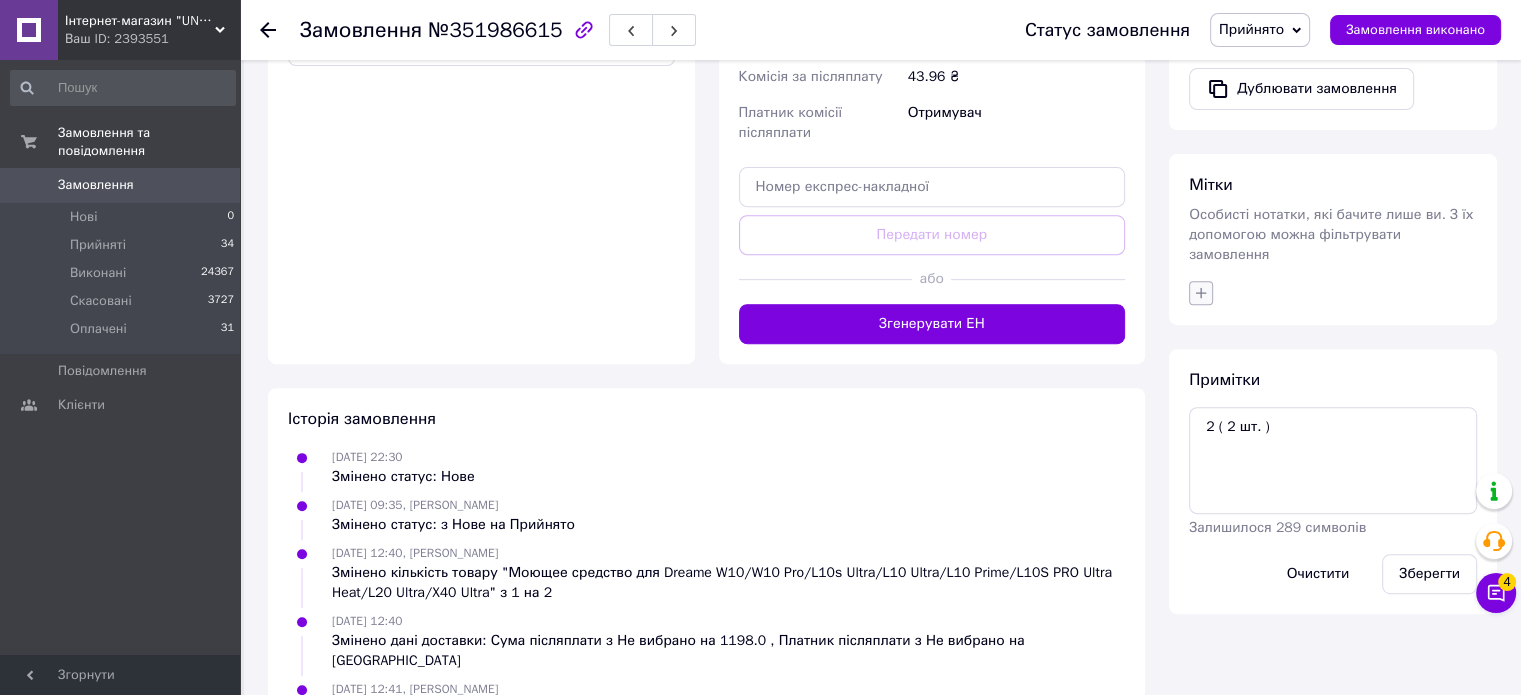 click 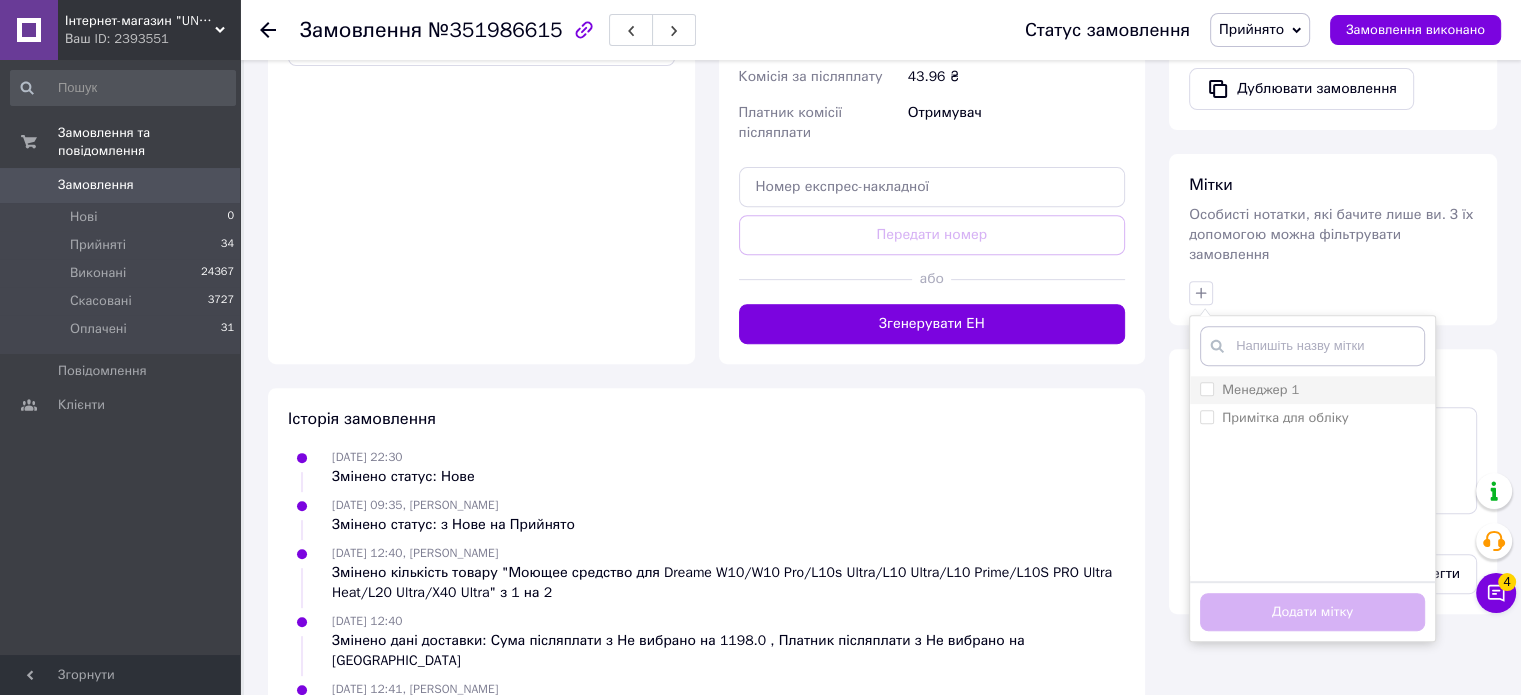 click on "Менеджер 1" at bounding box center (1206, 388) 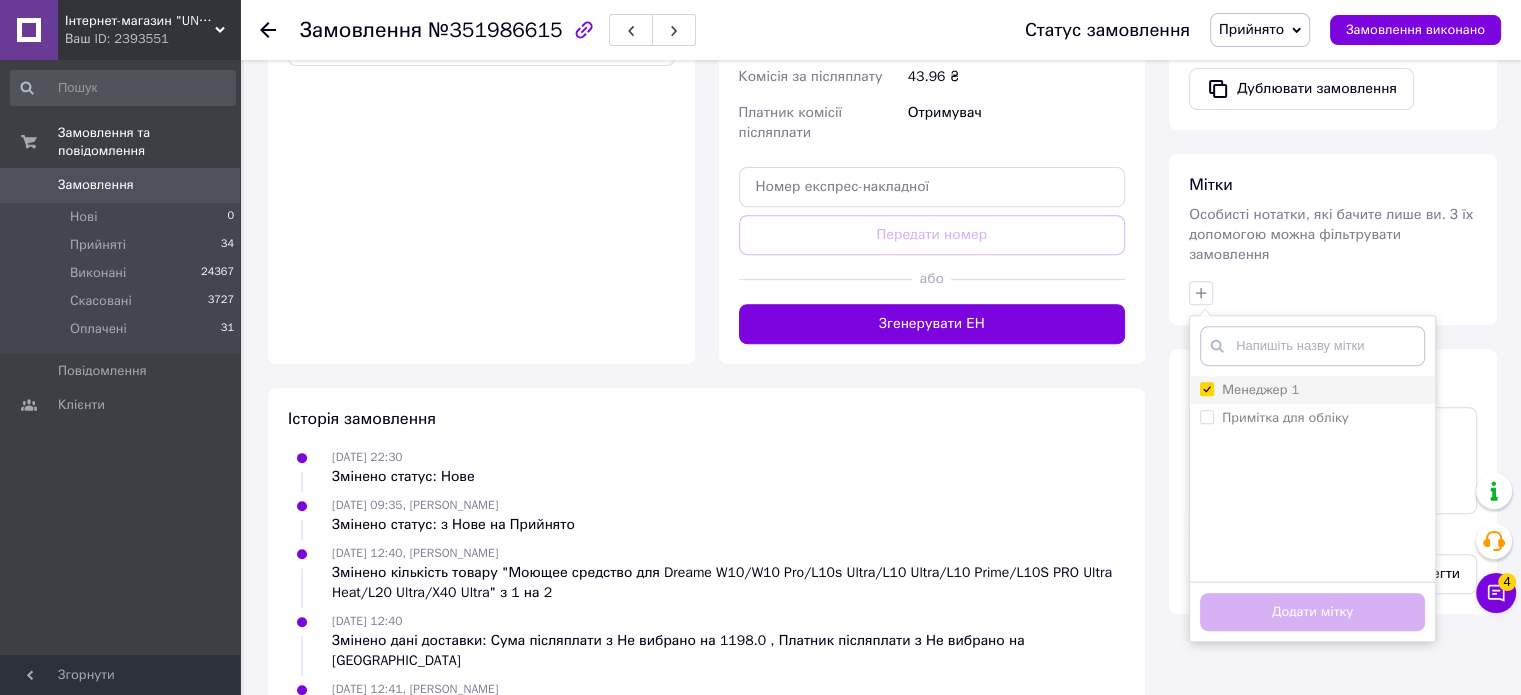 checkbox on "true" 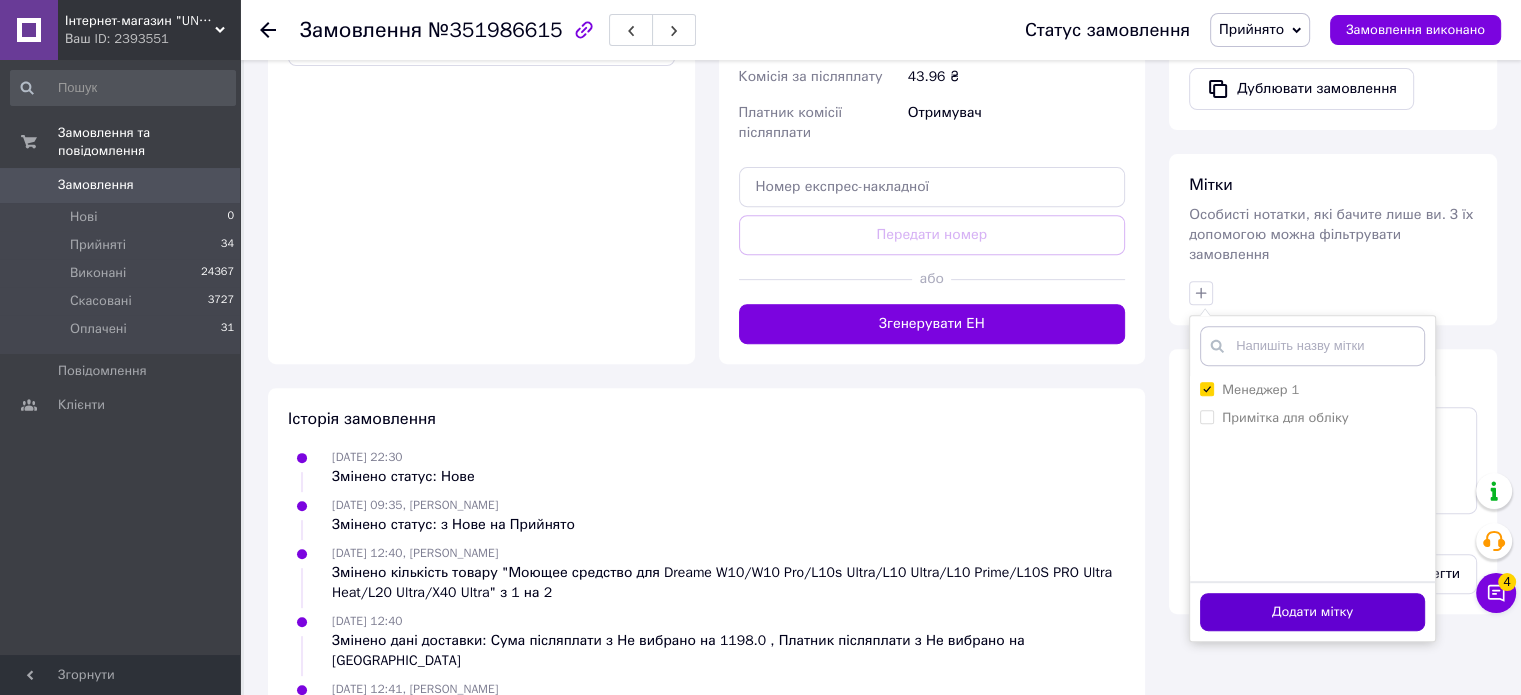 click on "Додати мітку" at bounding box center [1312, 612] 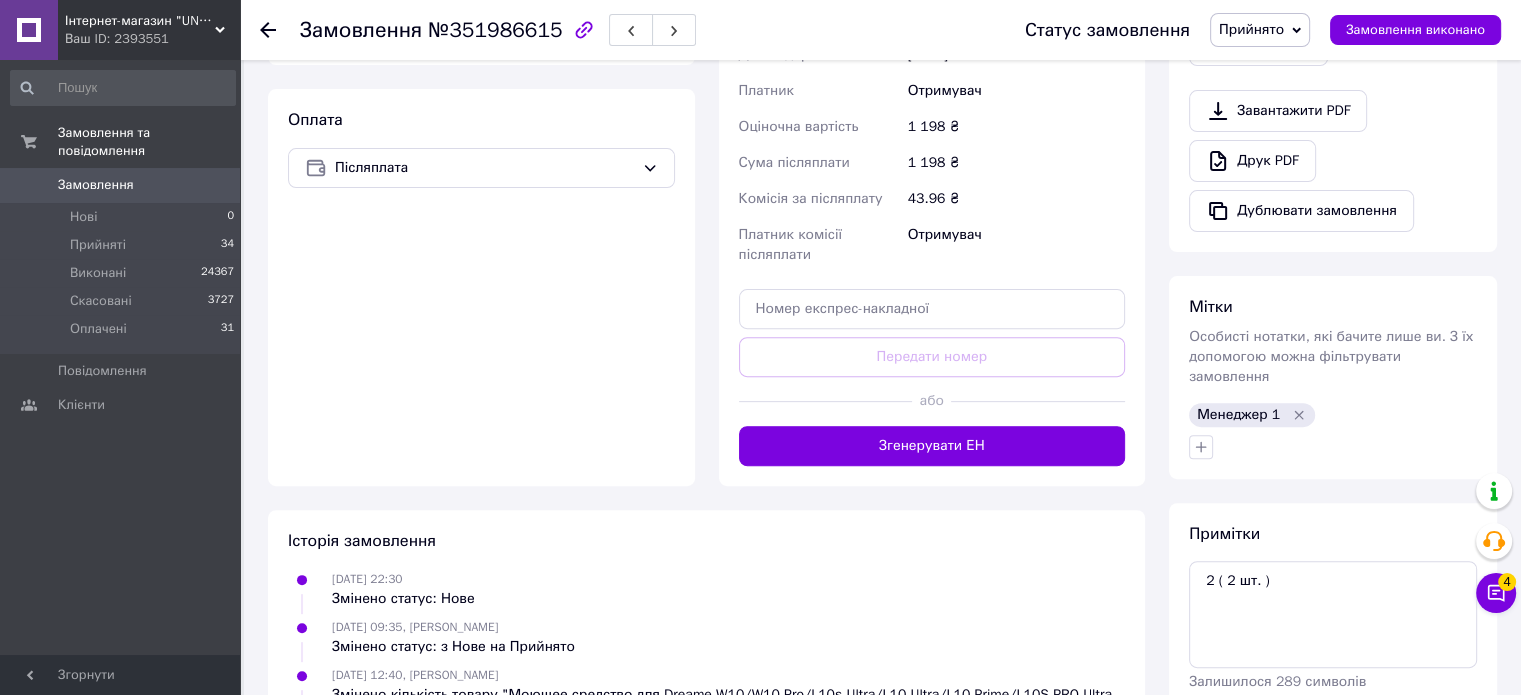scroll, scrollTop: 755, scrollLeft: 0, axis: vertical 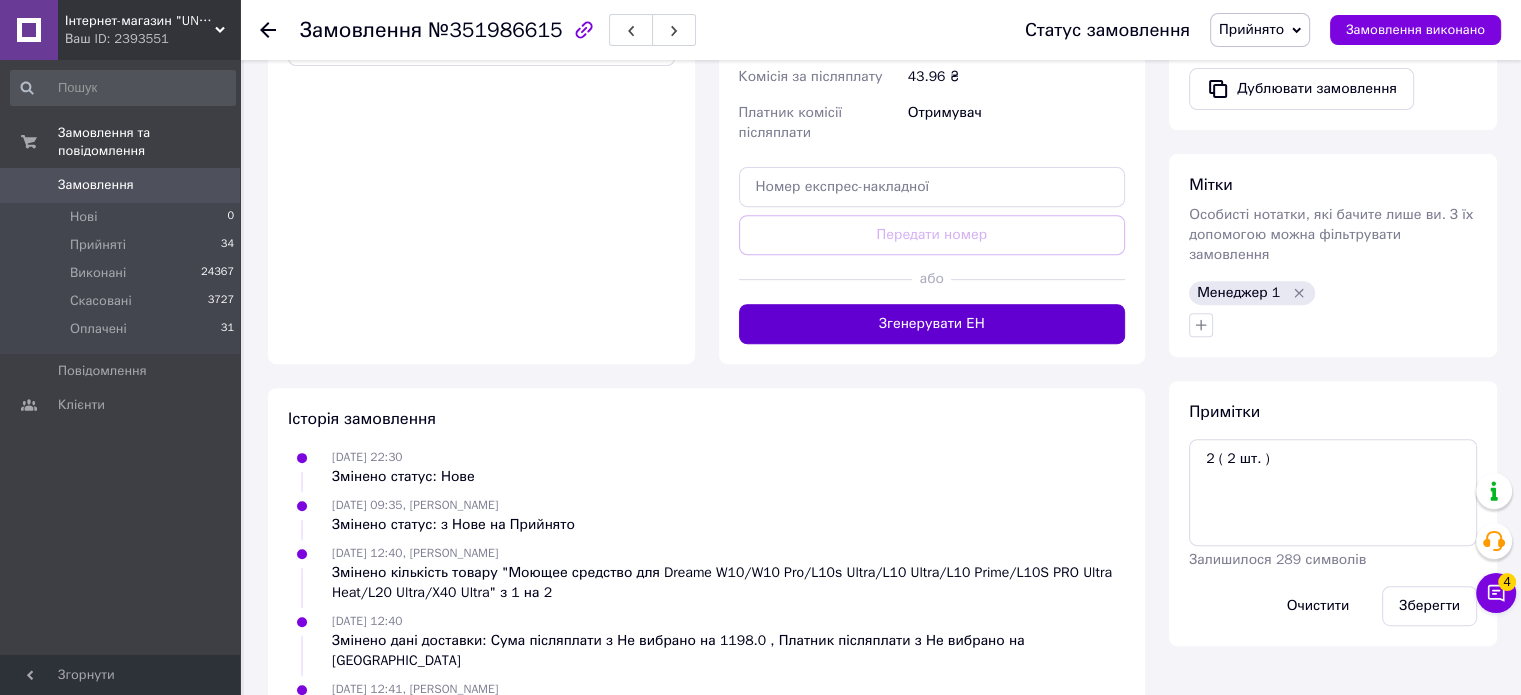 click on "Згенерувати ЕН" at bounding box center (932, 324) 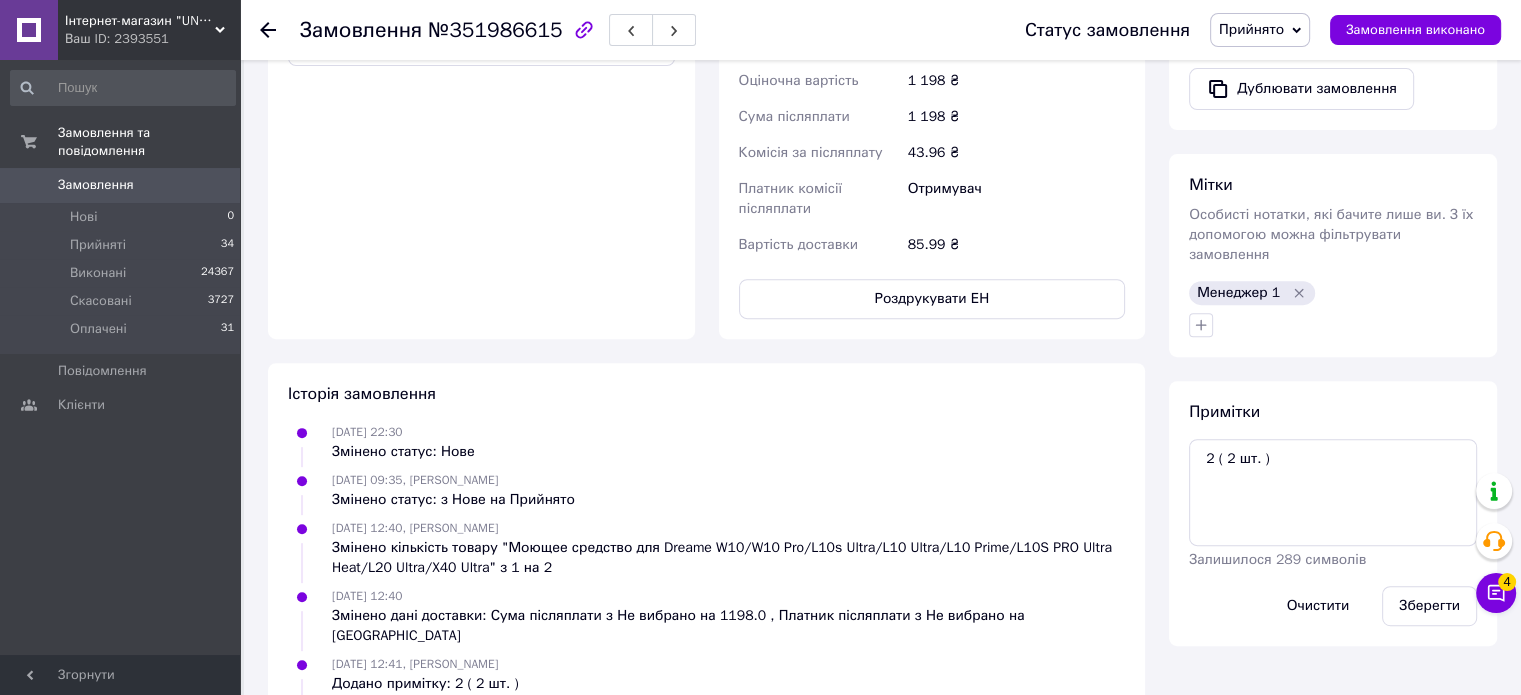 scroll, scrollTop: 355, scrollLeft: 0, axis: vertical 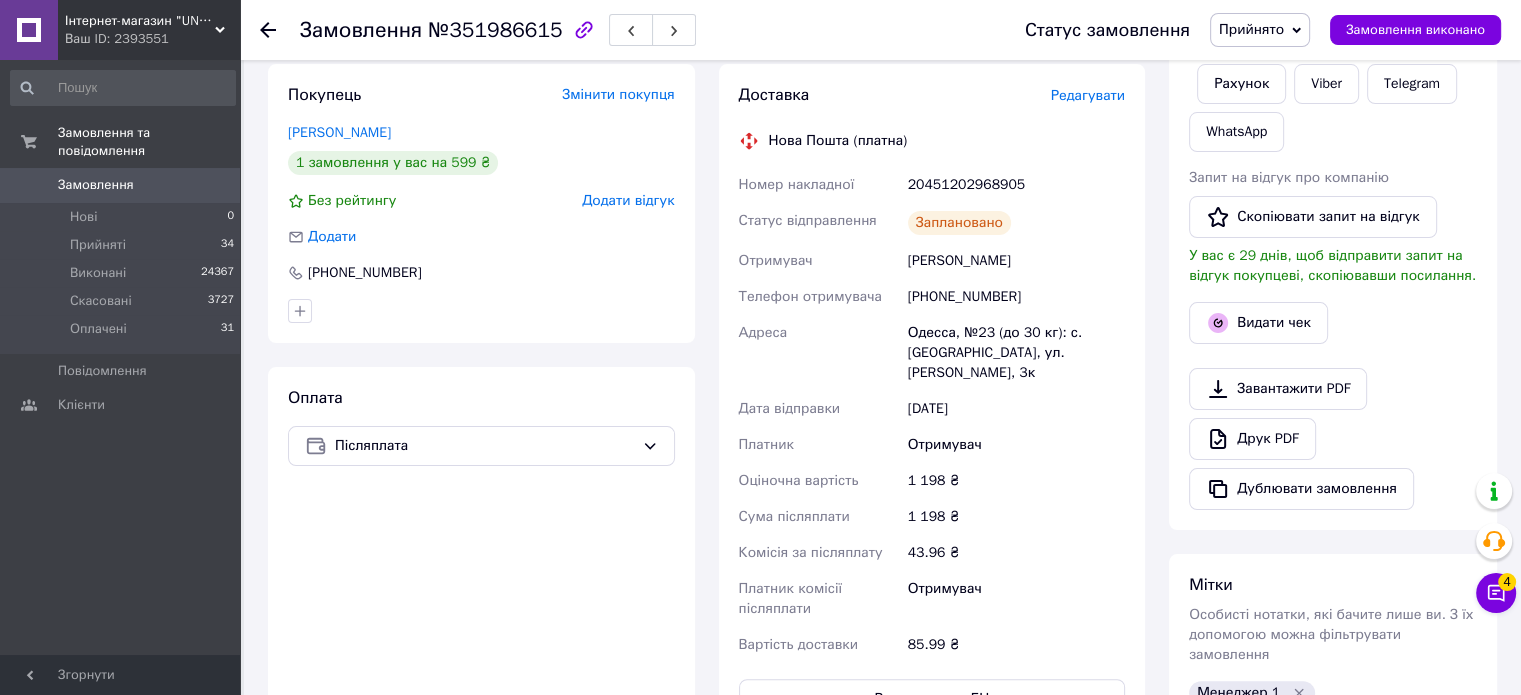 click on "Маренчук Андрій" at bounding box center (1016, 261) 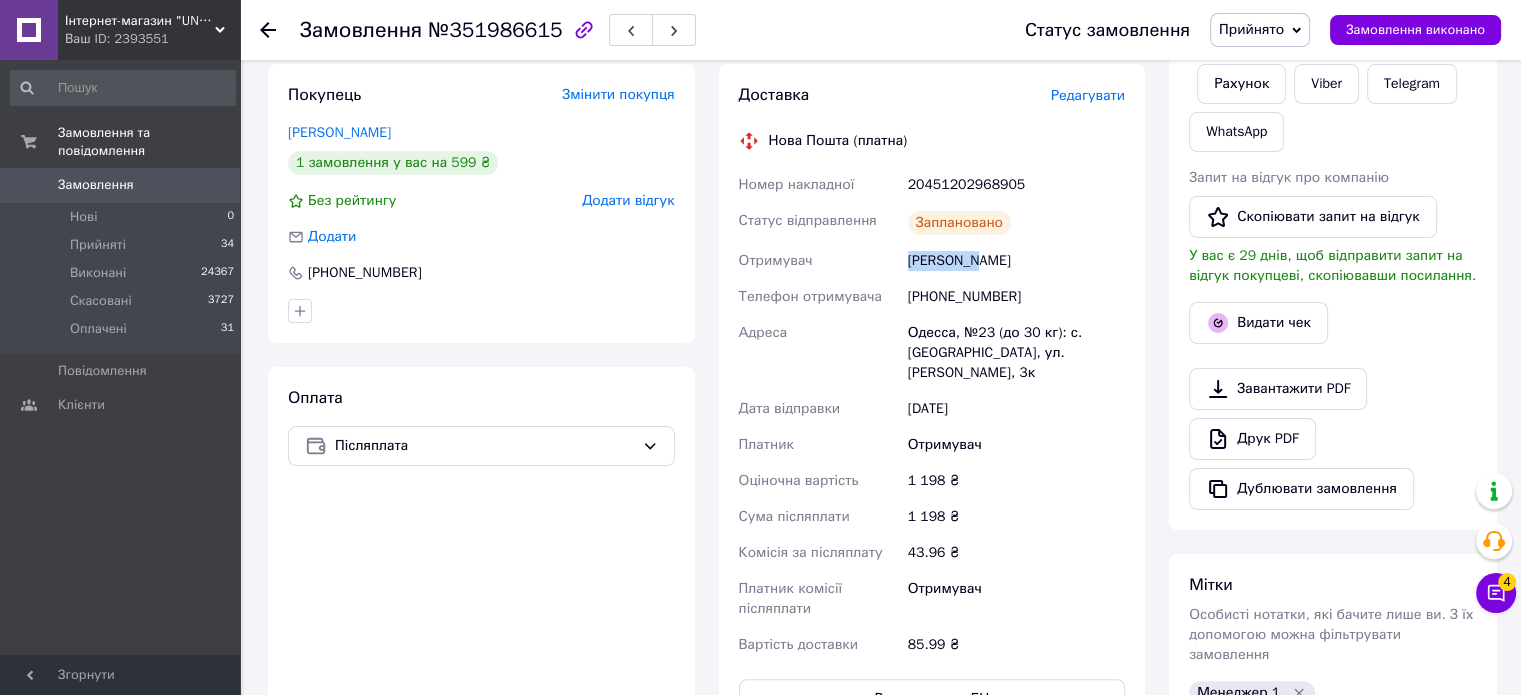 click on "Маренчук Андрій" at bounding box center [1016, 261] 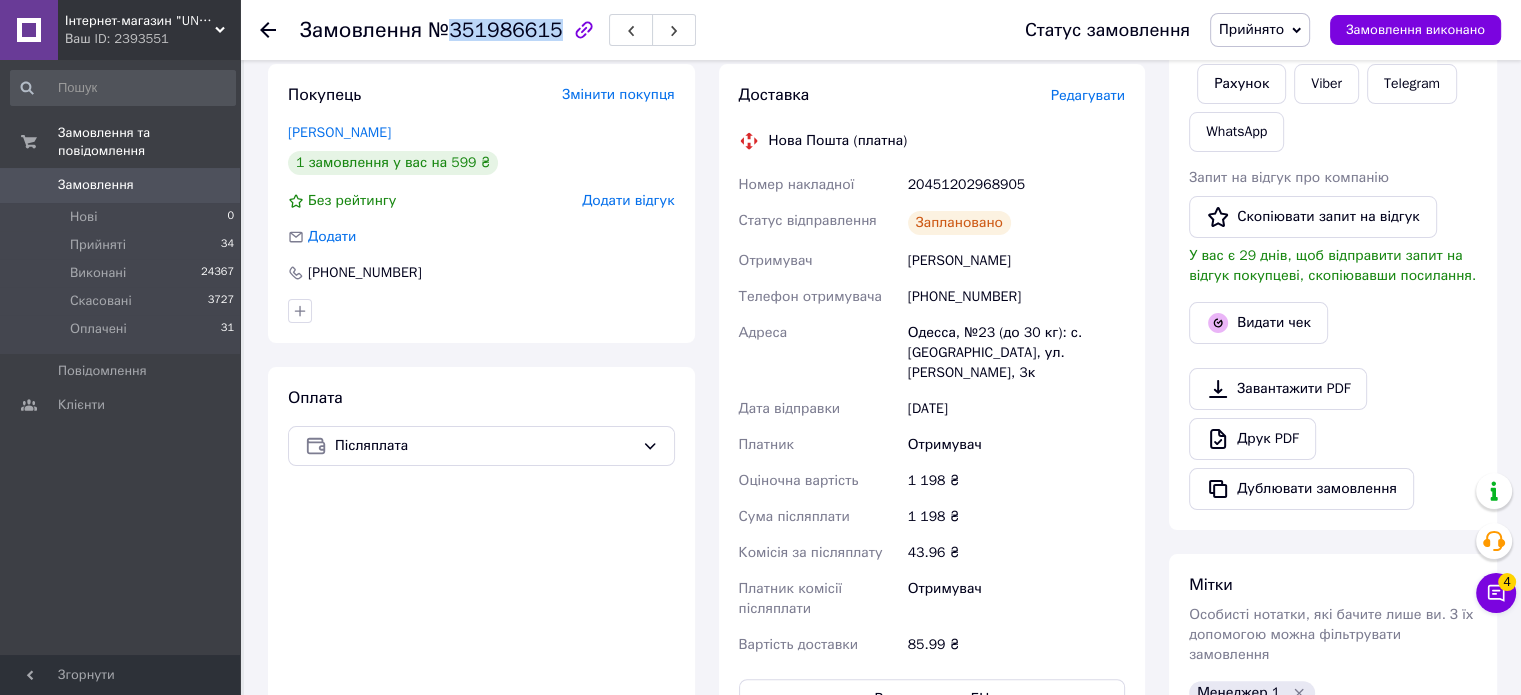 click on "№351986615" at bounding box center (495, 30) 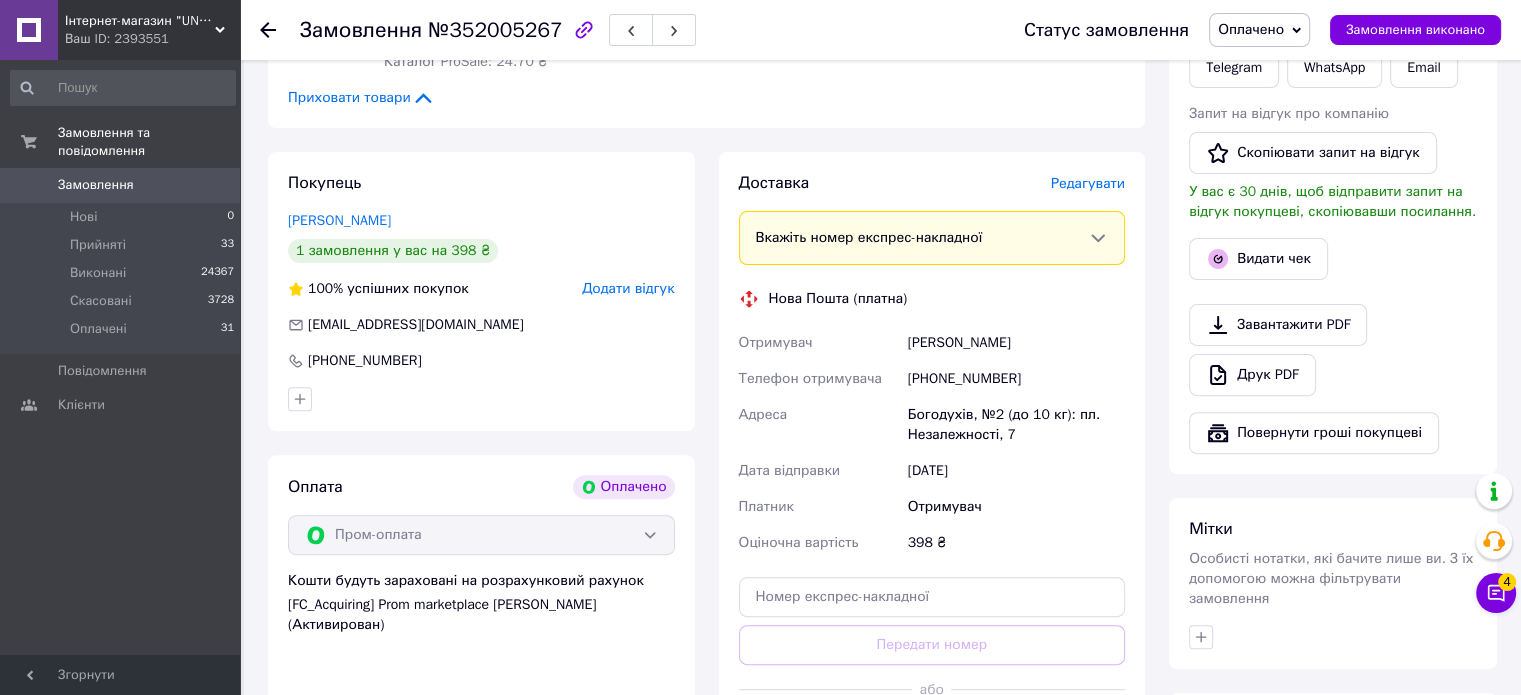 scroll, scrollTop: 600, scrollLeft: 0, axis: vertical 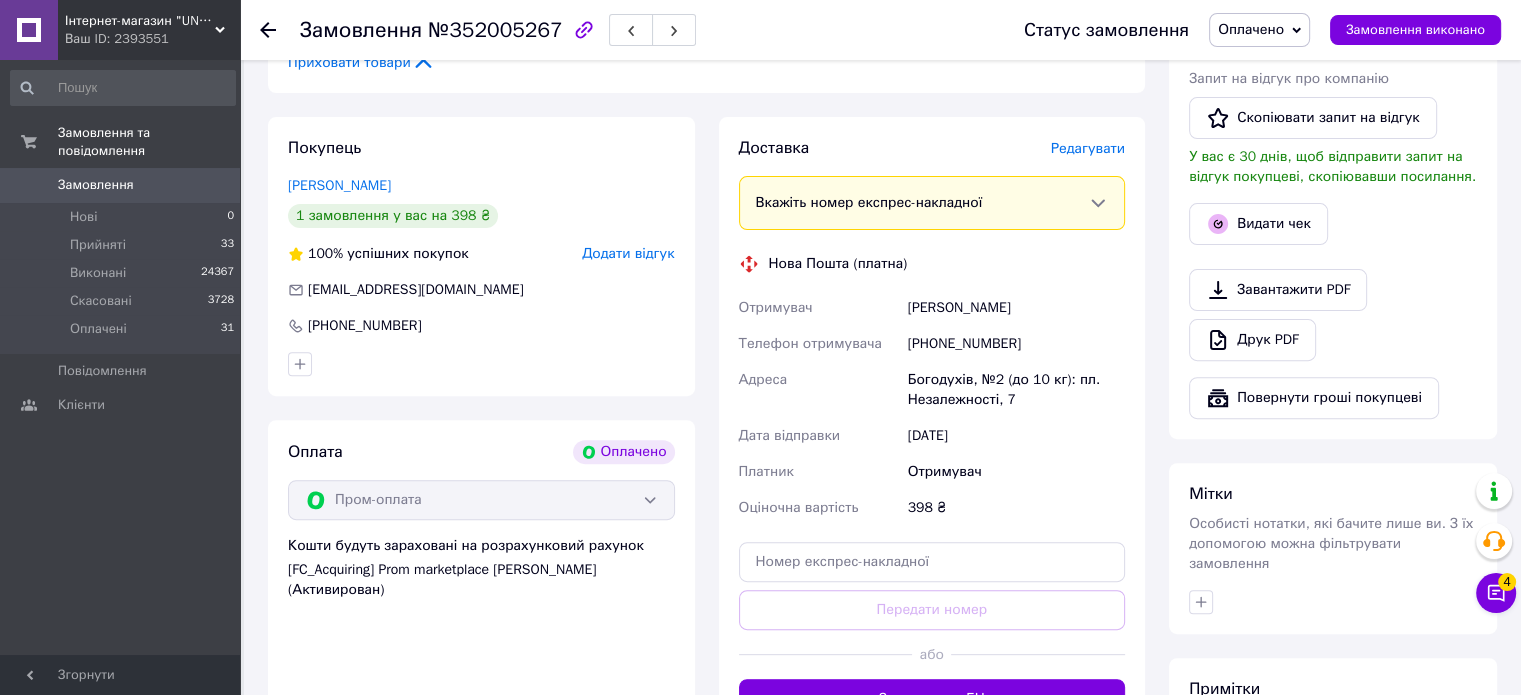 click on "[PHONE_NUMBER]" at bounding box center (1016, 344) 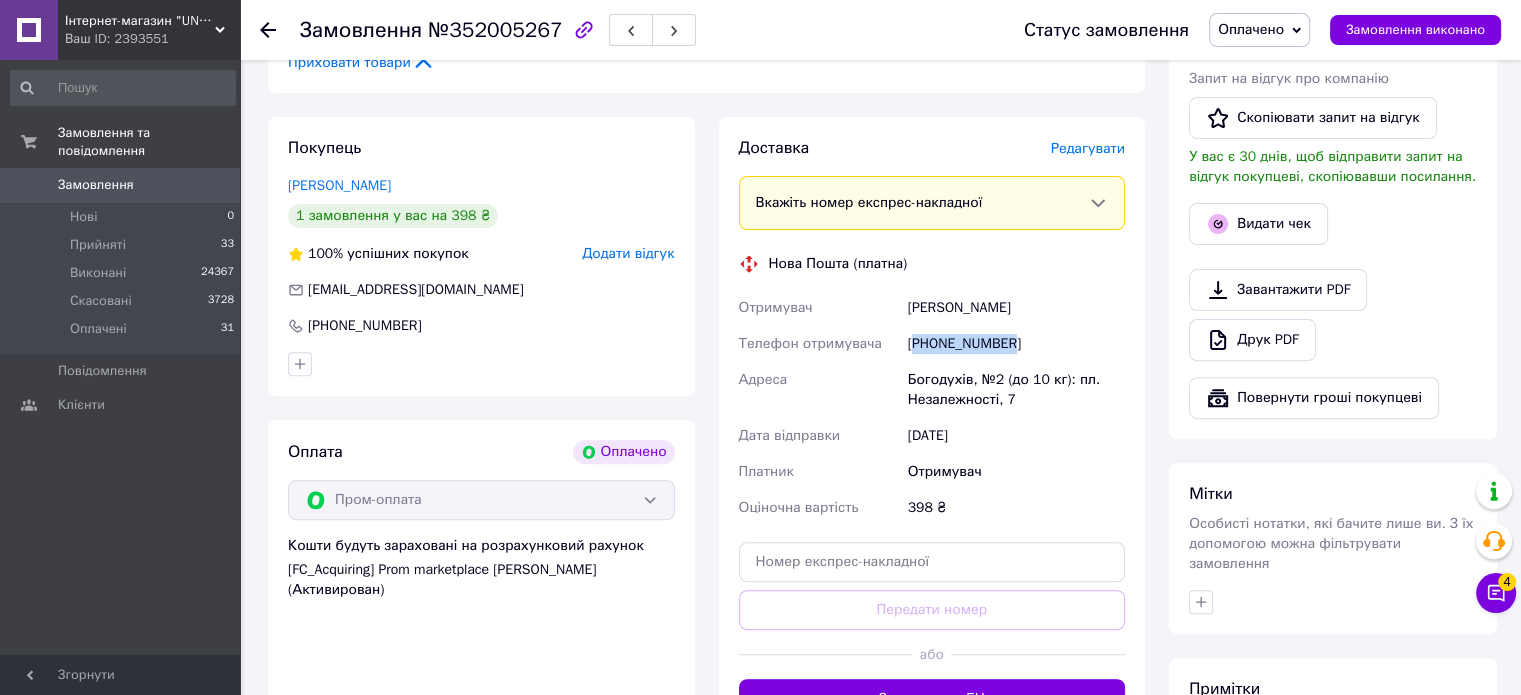 click on "[PHONE_NUMBER]" at bounding box center [1016, 344] 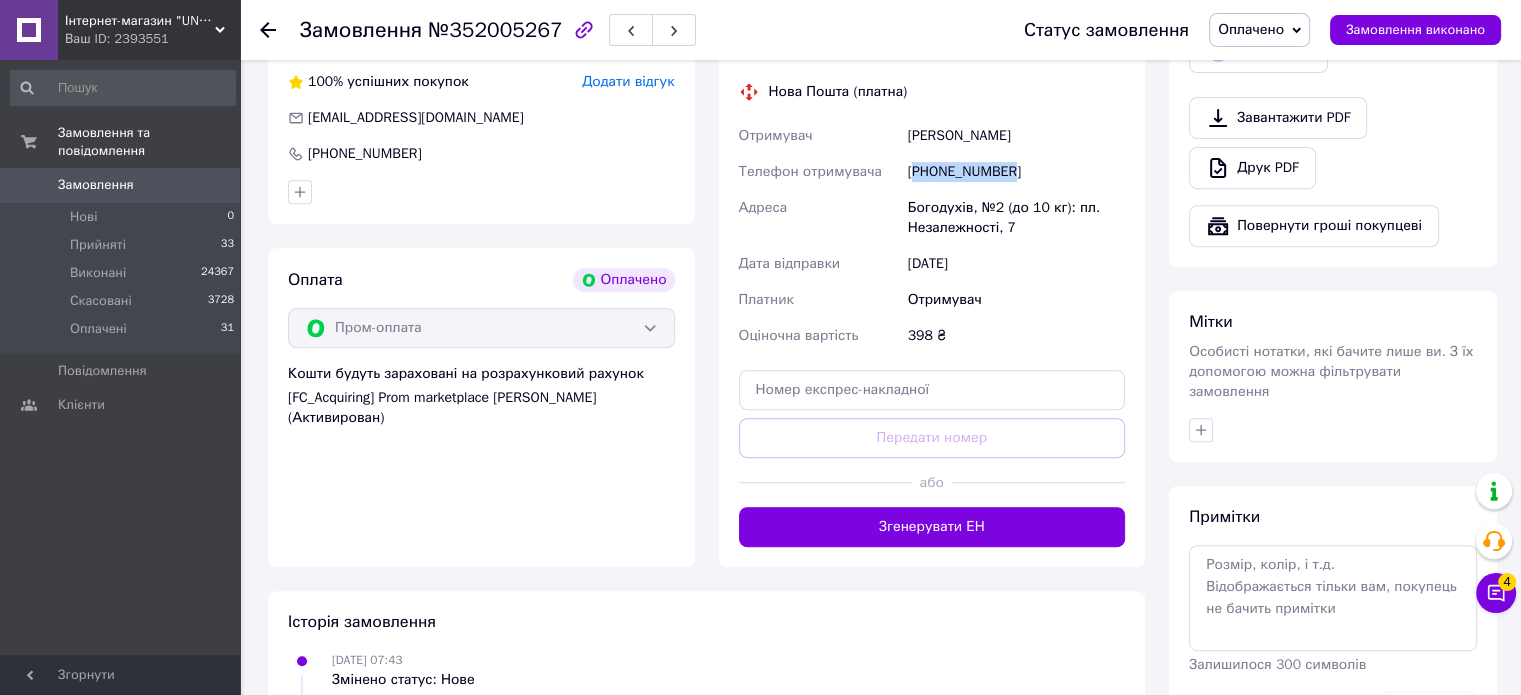 scroll, scrollTop: 908, scrollLeft: 0, axis: vertical 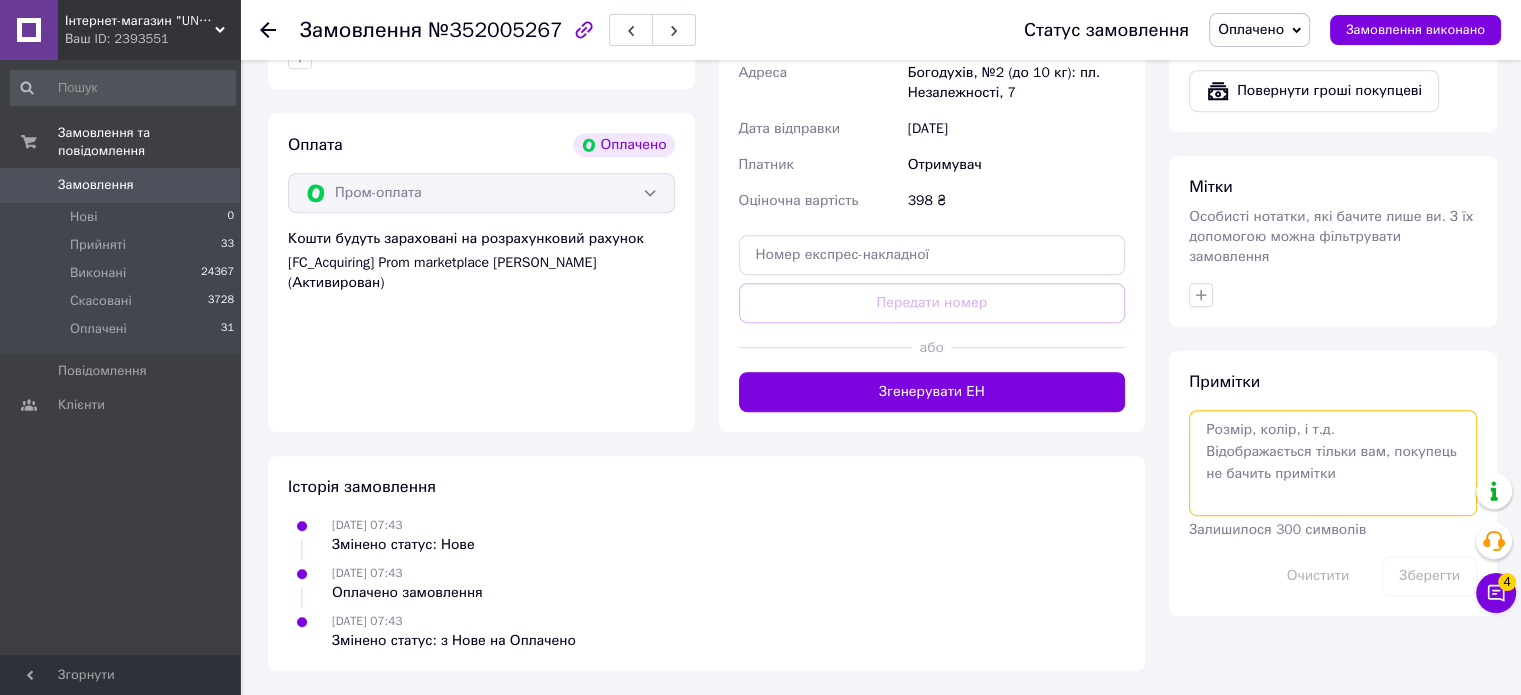 click at bounding box center [1333, 463] 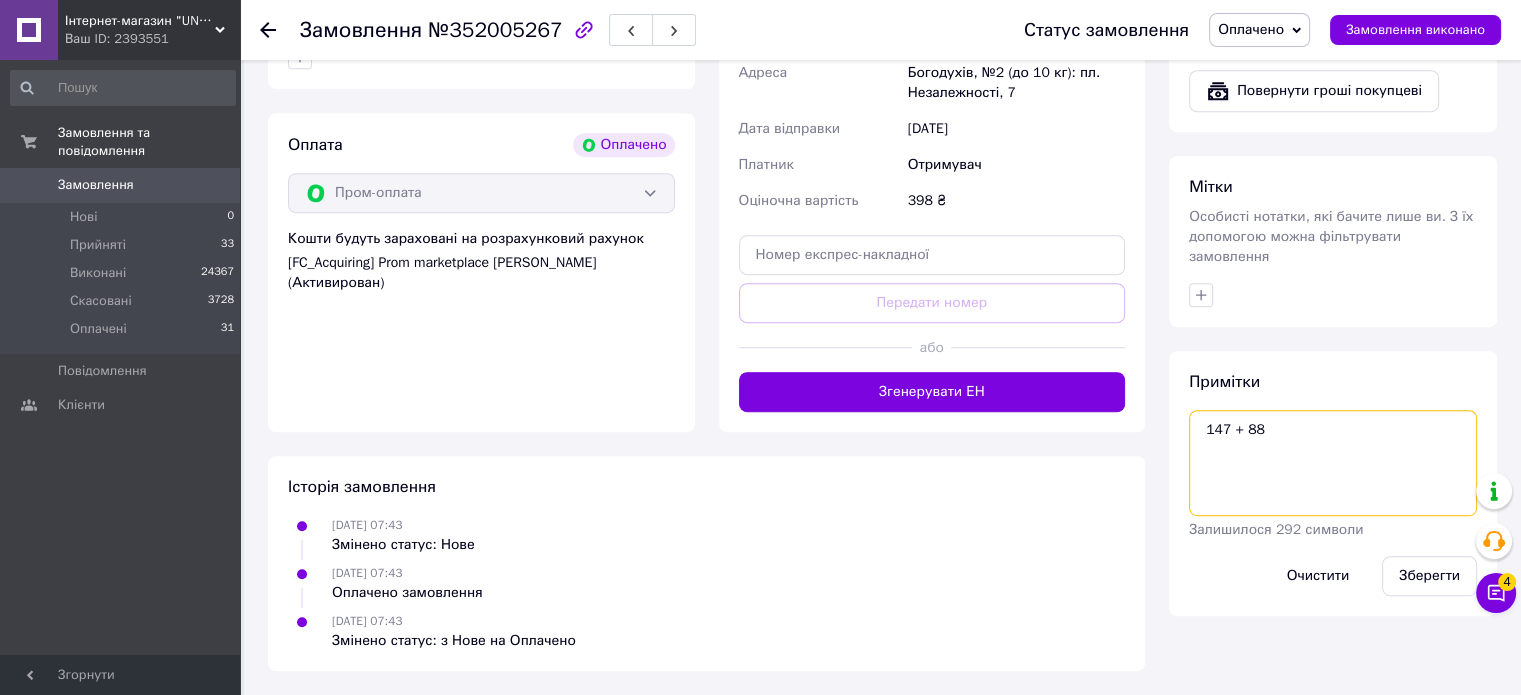 type on "147 + 88" 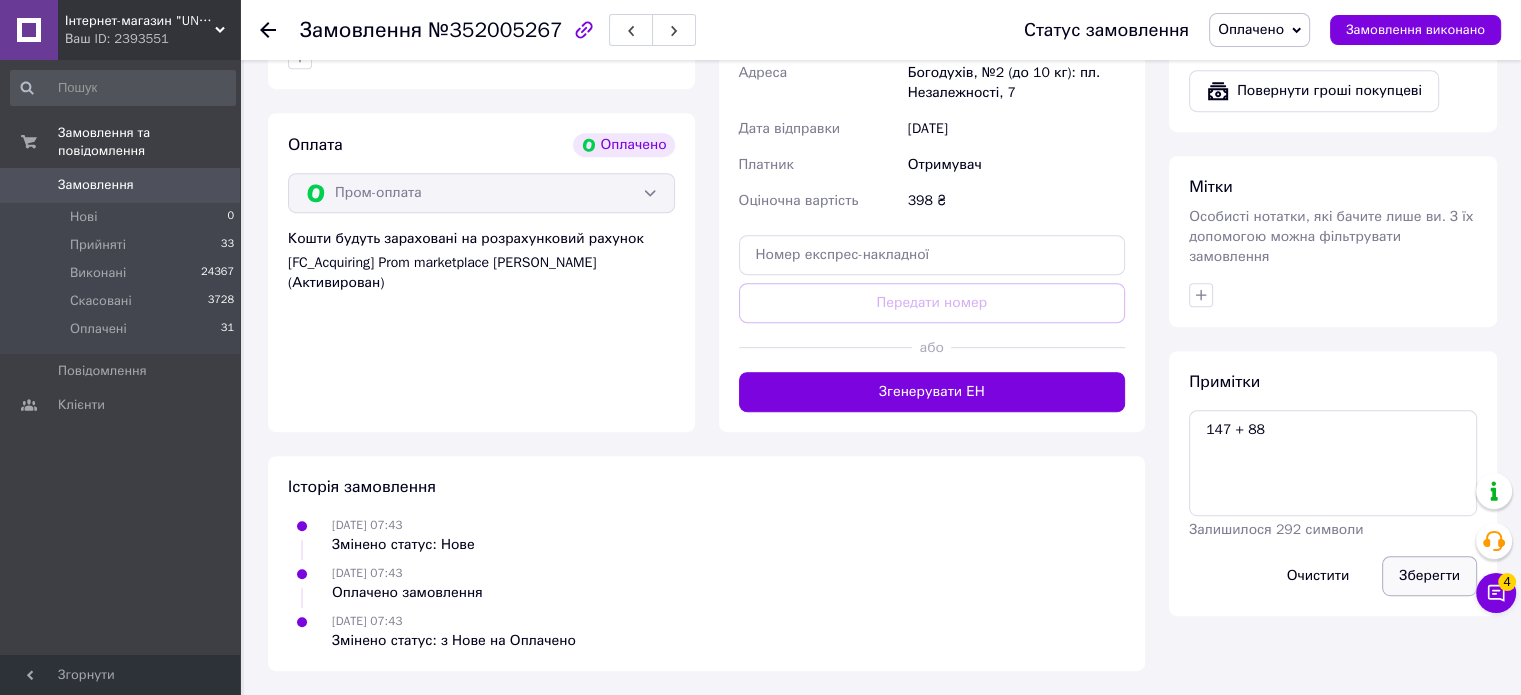 click on "Зберегти" at bounding box center (1429, 576) 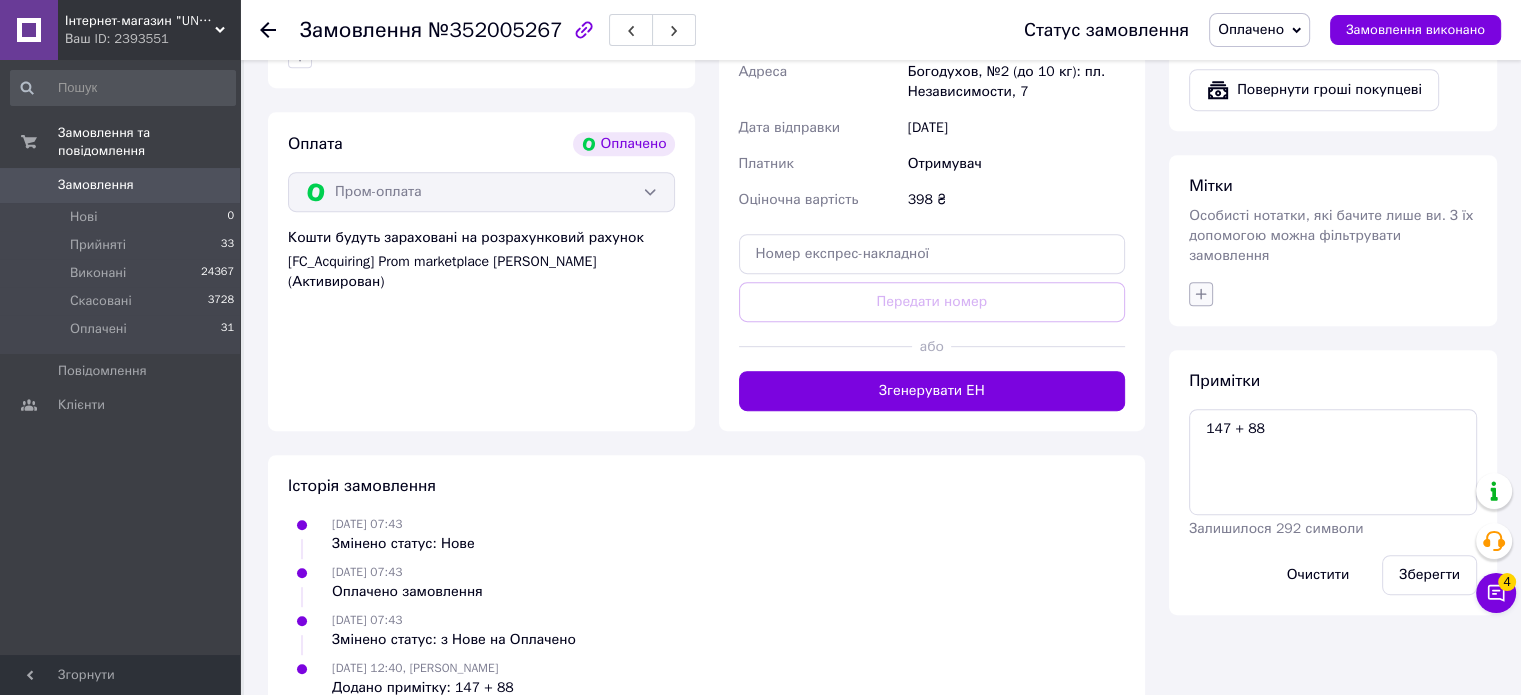 click 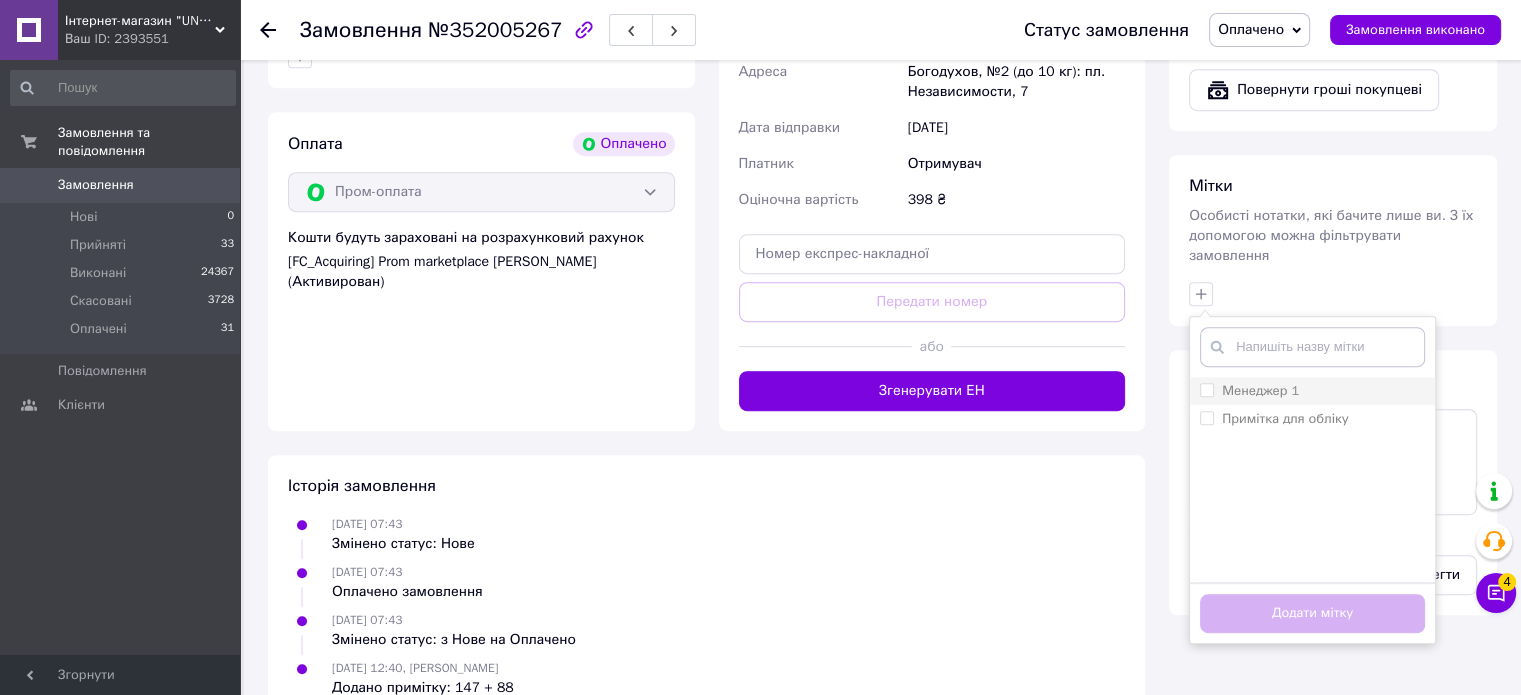 click on "Менеджер 1" at bounding box center (1206, 389) 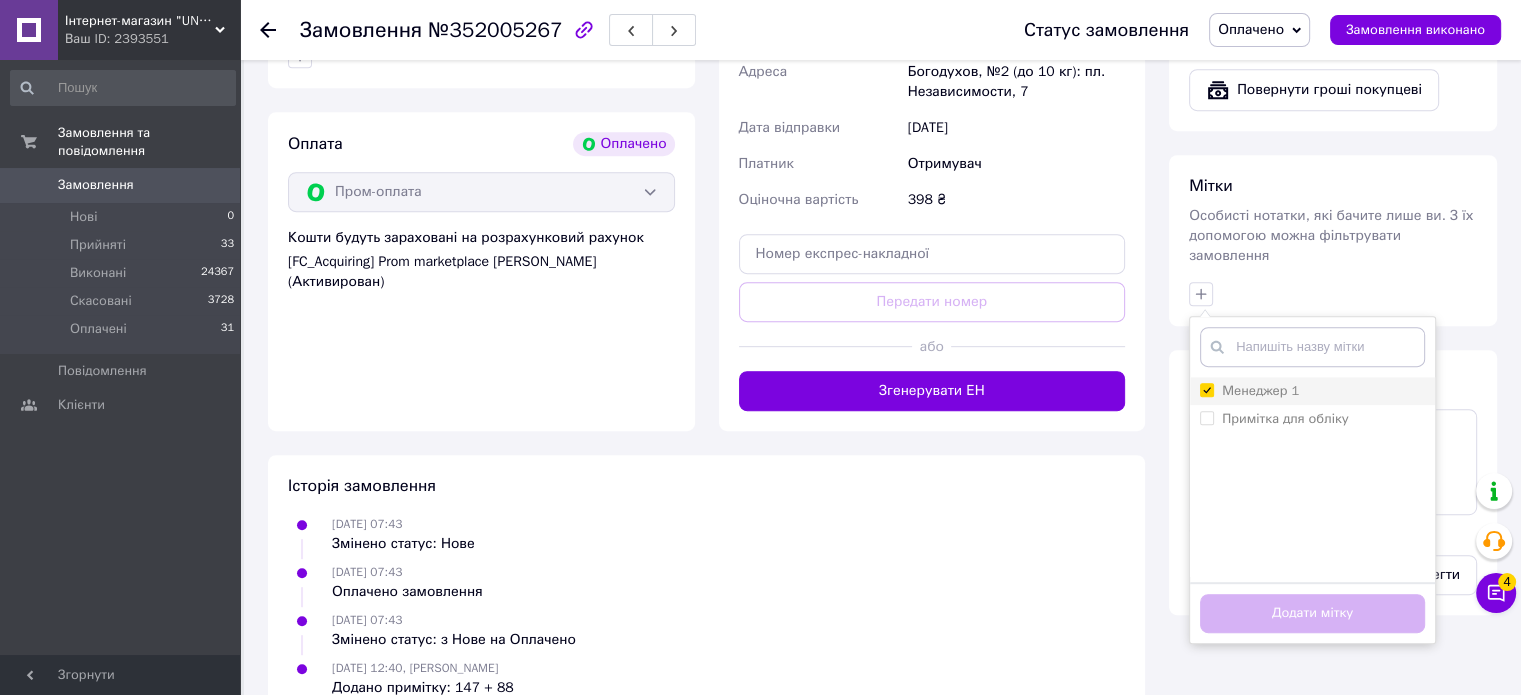 checkbox on "true" 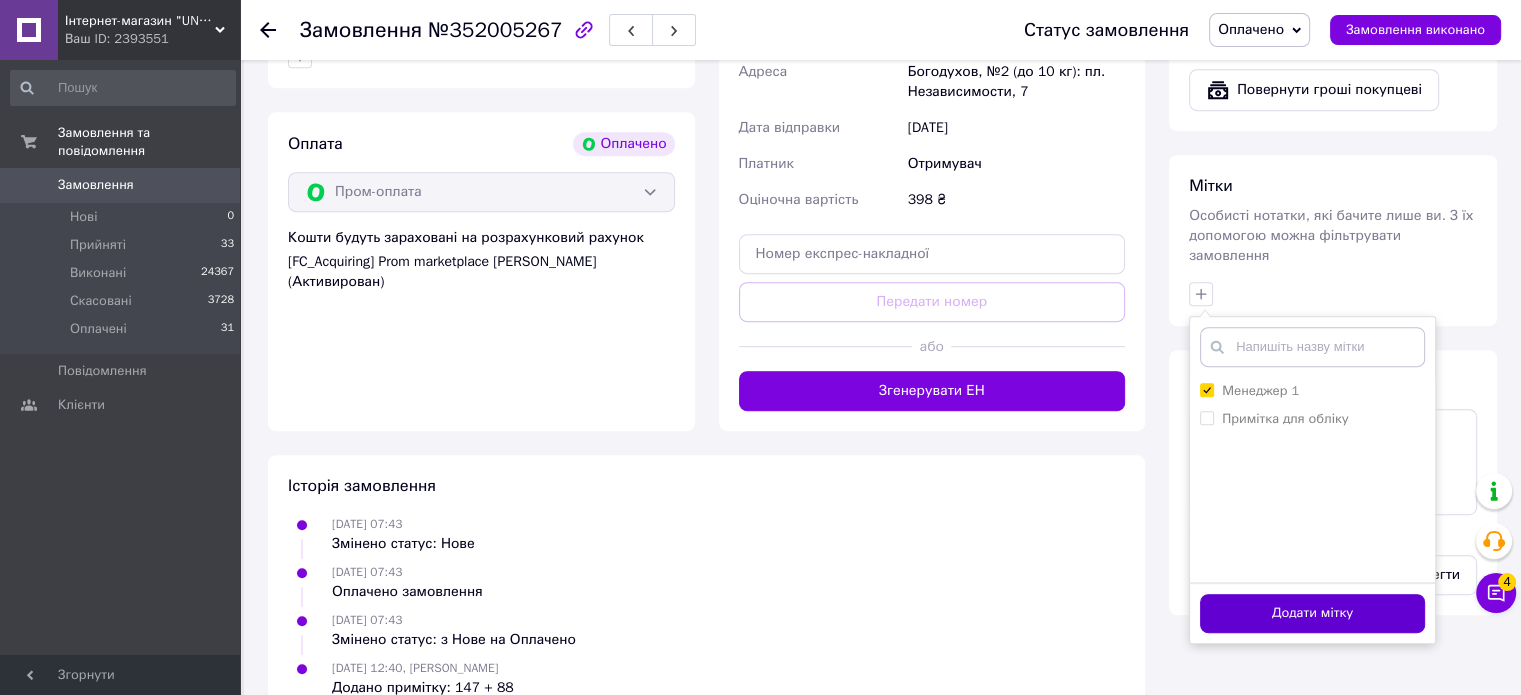 click on "Додати мітку" at bounding box center (1312, 613) 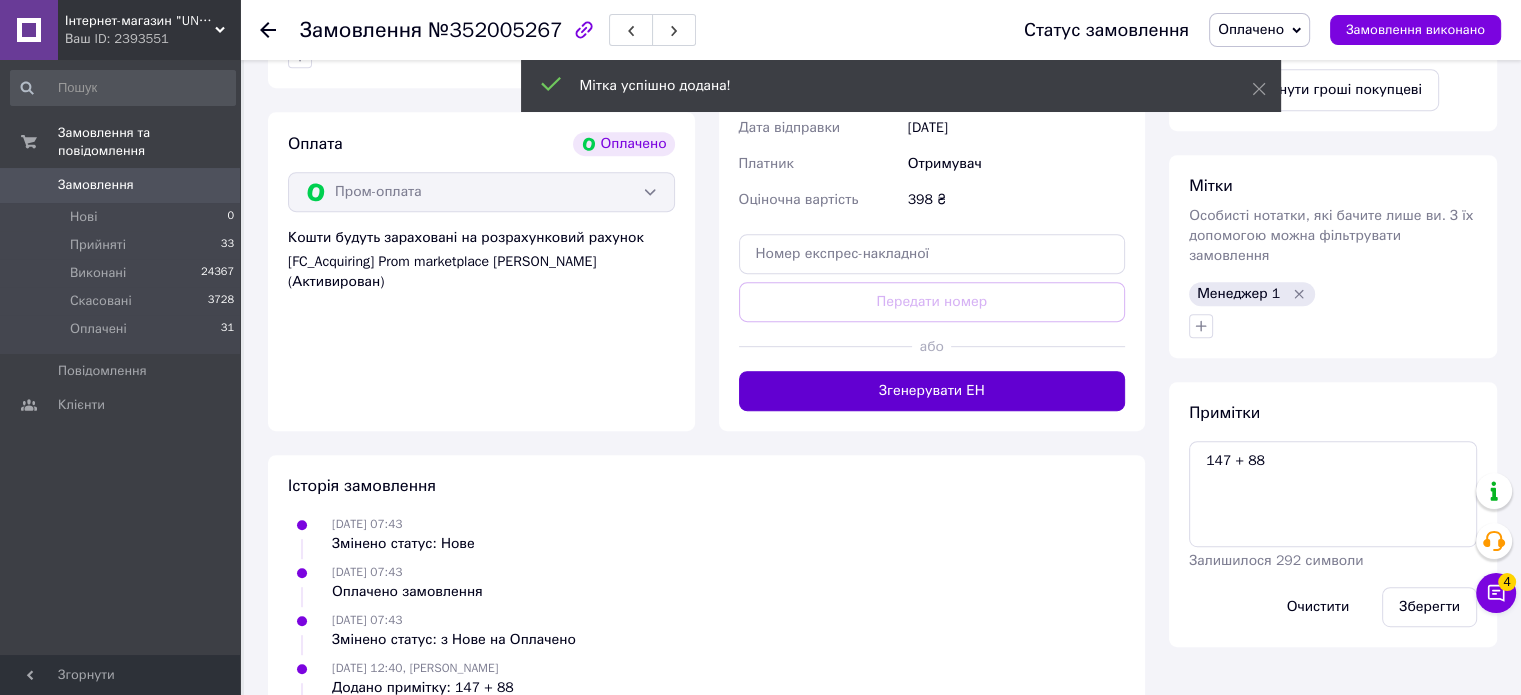 click on "Згенерувати ЕН" at bounding box center (932, 391) 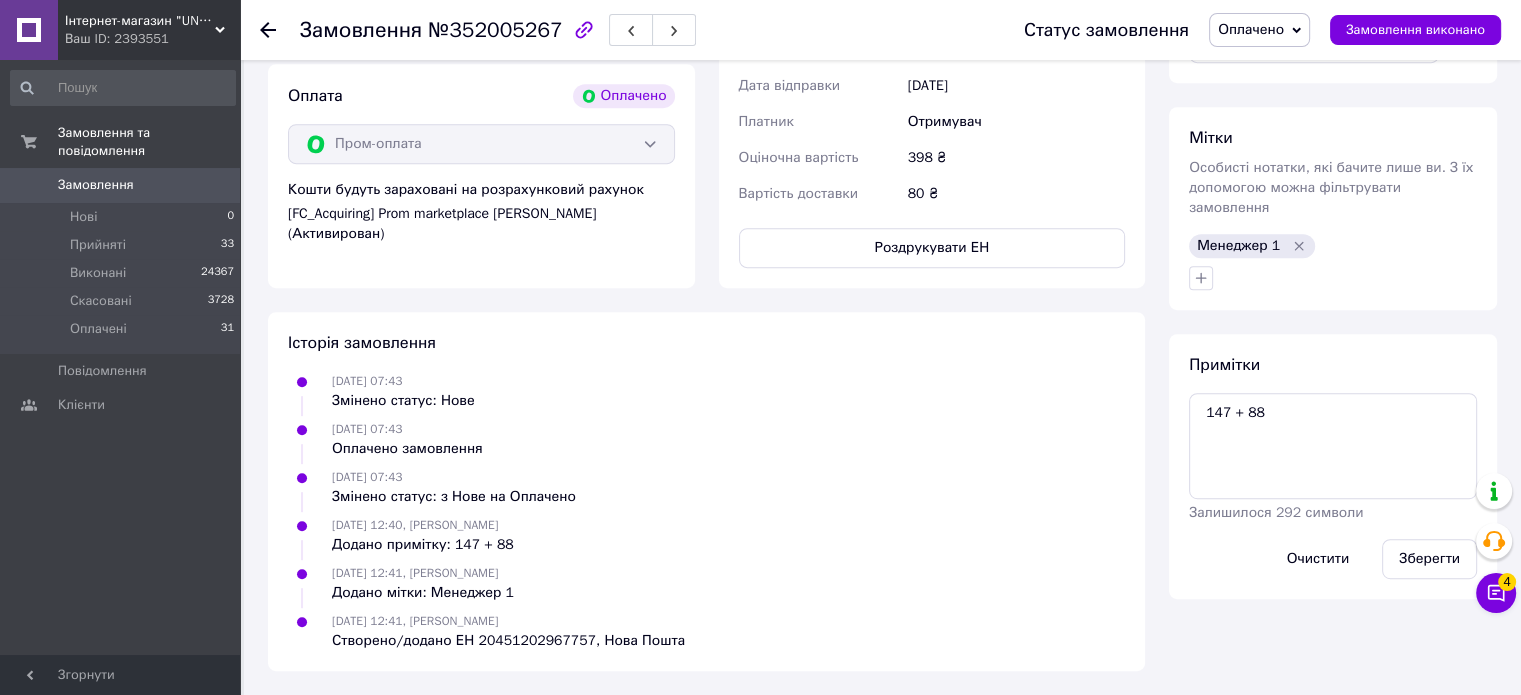 scroll, scrollTop: 560, scrollLeft: 0, axis: vertical 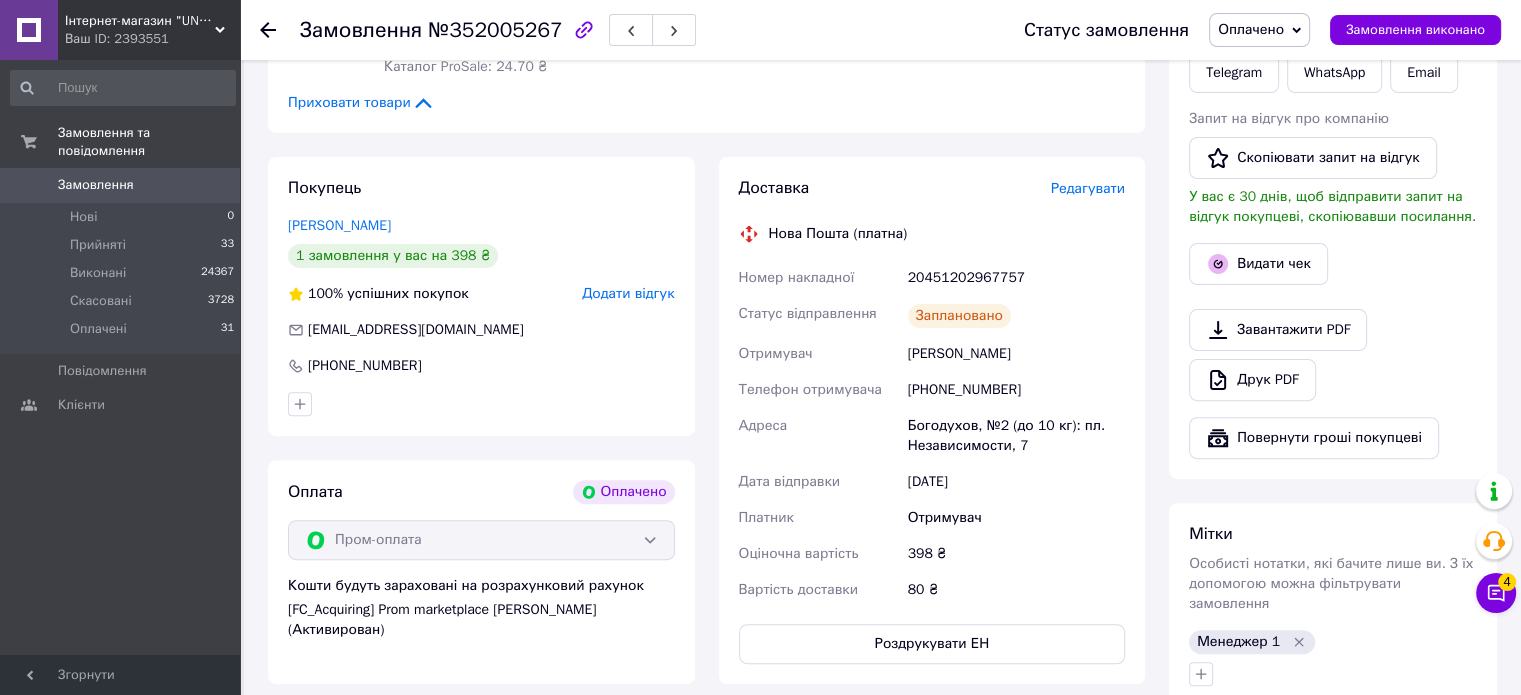 click on "Кияшко Наталья" at bounding box center [1016, 354] 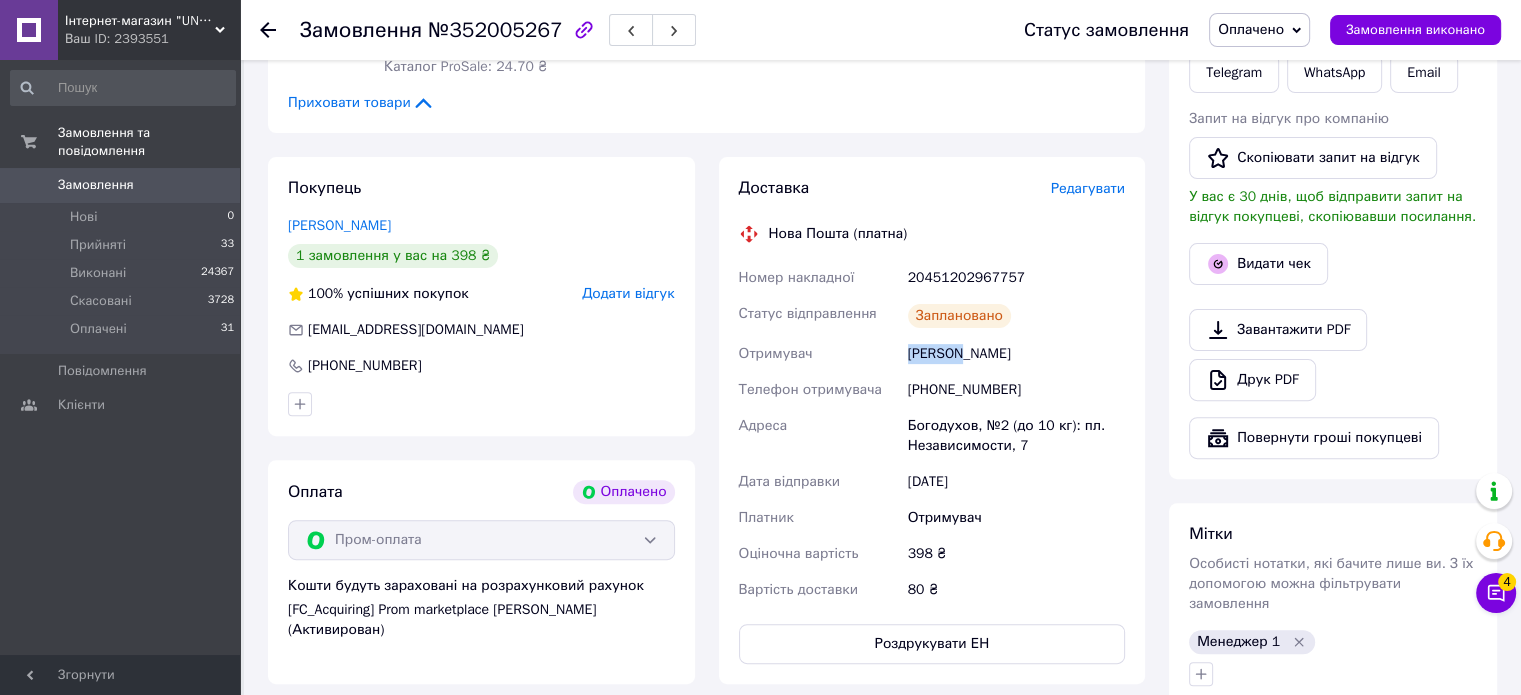 click on "Кияшко Наталья" at bounding box center (1016, 354) 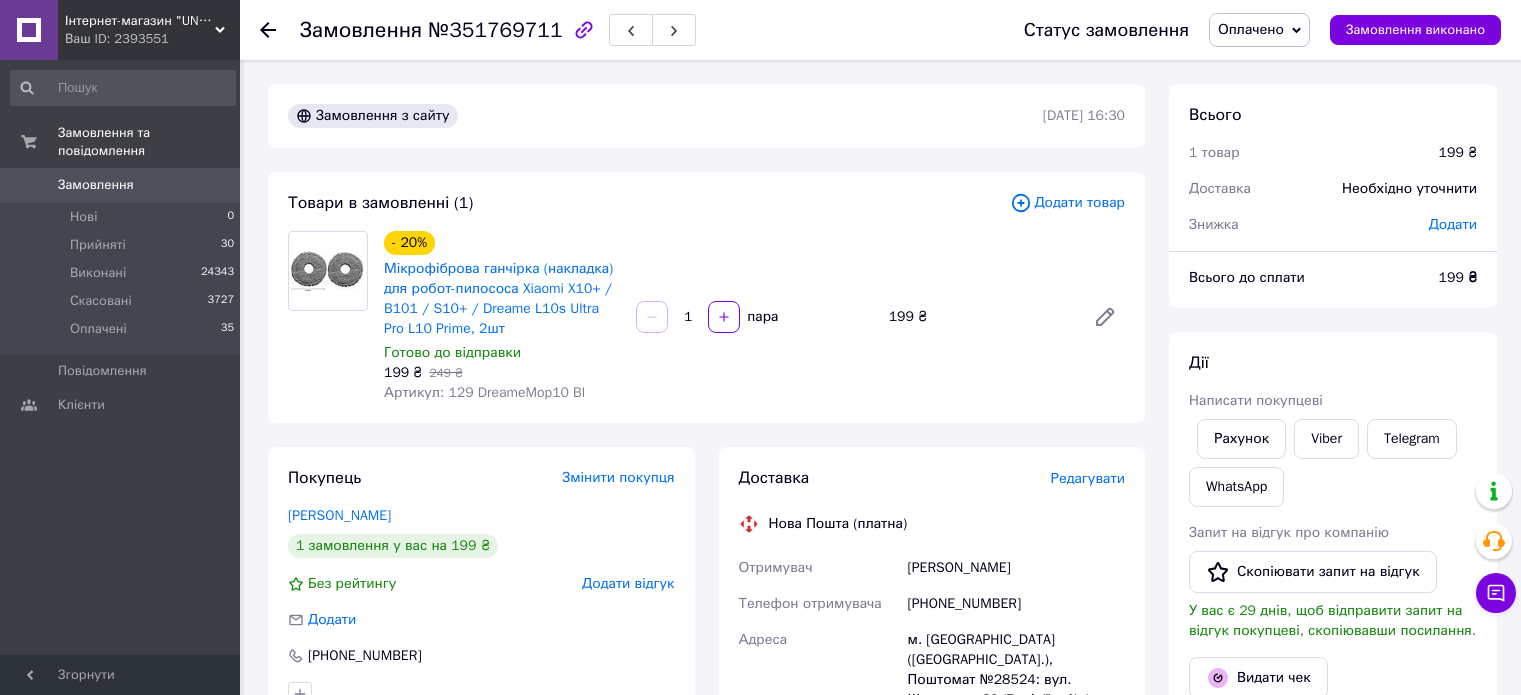 scroll, scrollTop: 0, scrollLeft: 0, axis: both 